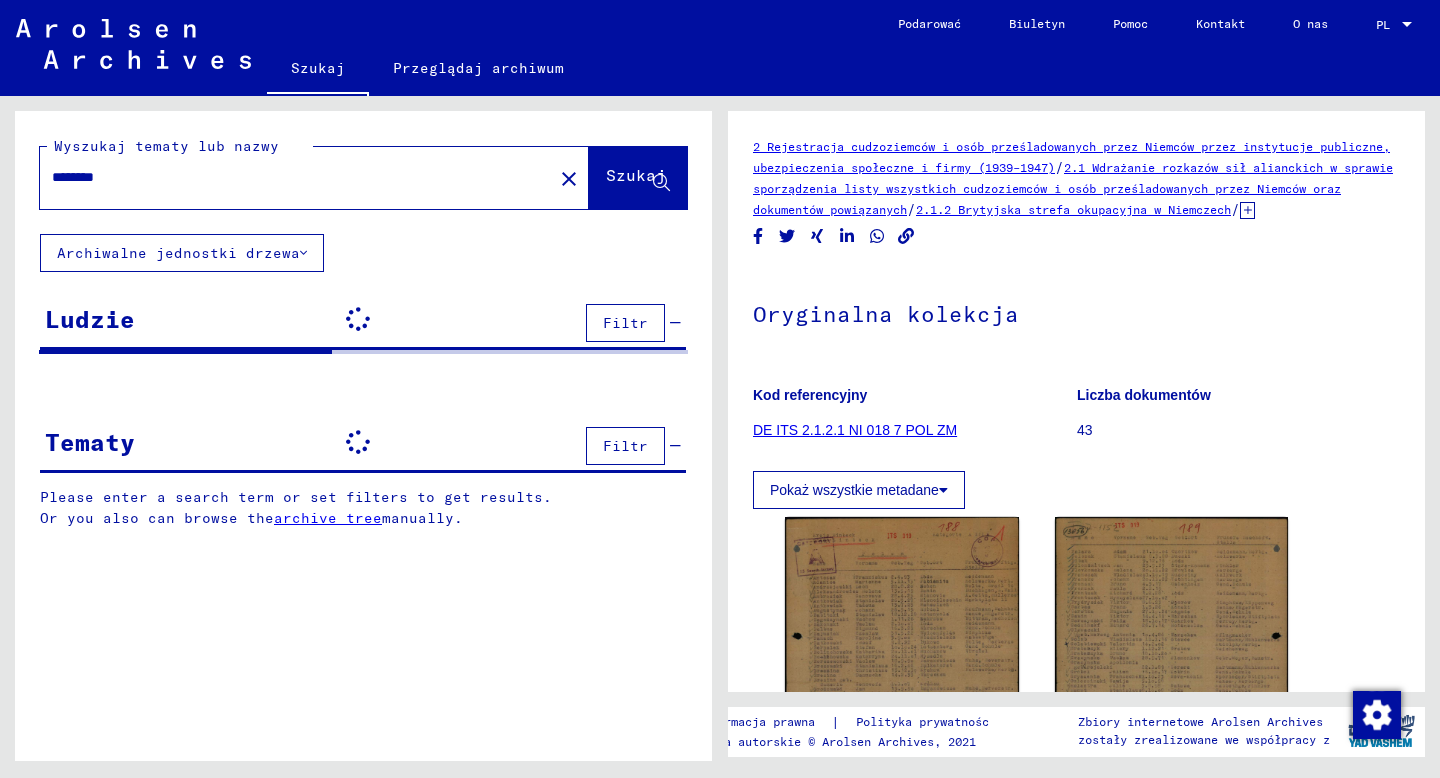 scroll, scrollTop: 0, scrollLeft: 0, axis: both 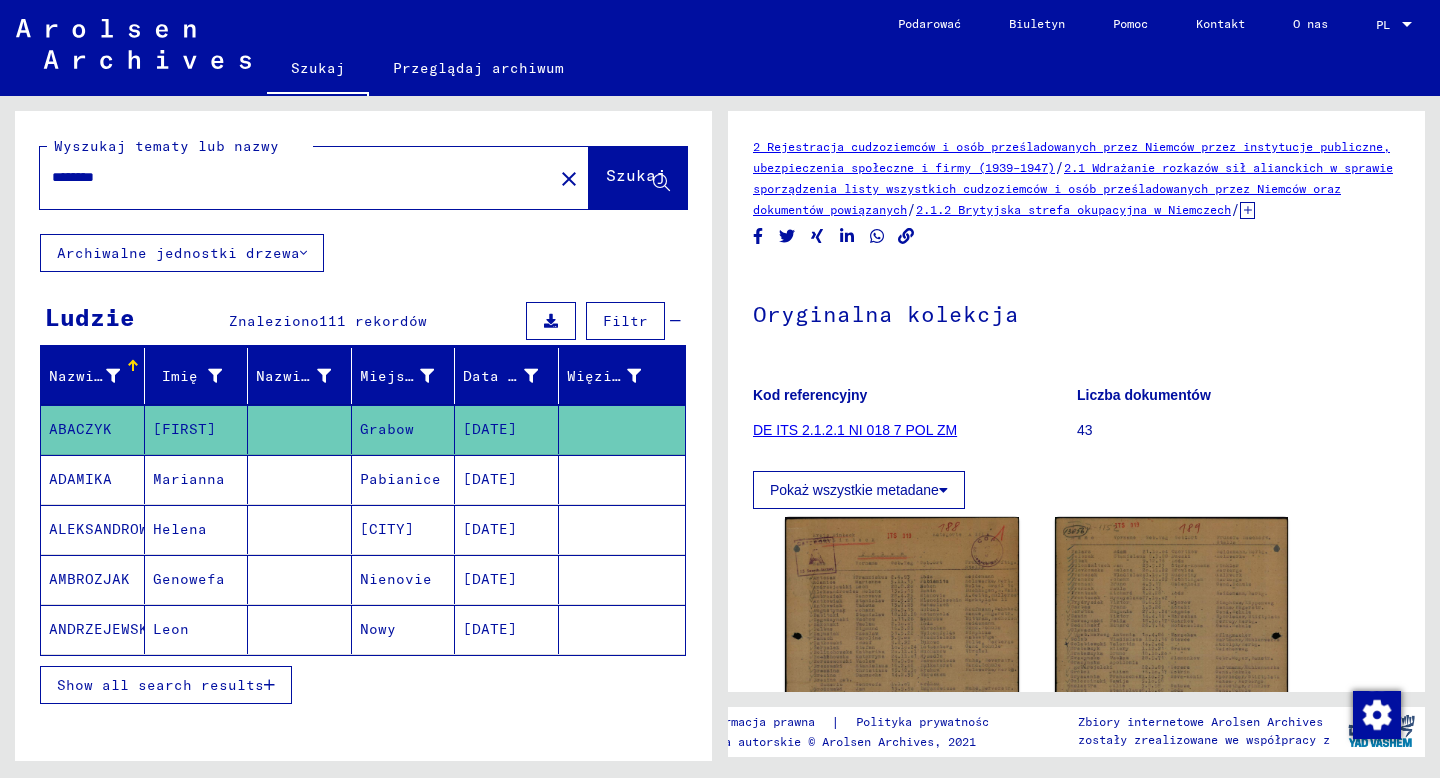 click on "close" 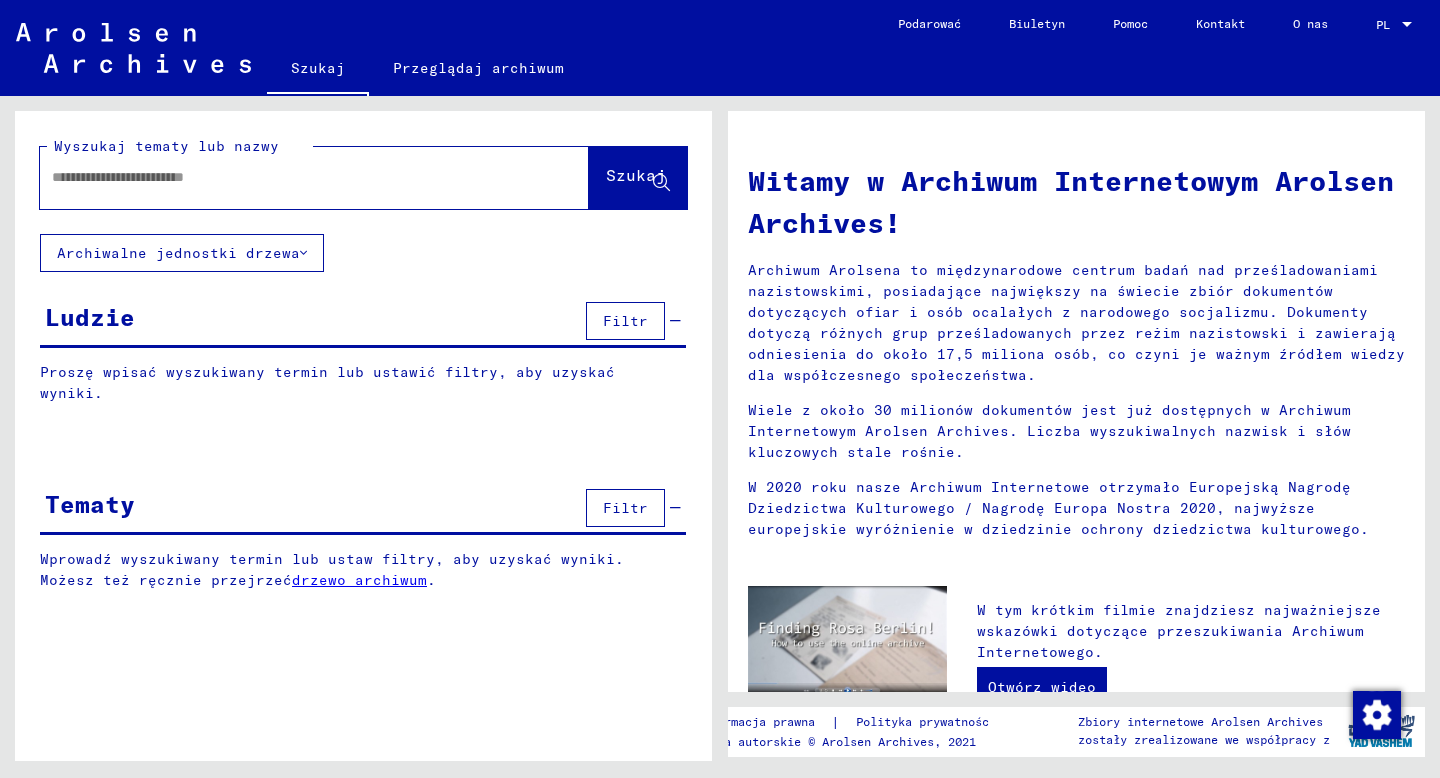 click at bounding box center [290, 177] 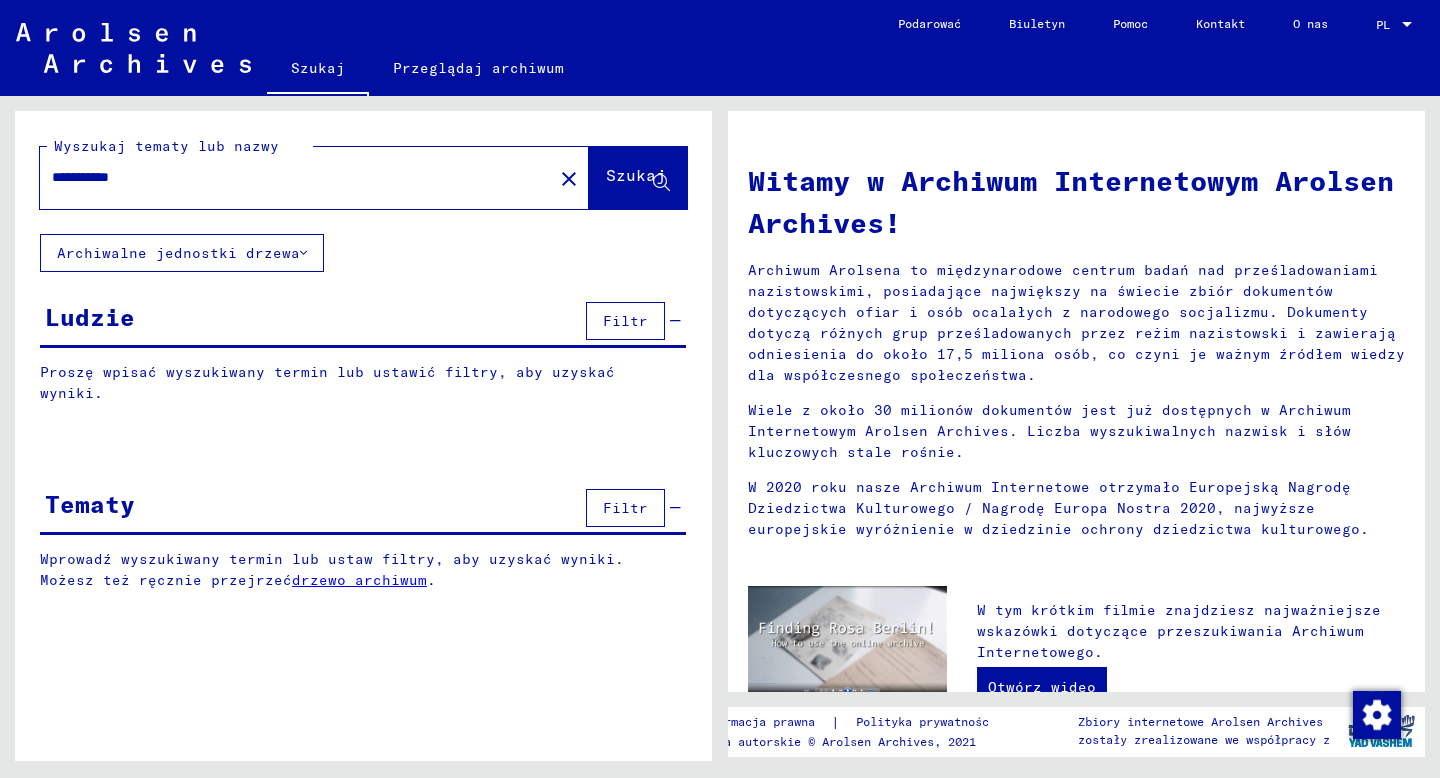 click on "Szukaj" 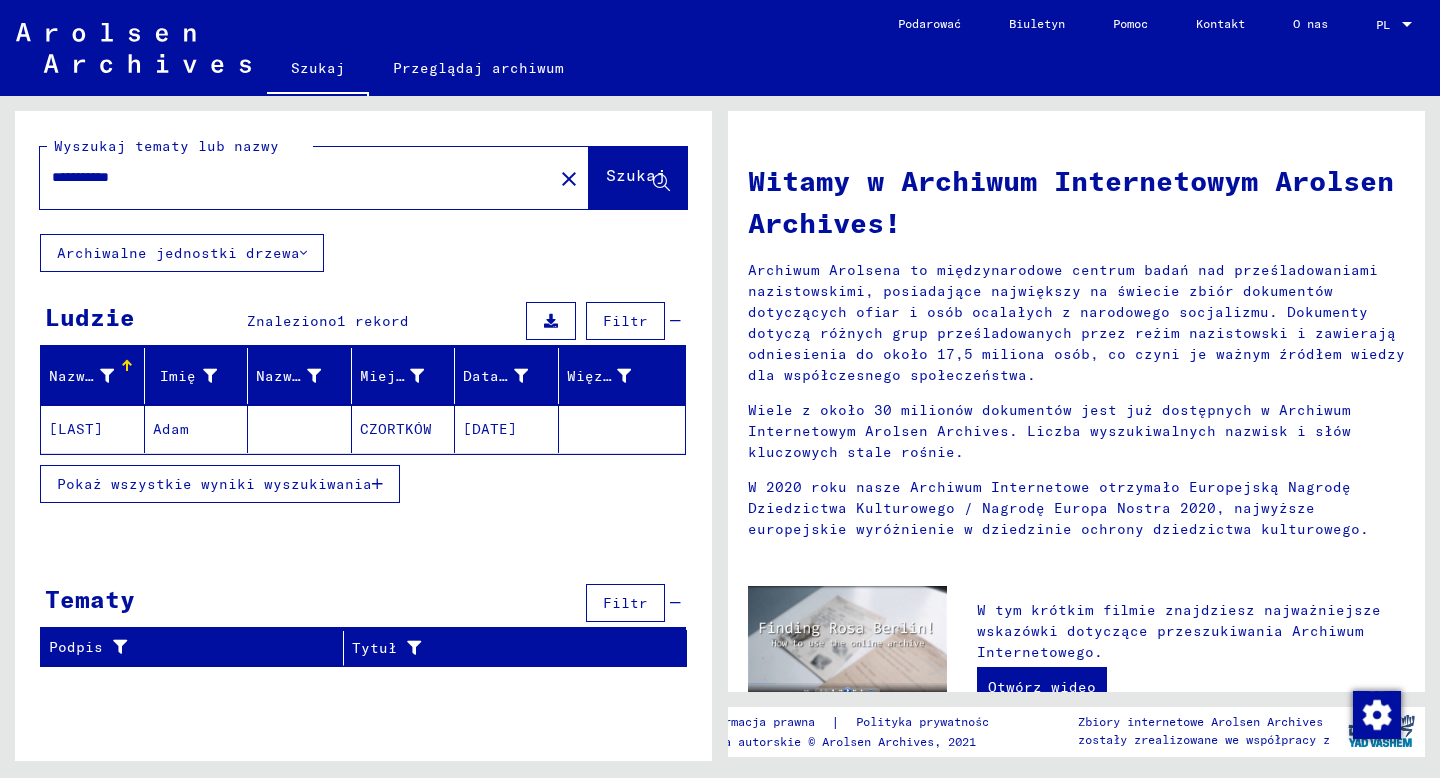 click on "Pokaż wszystkie wyniki wyszukiwania" at bounding box center (214, 484) 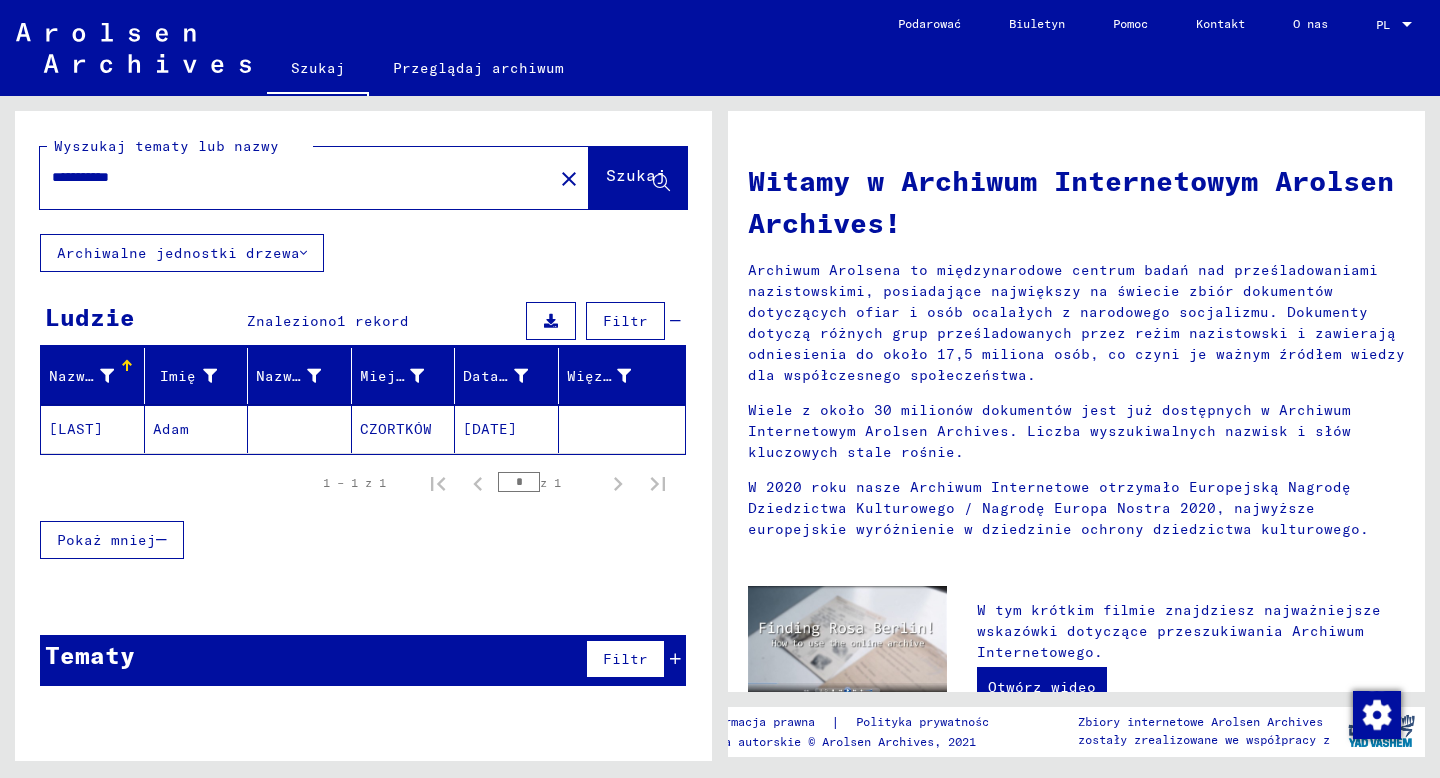 click on "CZORTKÓW" 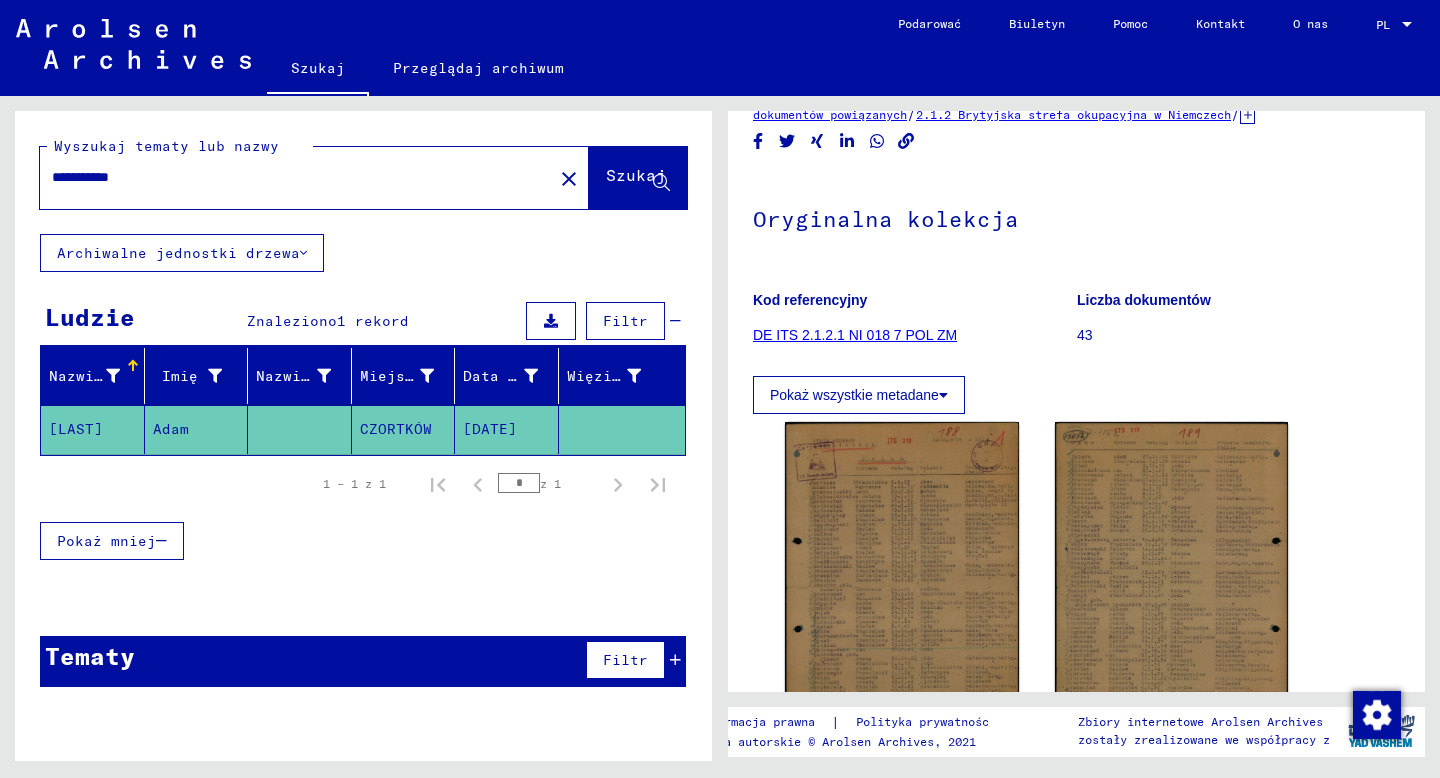 scroll, scrollTop: 147, scrollLeft: 0, axis: vertical 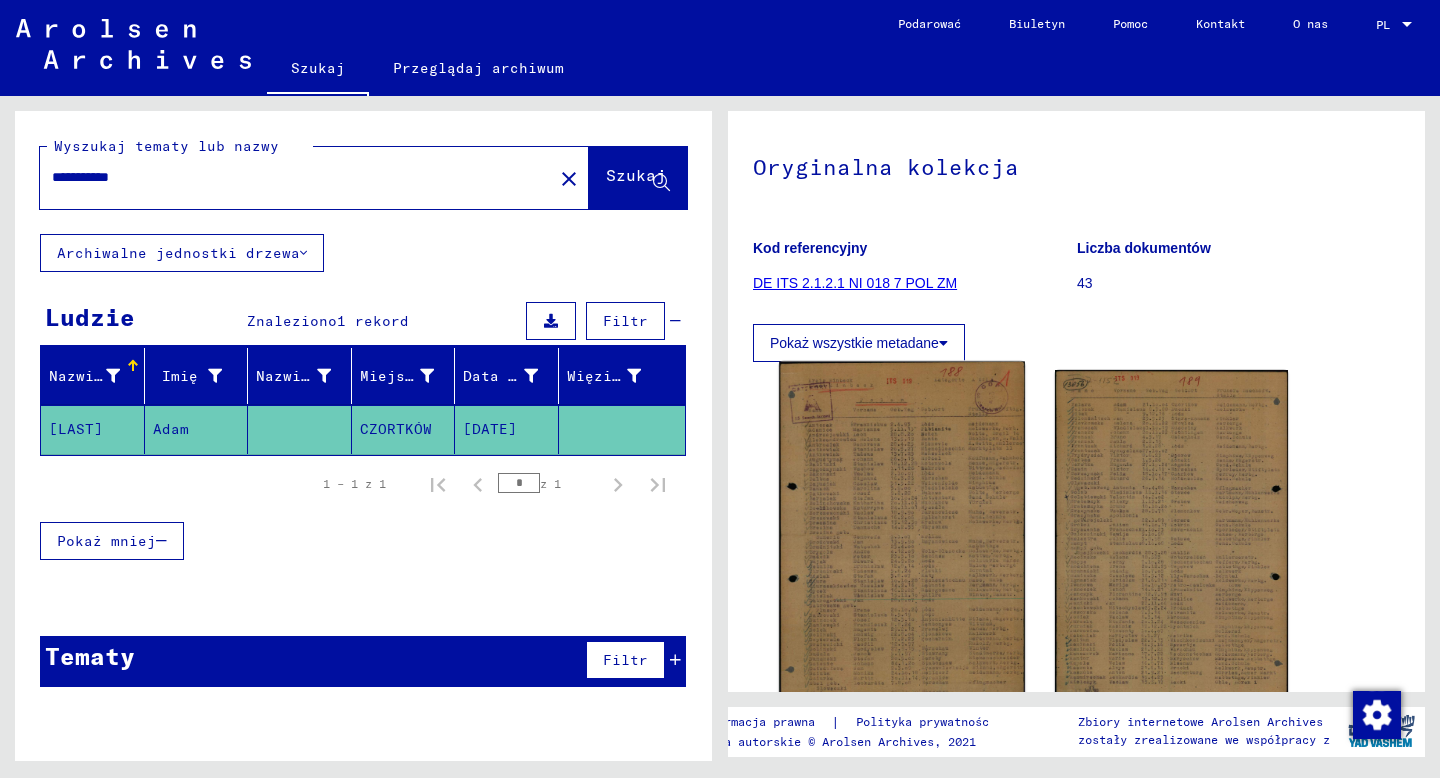 click 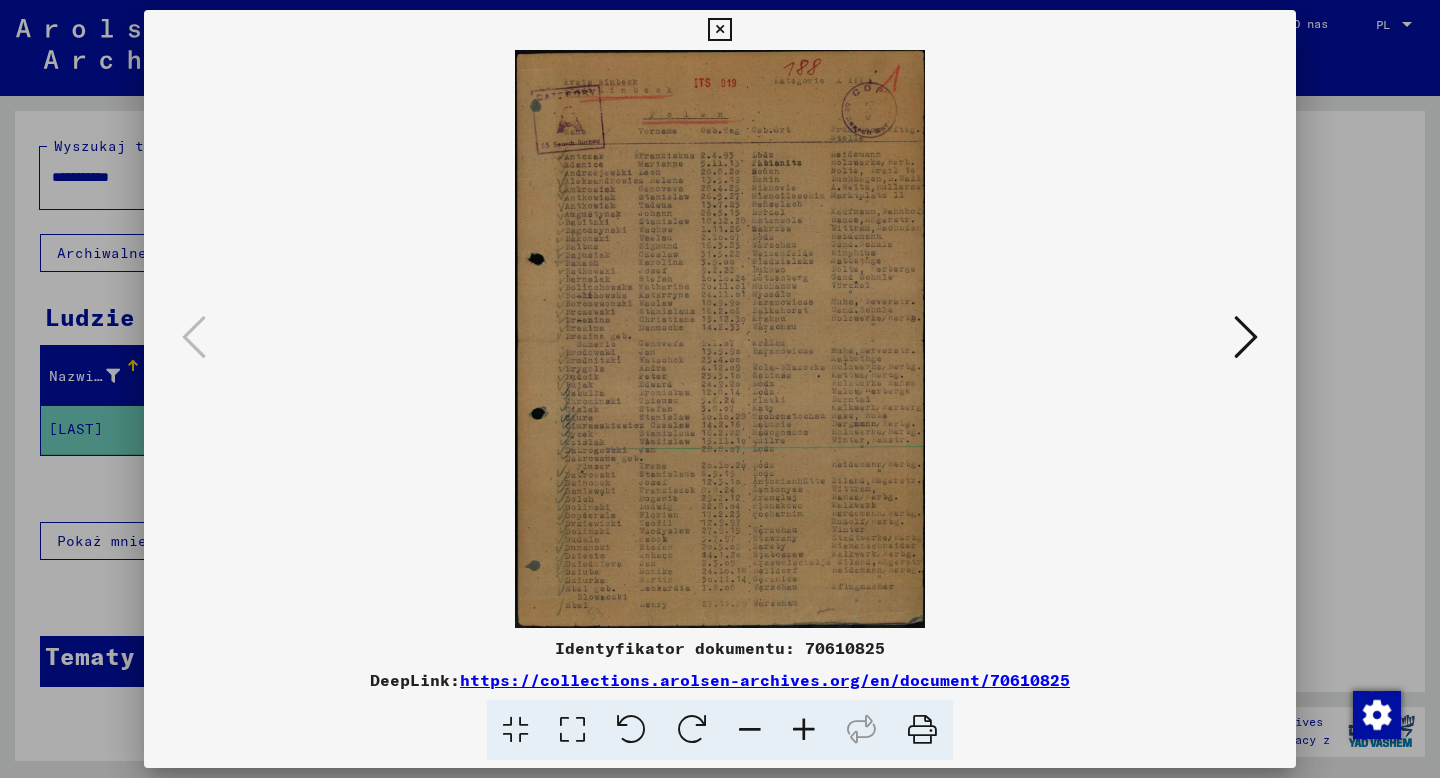 click at bounding box center [1246, 337] 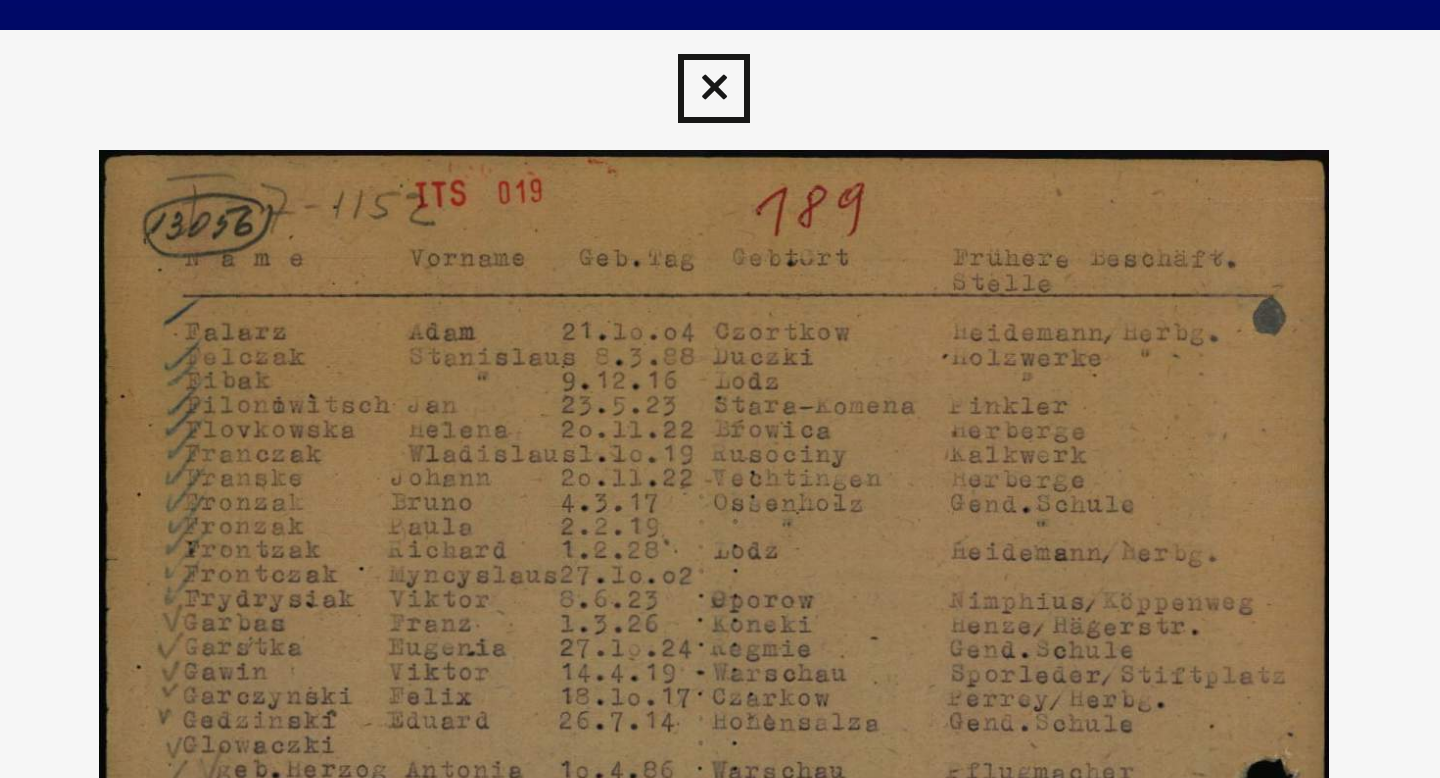 click at bounding box center [719, 30] 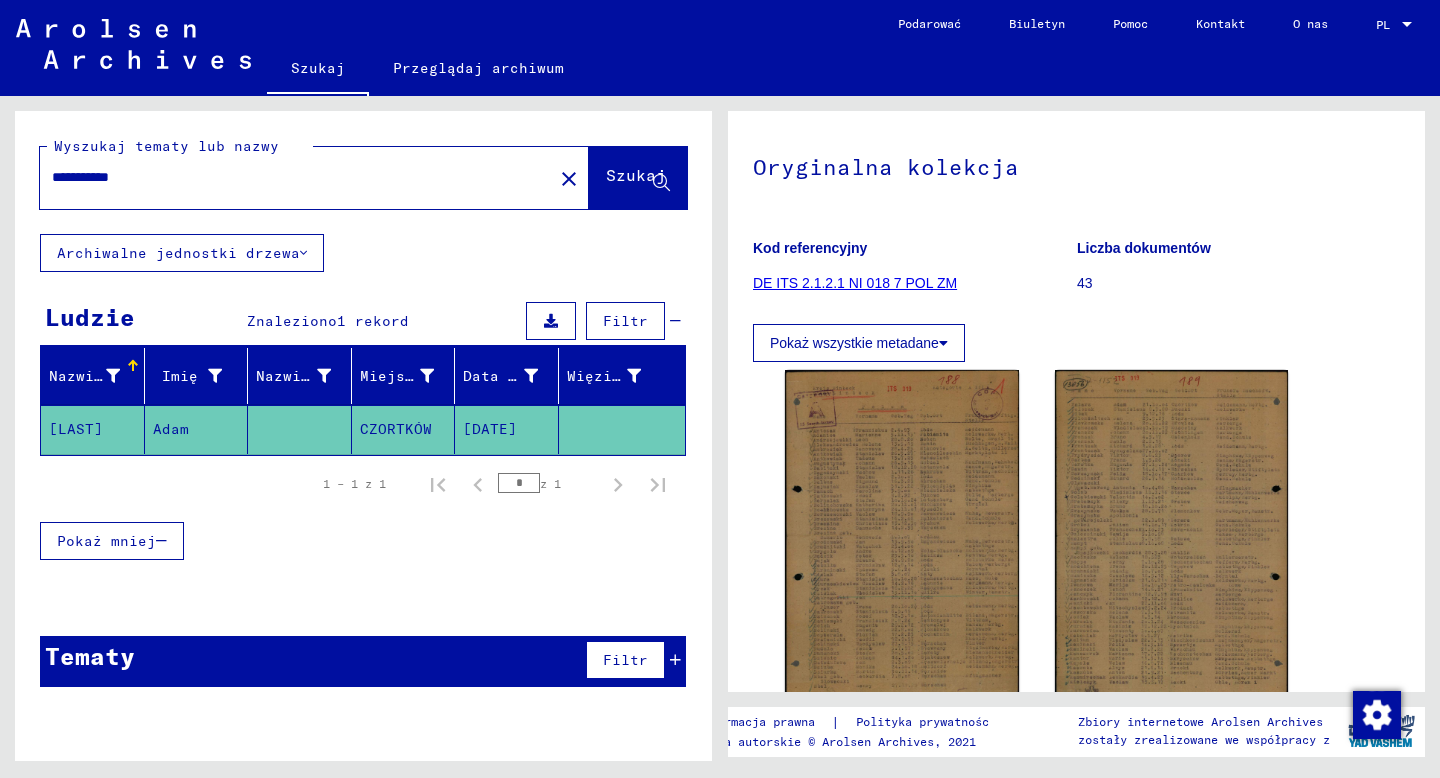 drag, startPoint x: 163, startPoint y: 182, endPoint x: 0, endPoint y: 163, distance: 164.10362 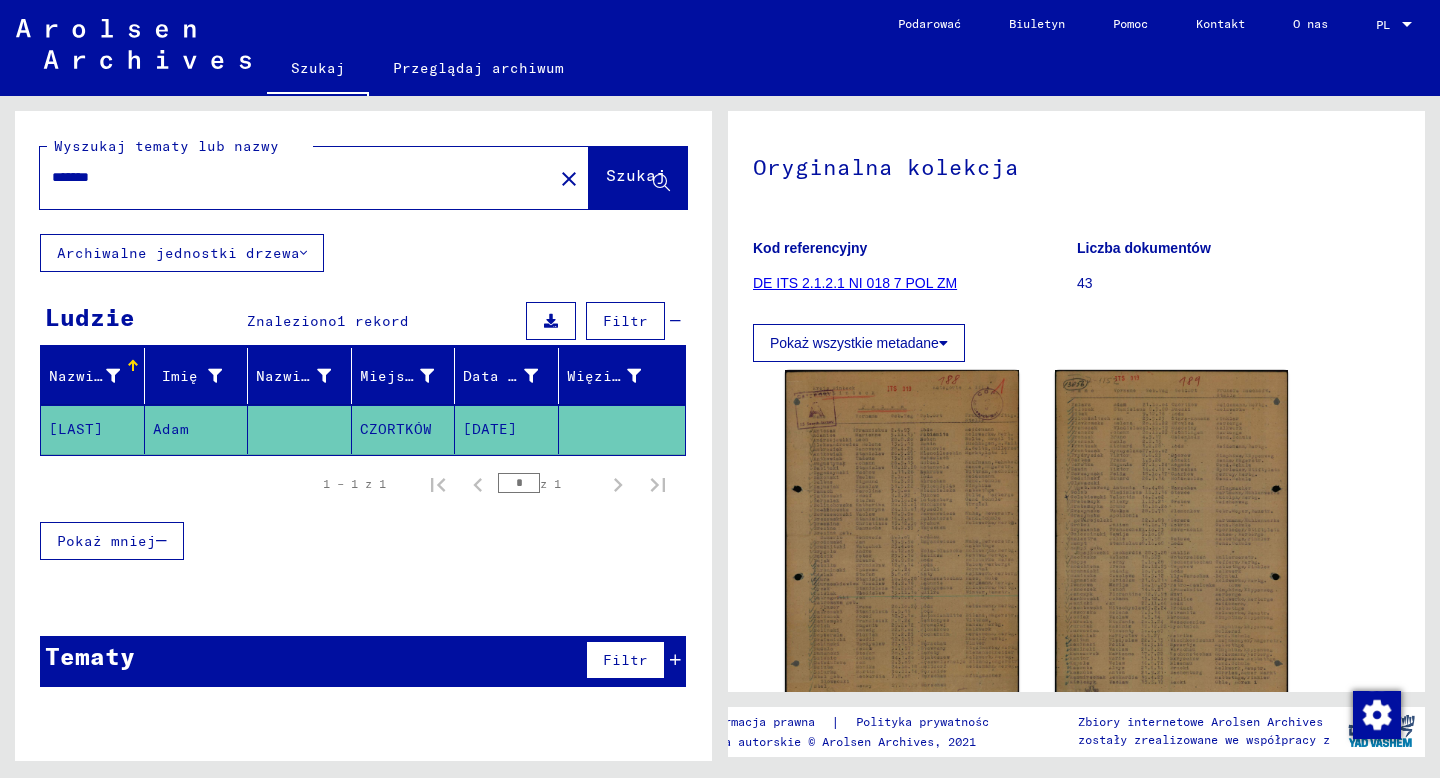 scroll, scrollTop: 0, scrollLeft: 0, axis: both 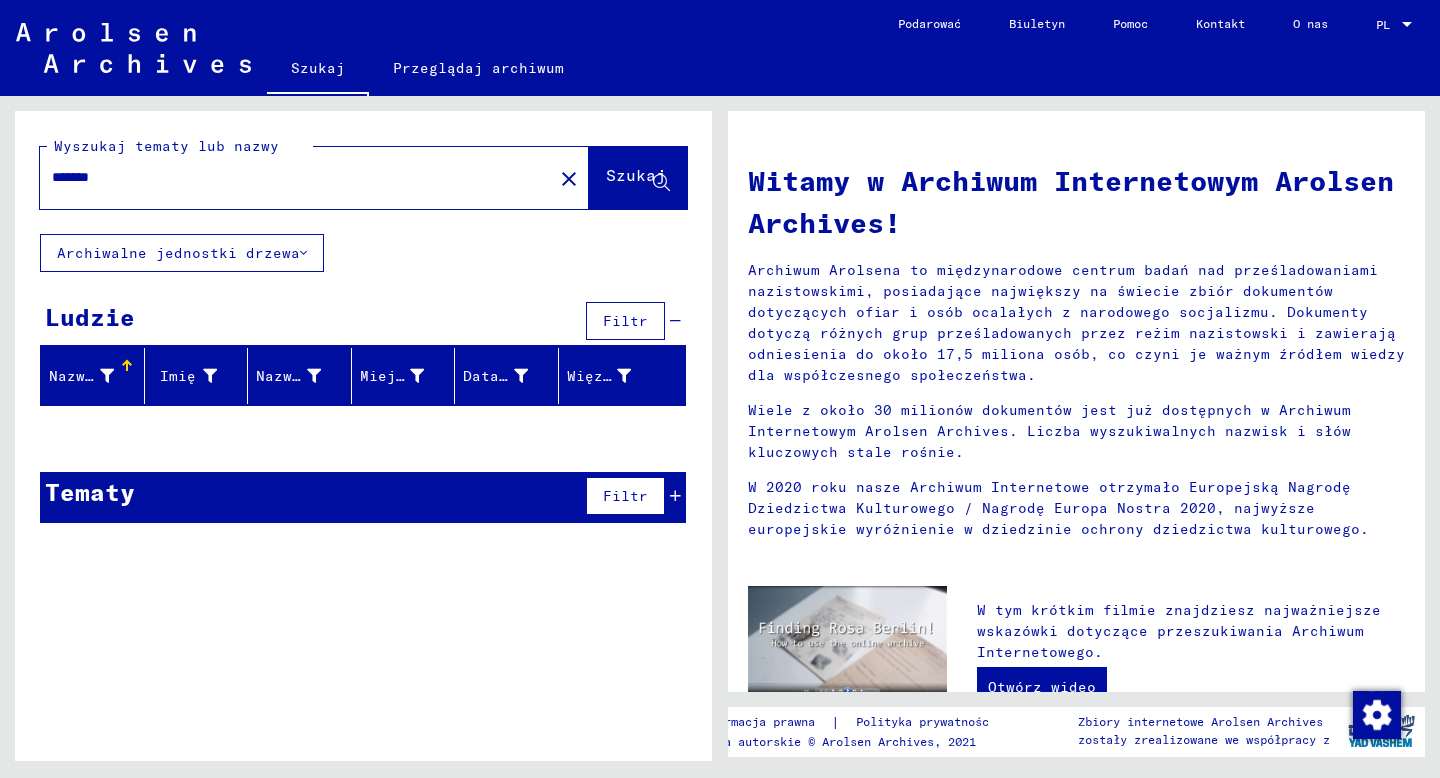 click on "Archiwalne jednostki drzewa" 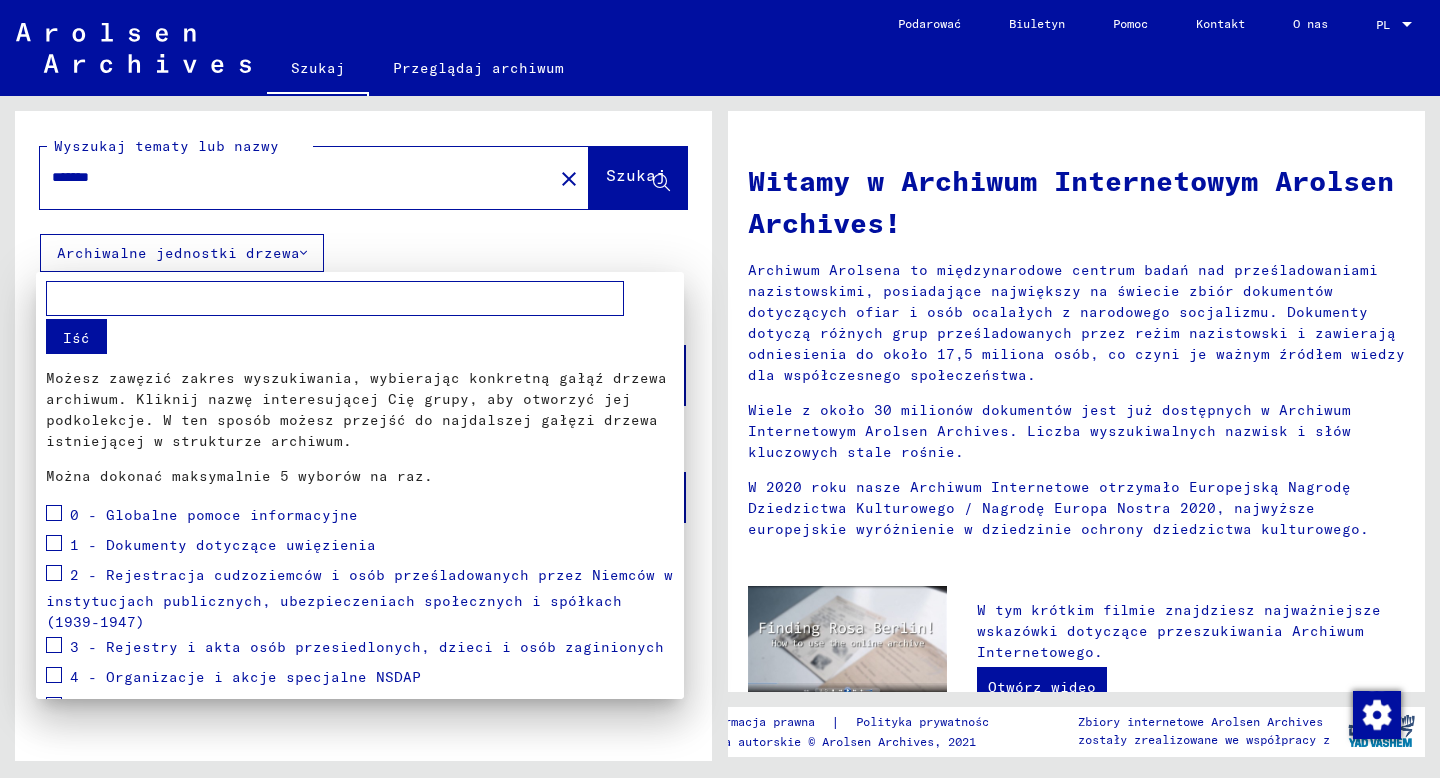 click at bounding box center (54, 513) 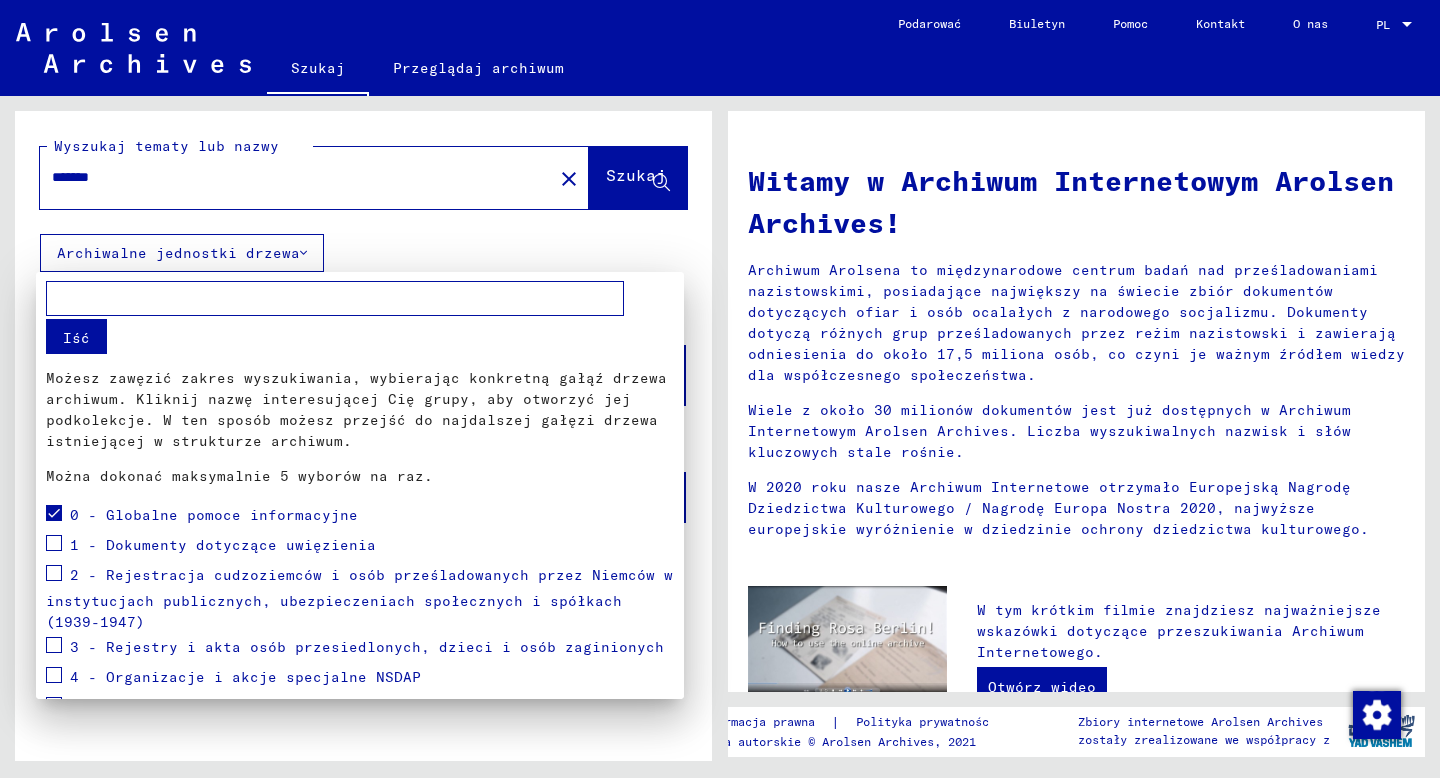click at bounding box center [54, 543] 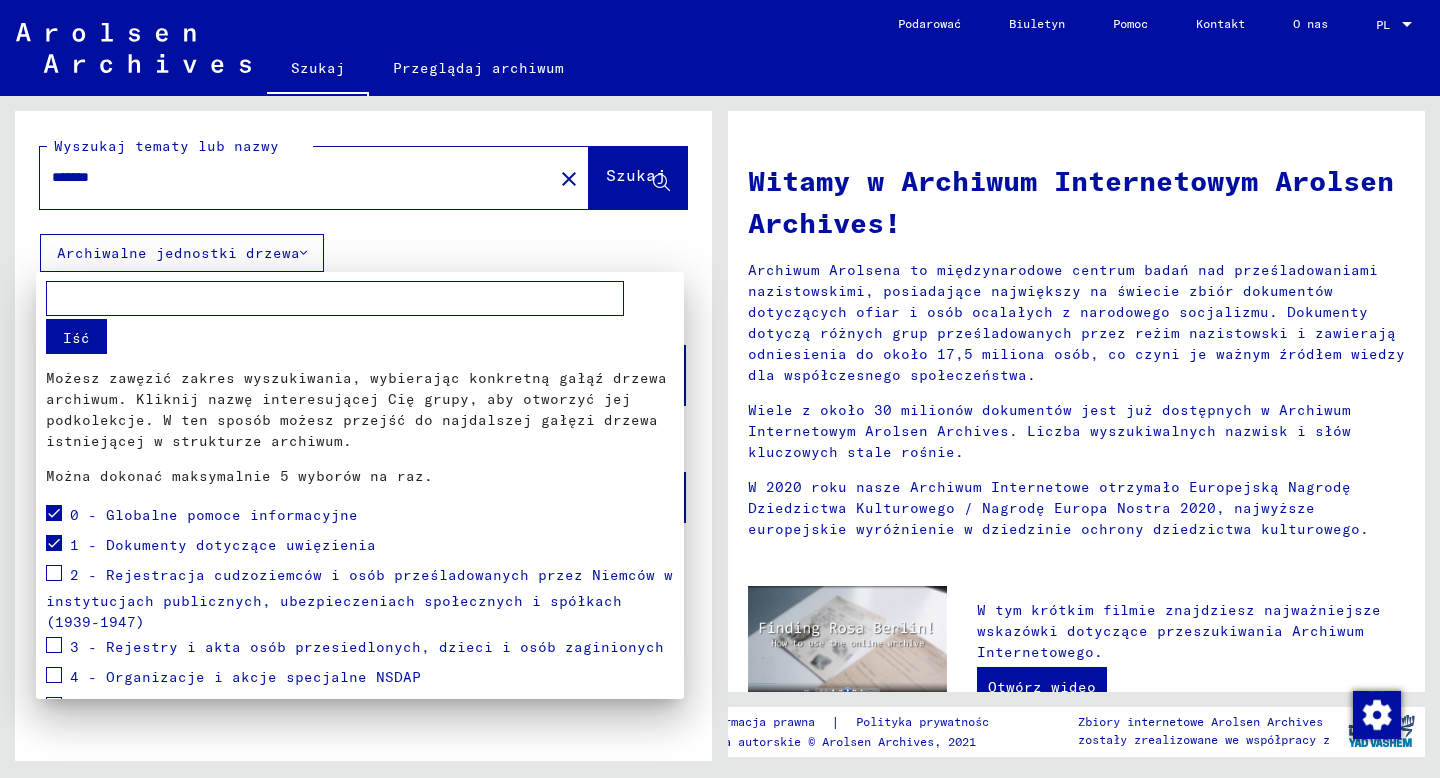 click at bounding box center [54, 573] 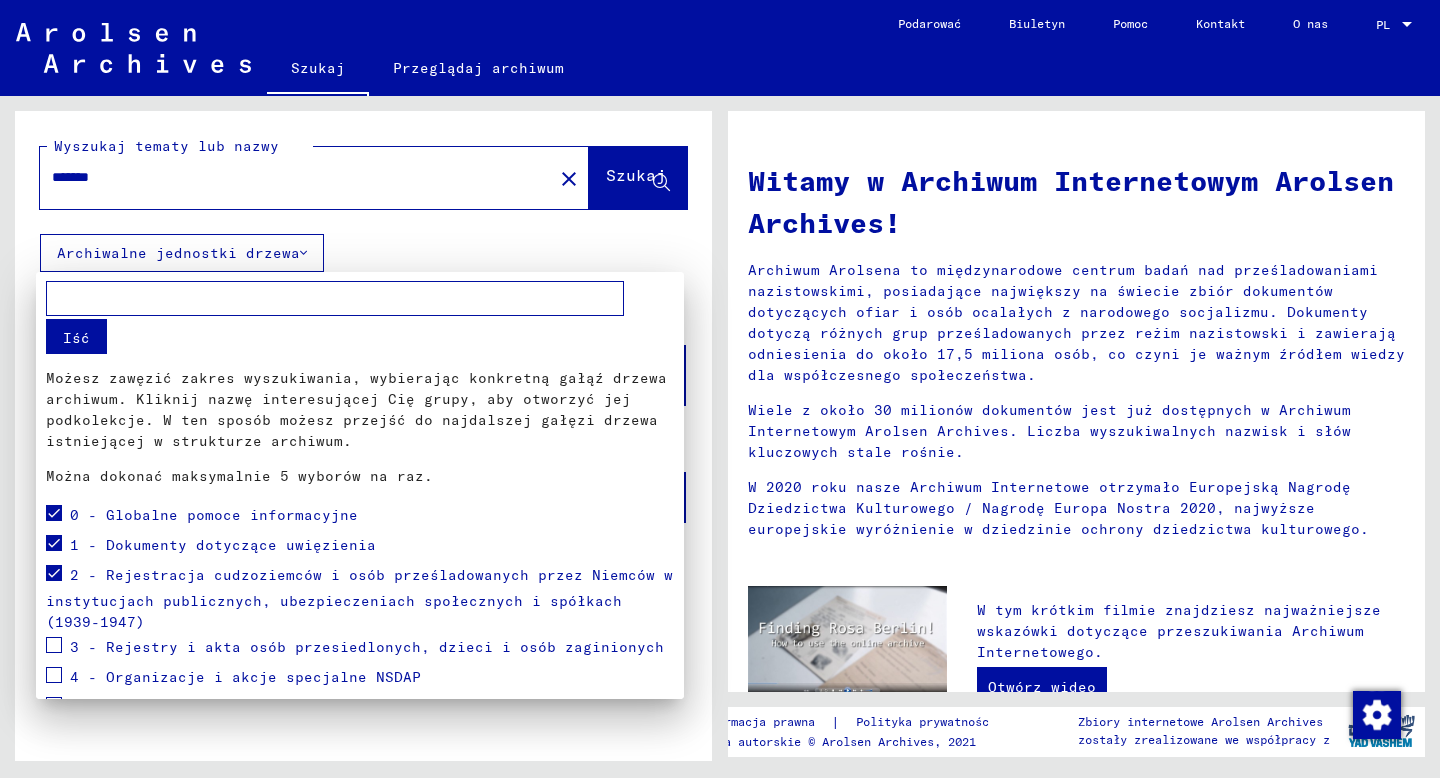 click at bounding box center (54, 645) 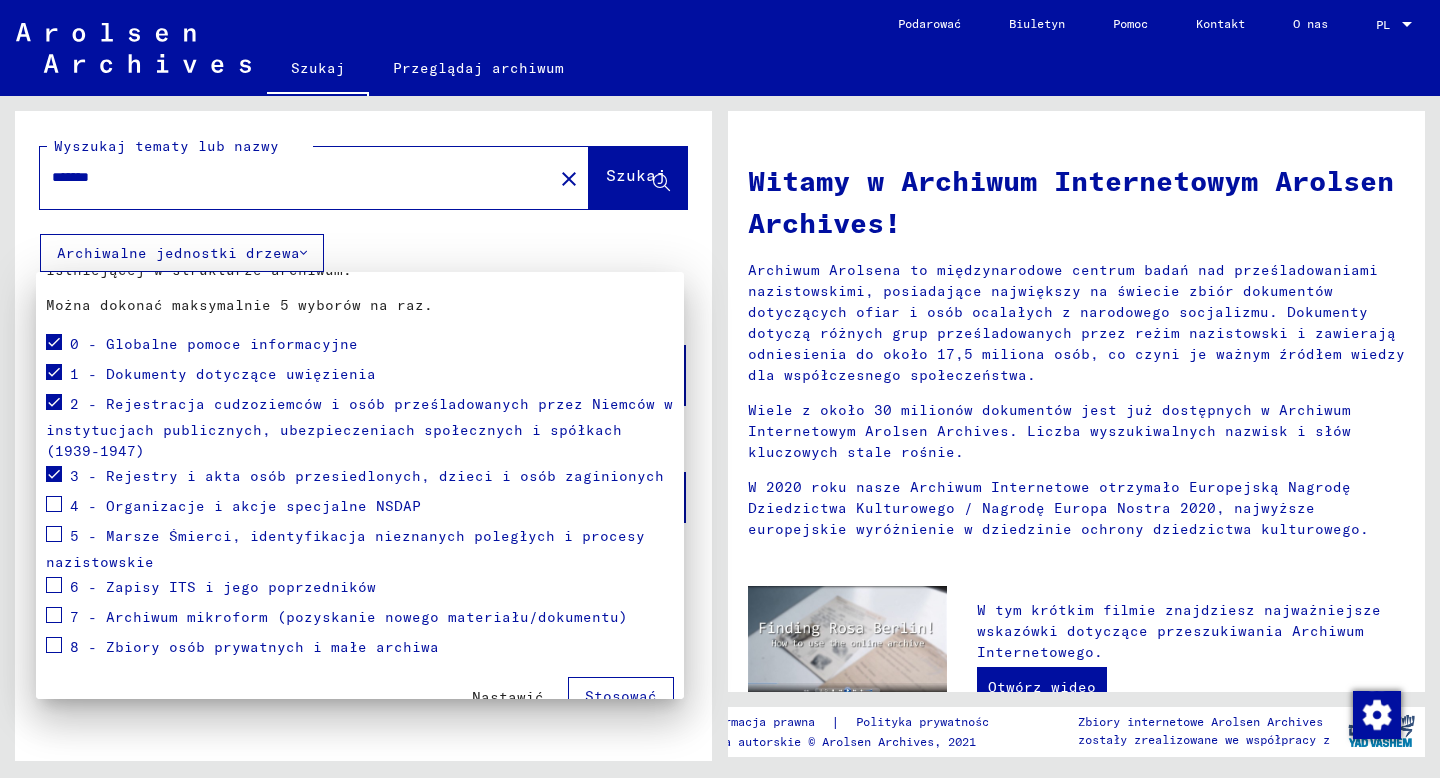 scroll, scrollTop: 197, scrollLeft: 0, axis: vertical 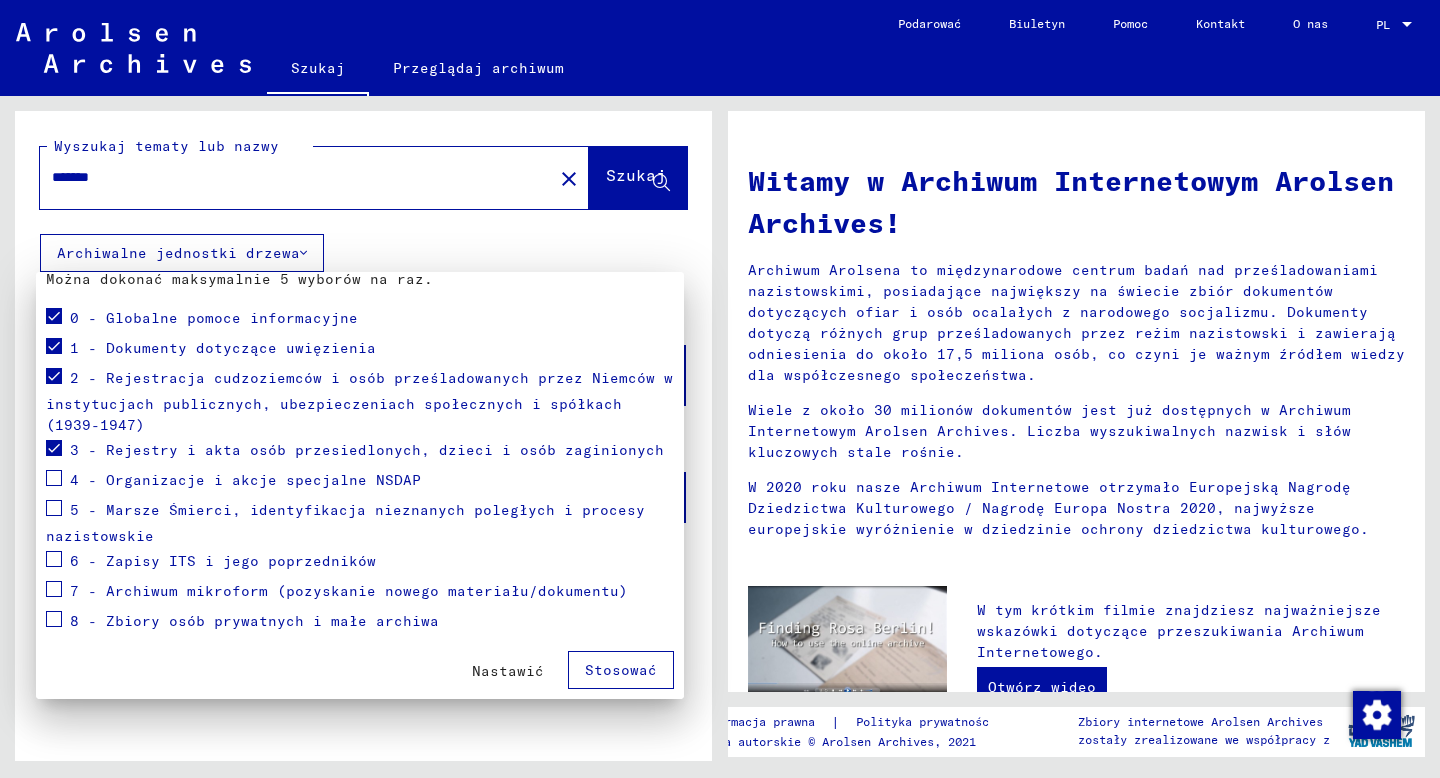 click at bounding box center [54, 481] 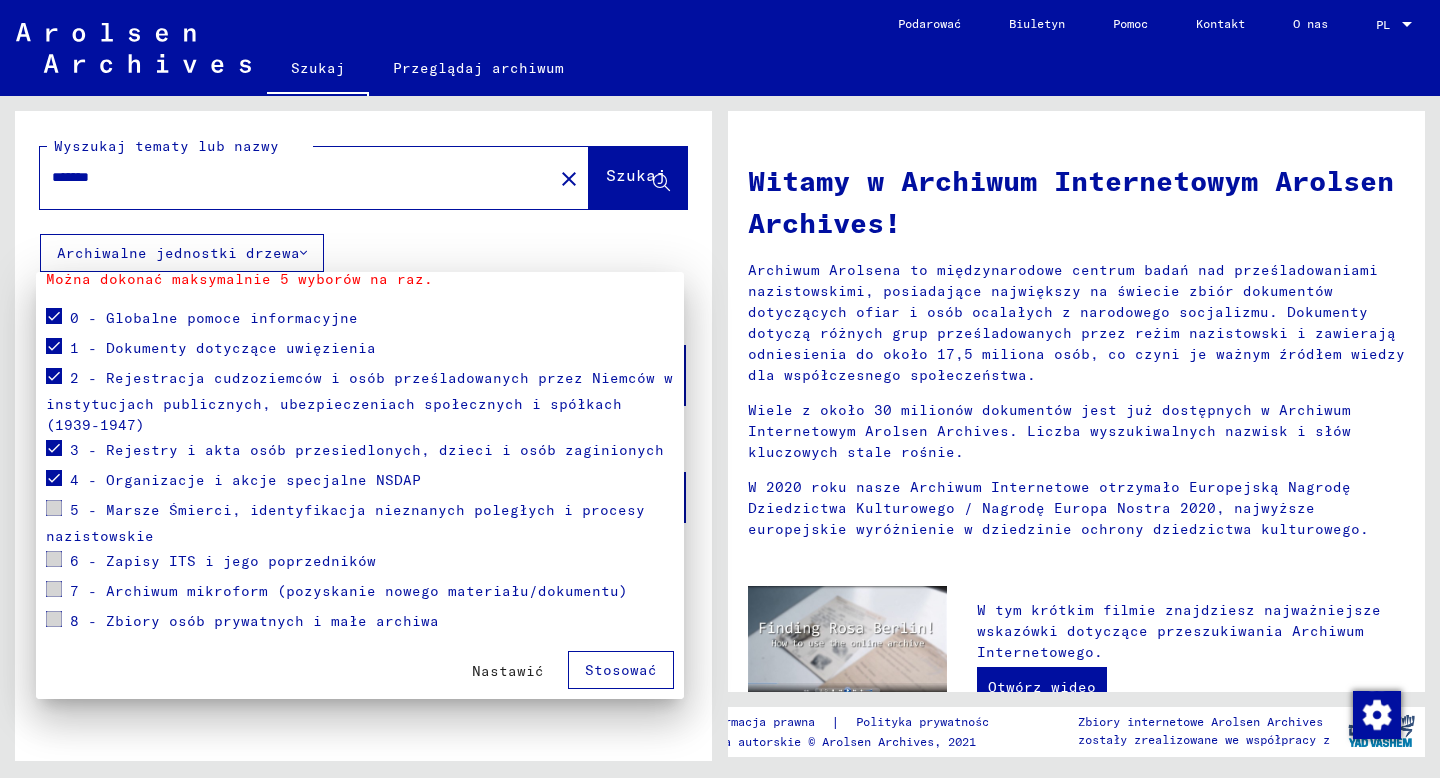click on "Stosować" at bounding box center (621, 670) 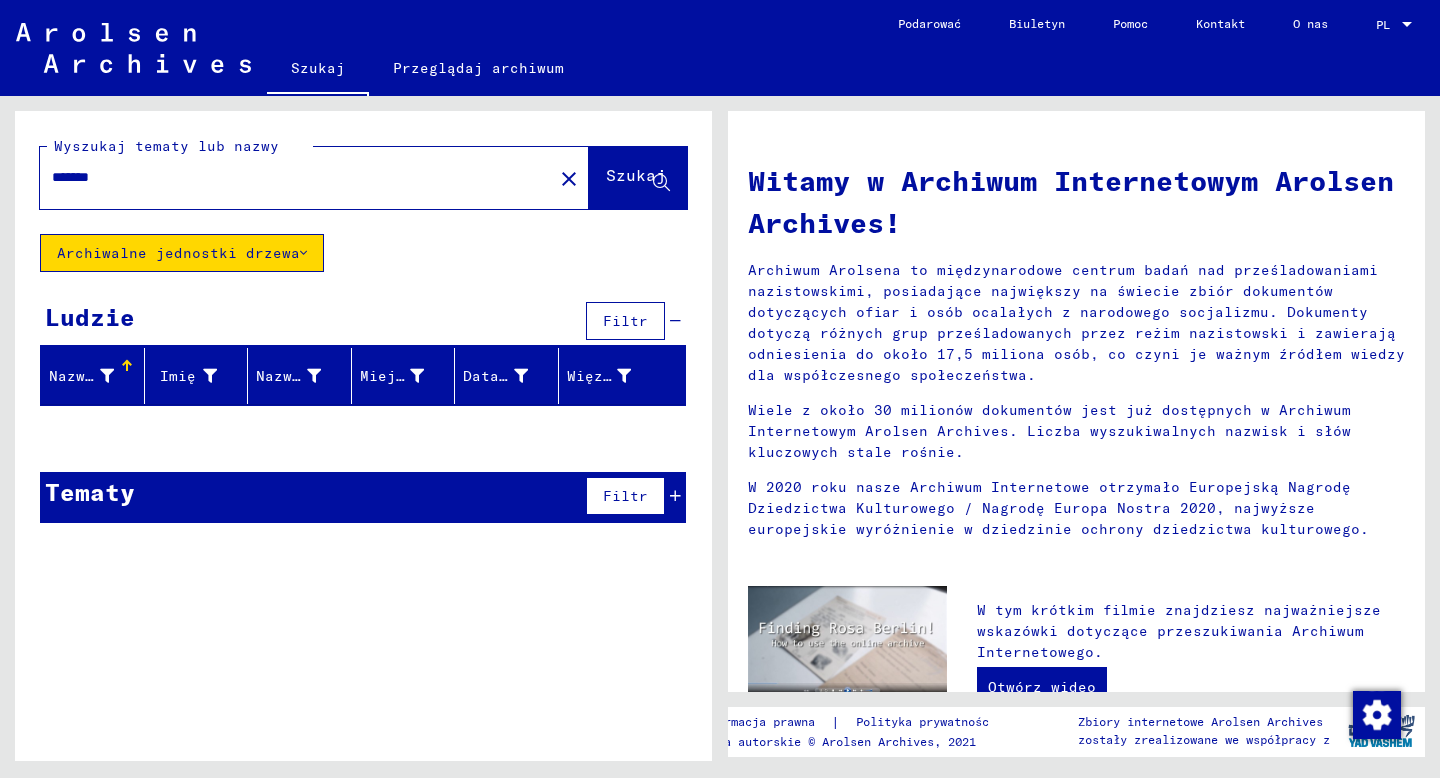 click on "Archiwalne jednostki drzewa" 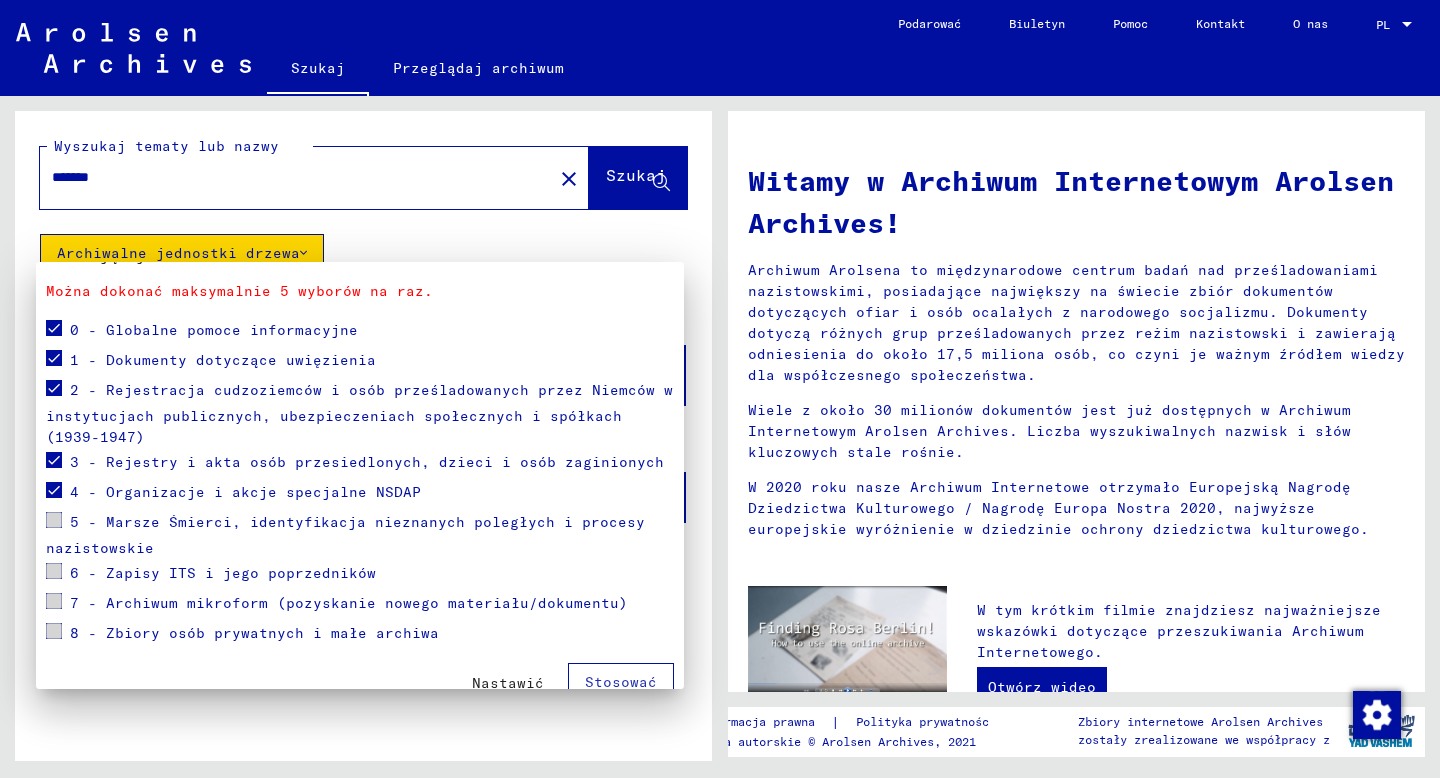 scroll, scrollTop: 197, scrollLeft: 0, axis: vertical 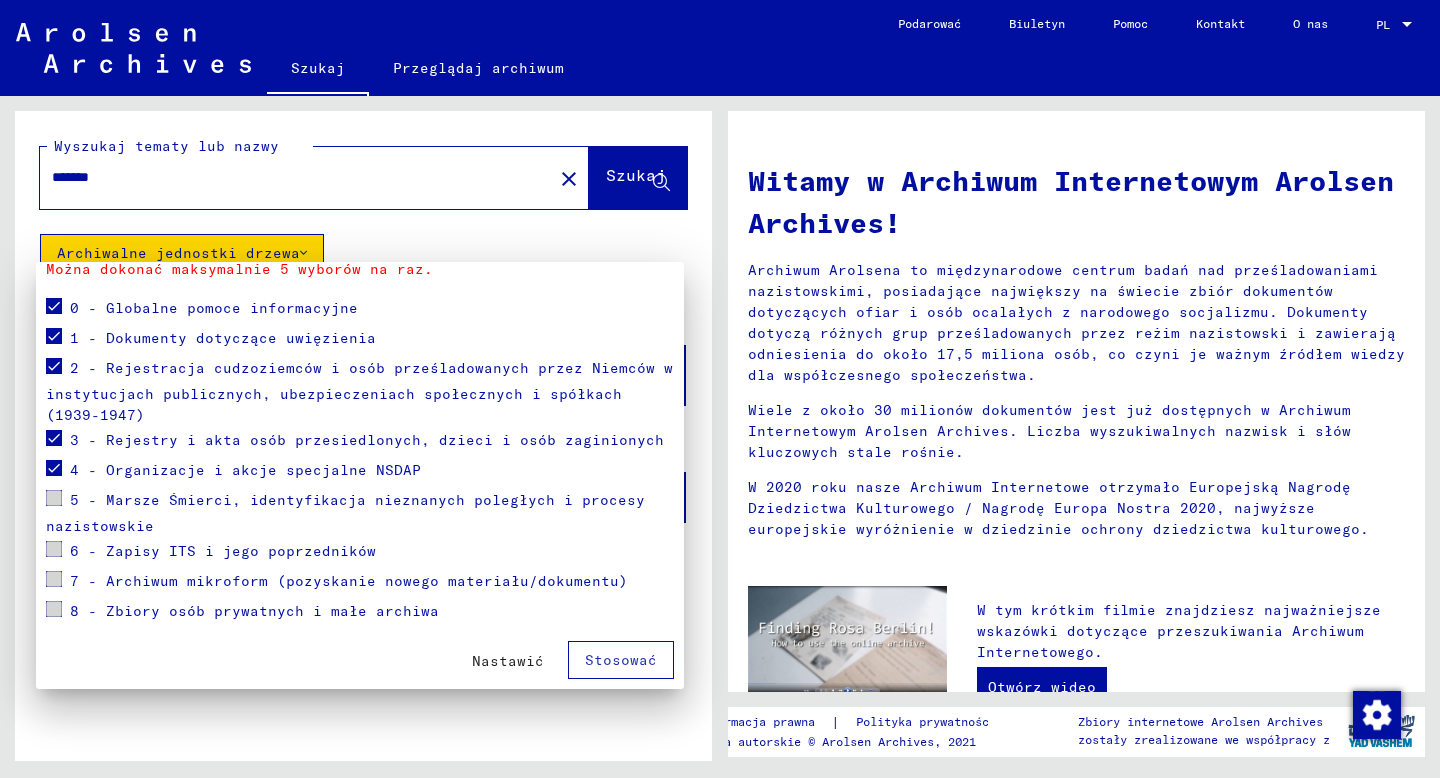 click at bounding box center [54, 468] 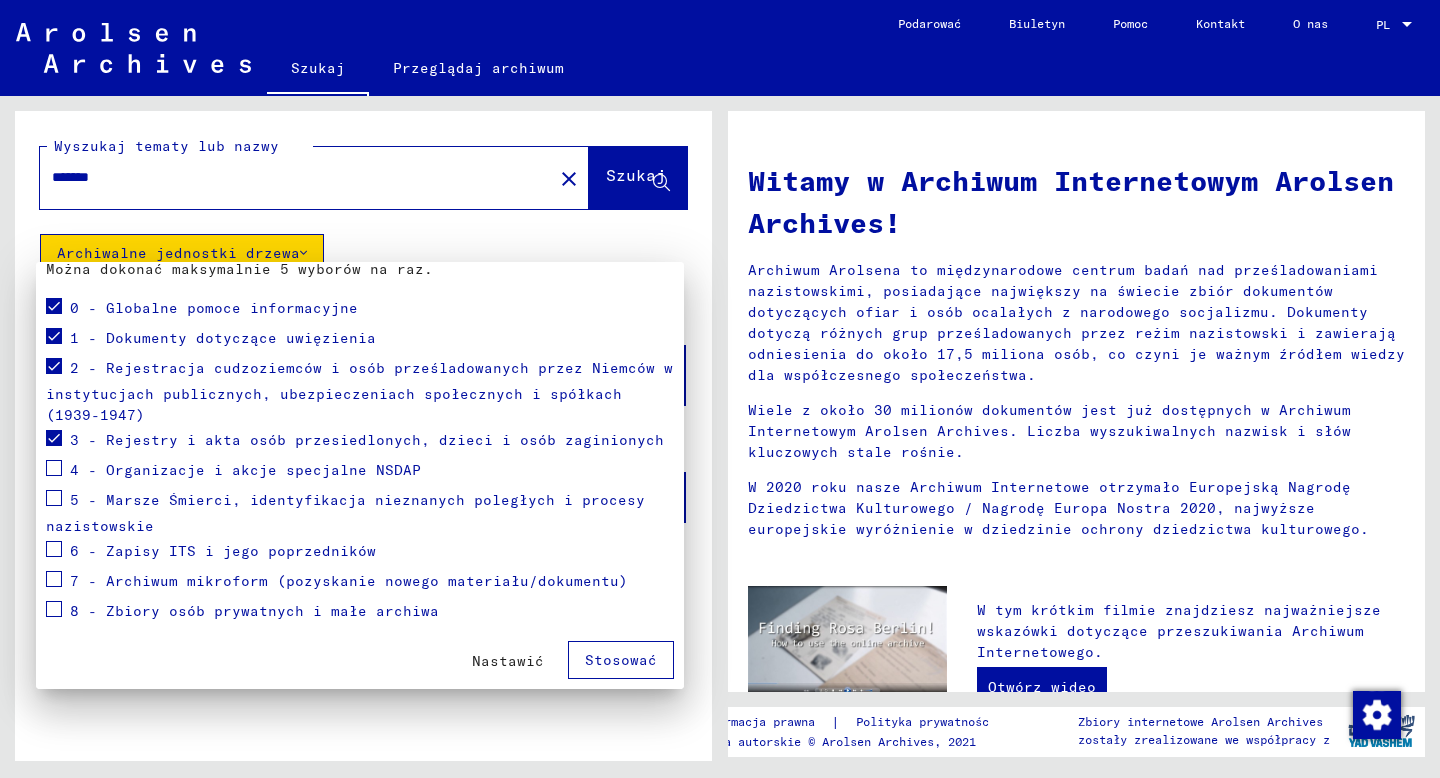click at bounding box center (54, 438) 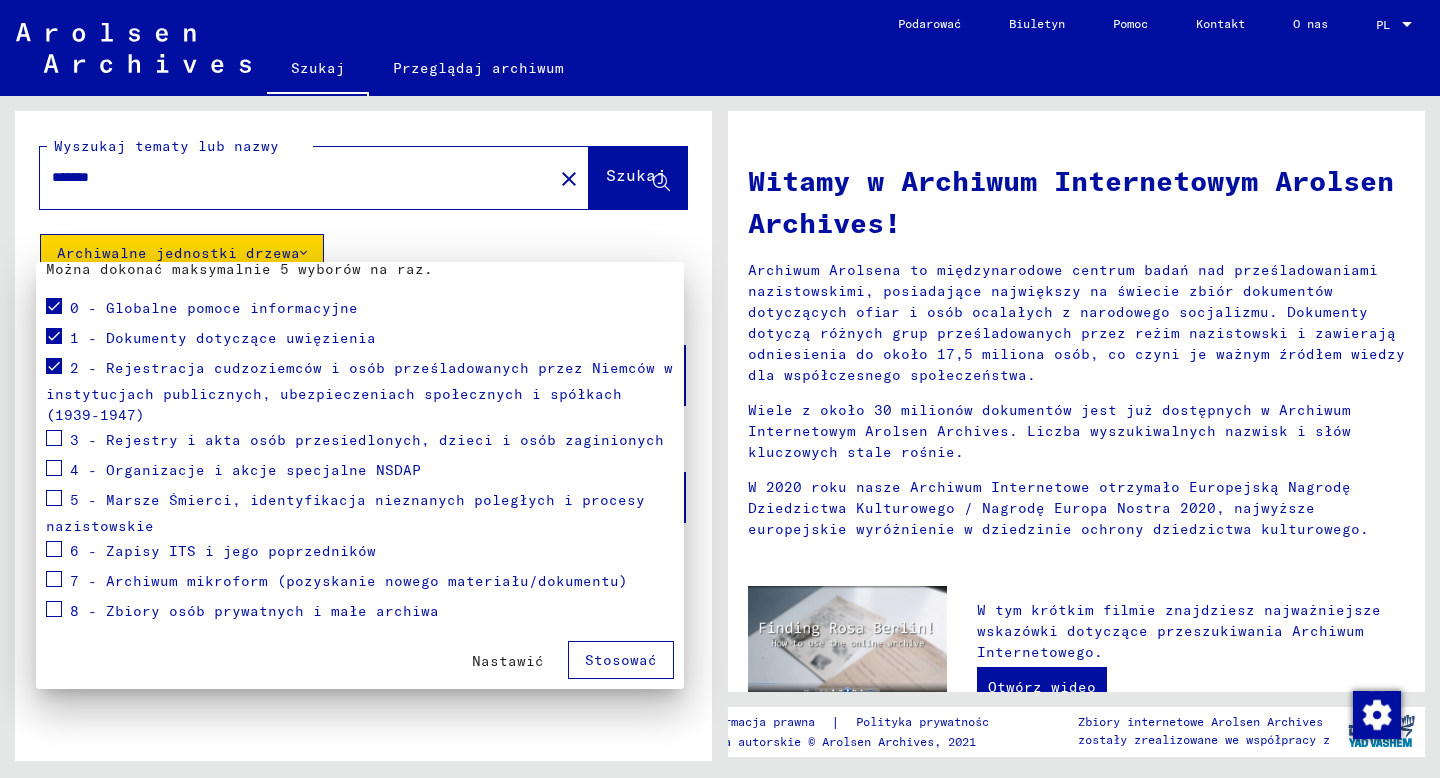 click at bounding box center (54, 366) 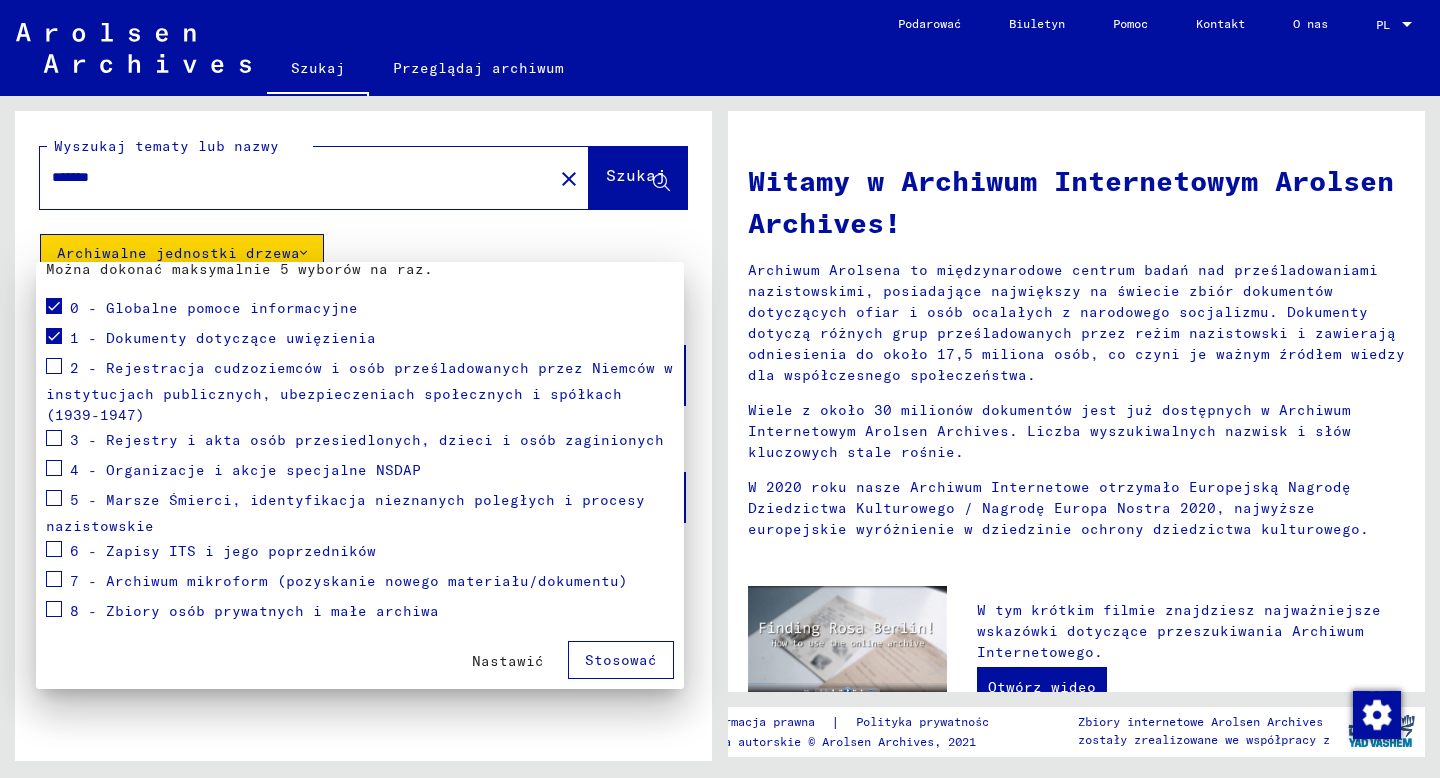 click at bounding box center [54, 336] 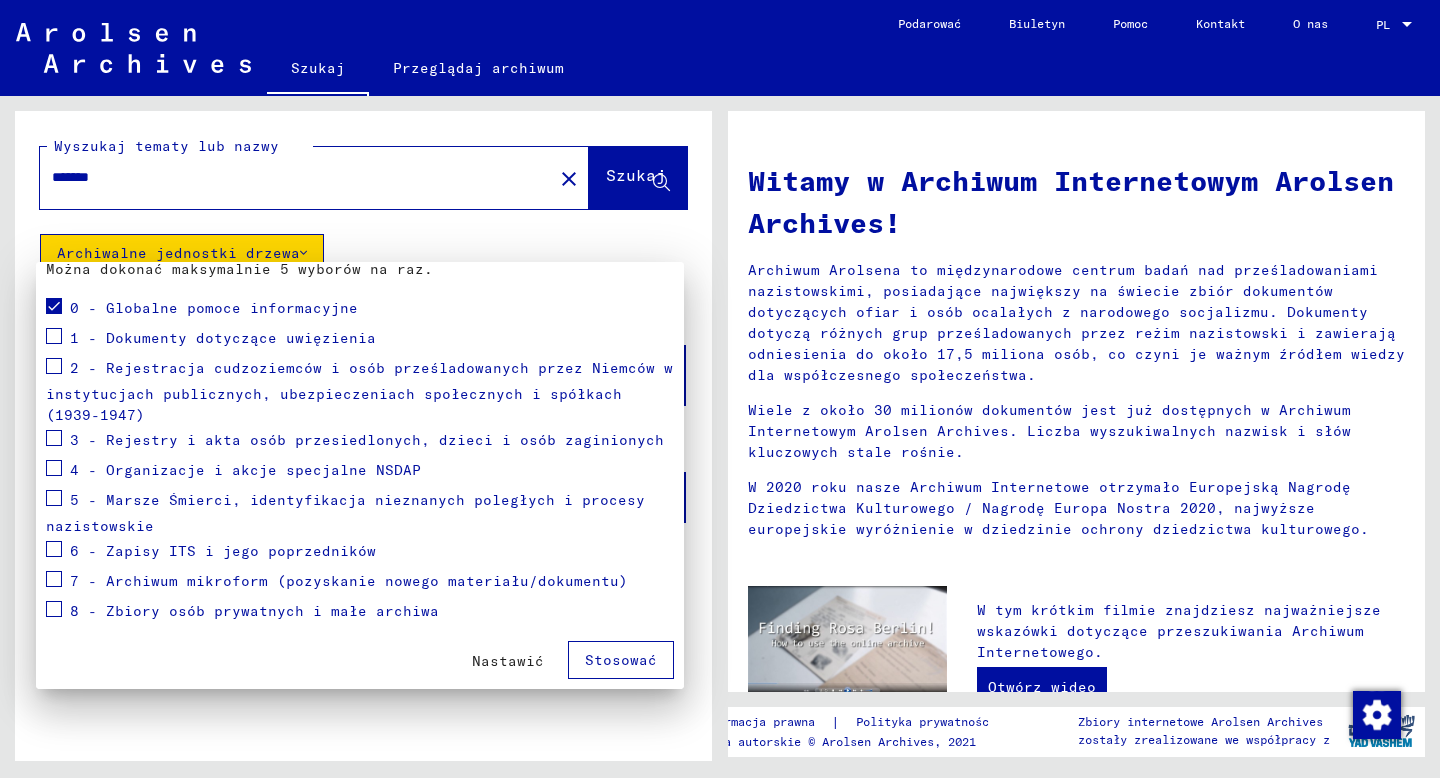 click at bounding box center (54, 306) 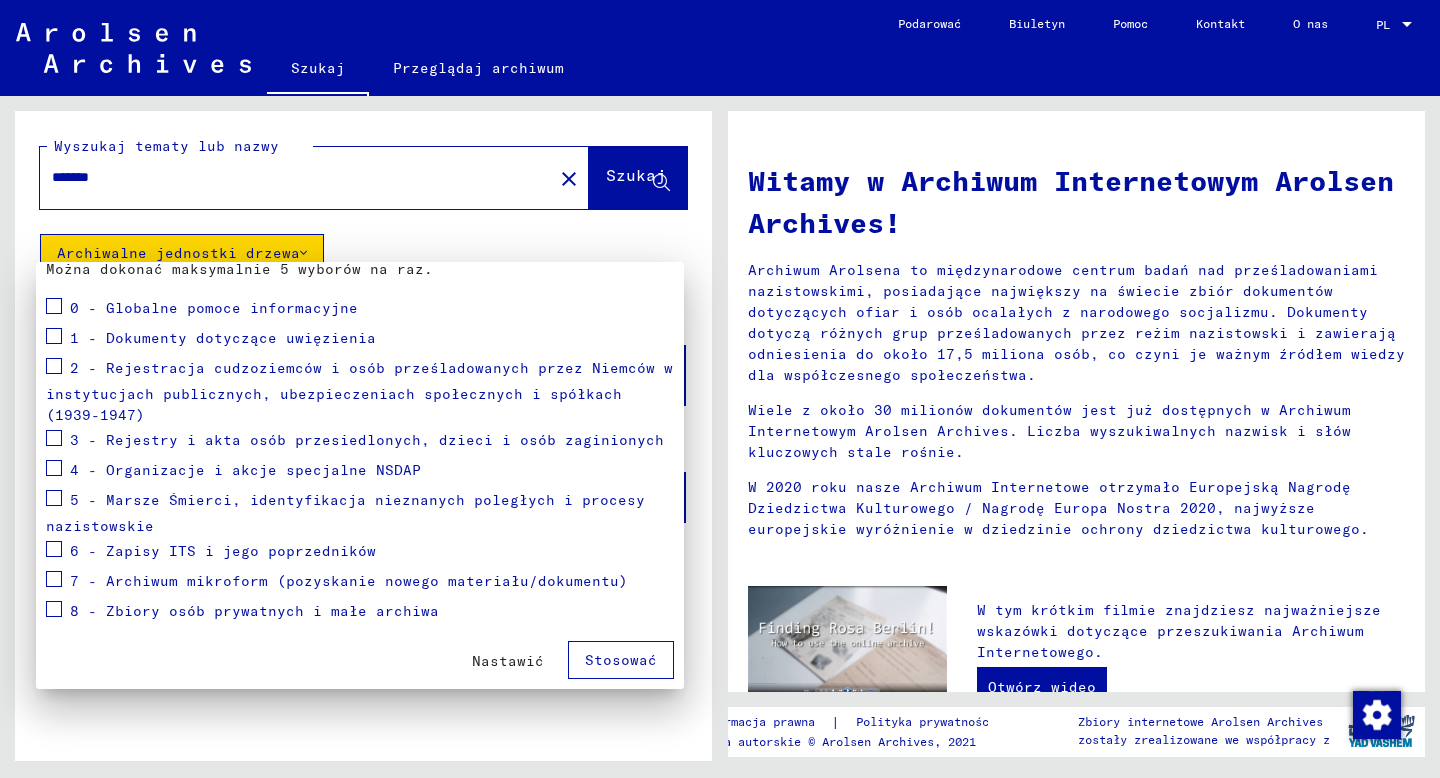 click at bounding box center (54, 498) 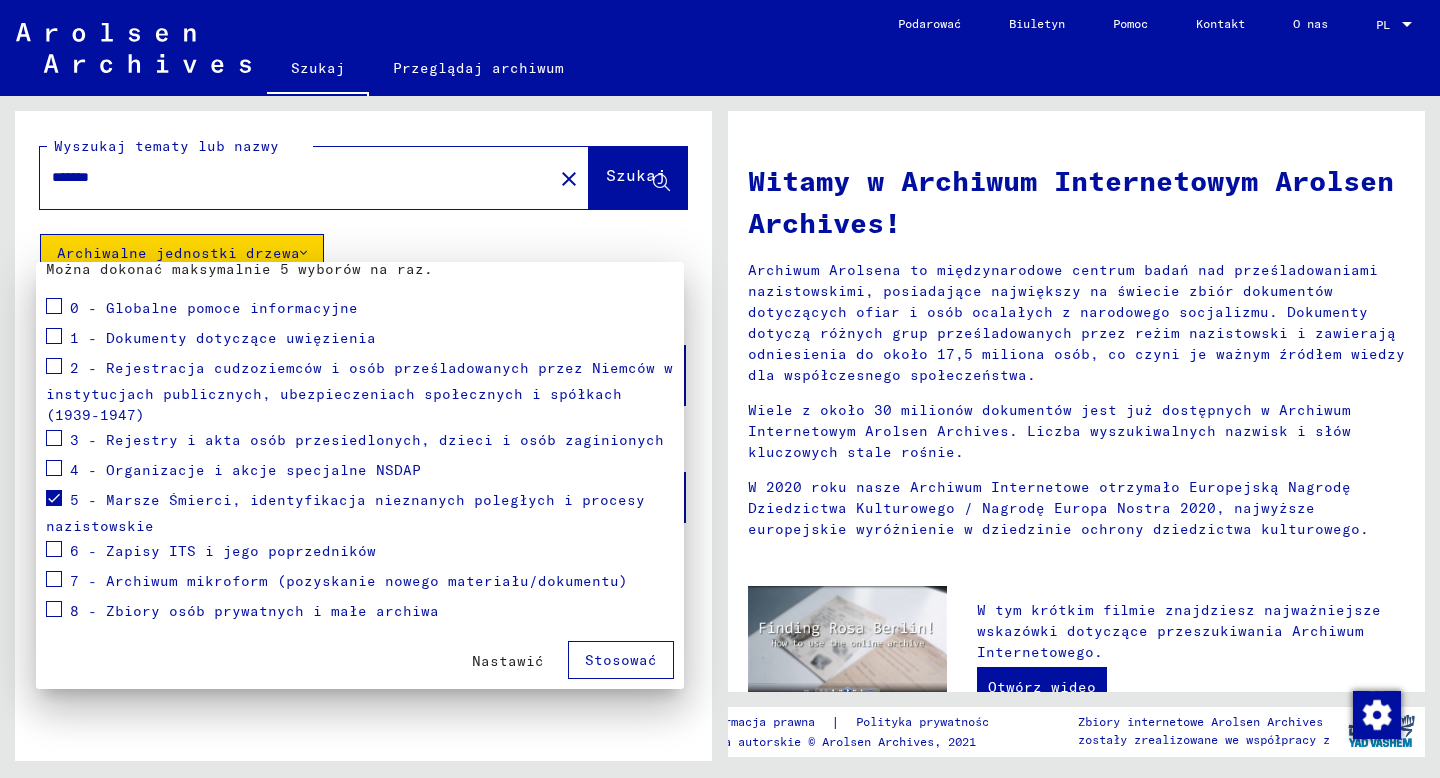 click at bounding box center [54, 549] 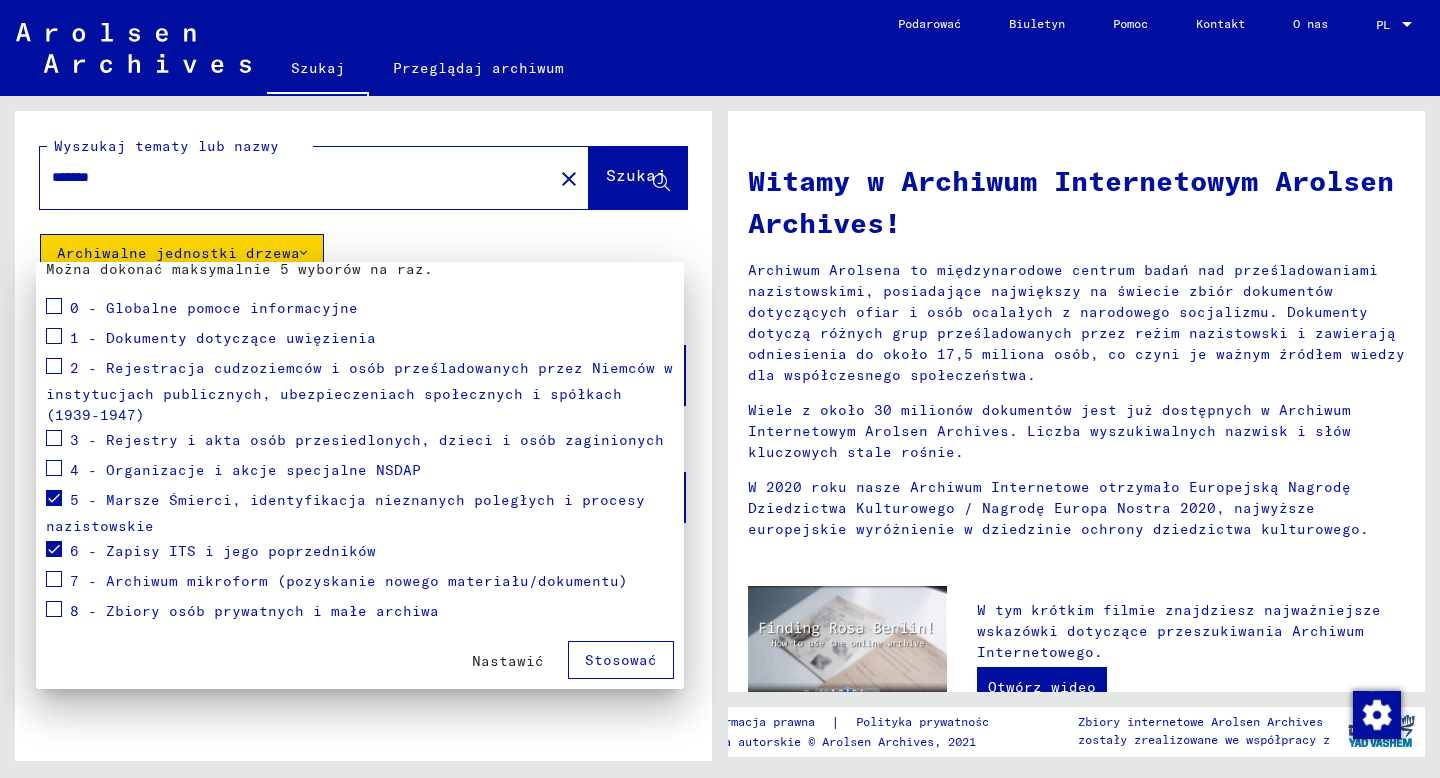click at bounding box center [54, 579] 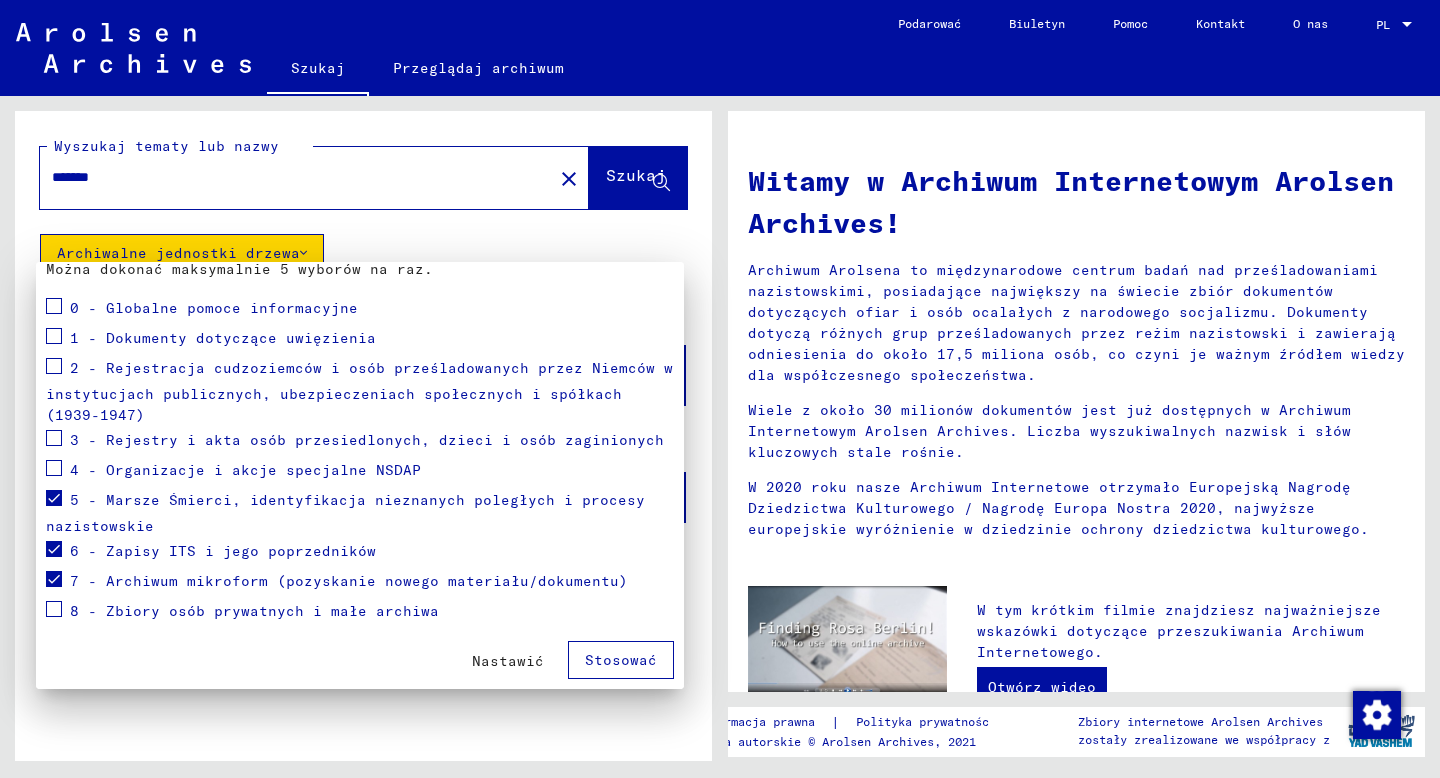 click at bounding box center [54, 609] 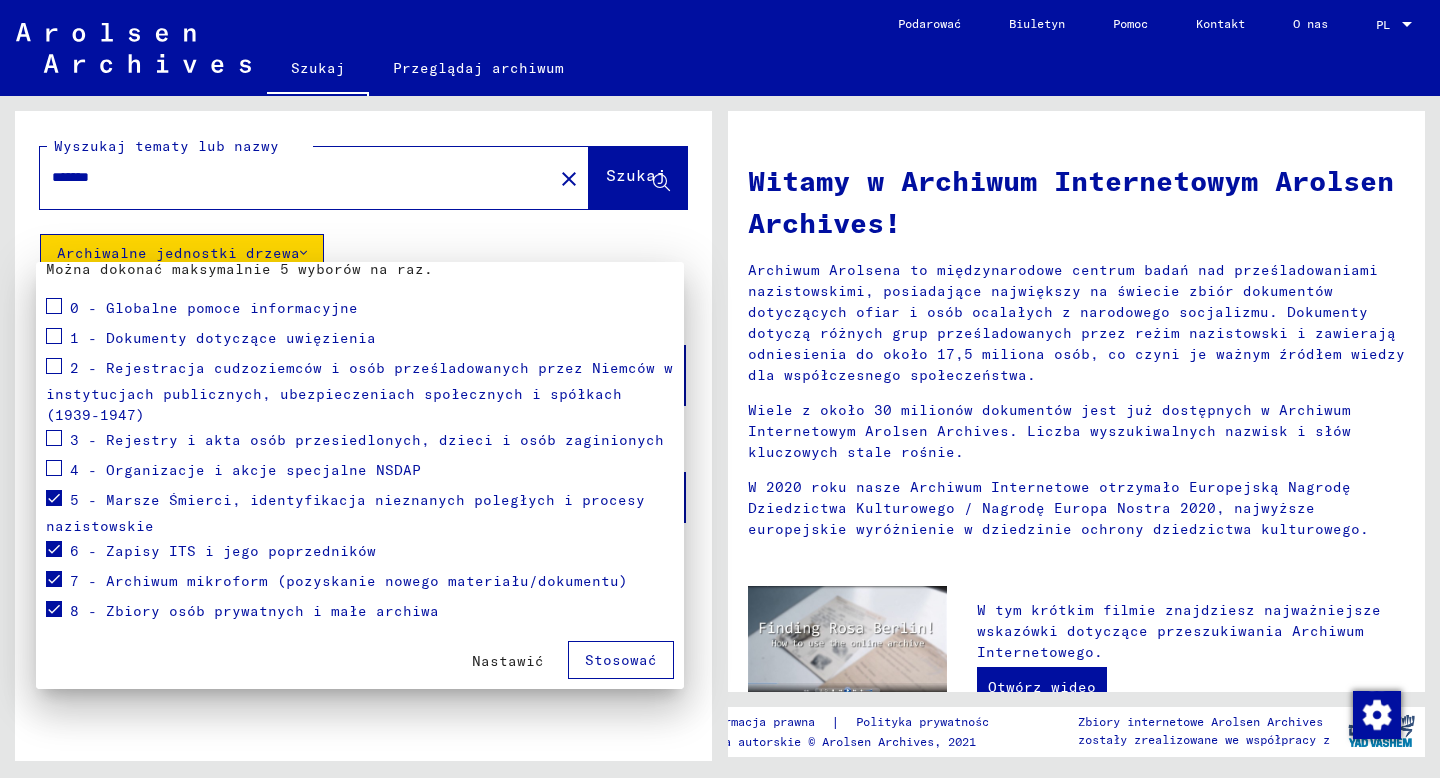 click at bounding box center [54, 468] 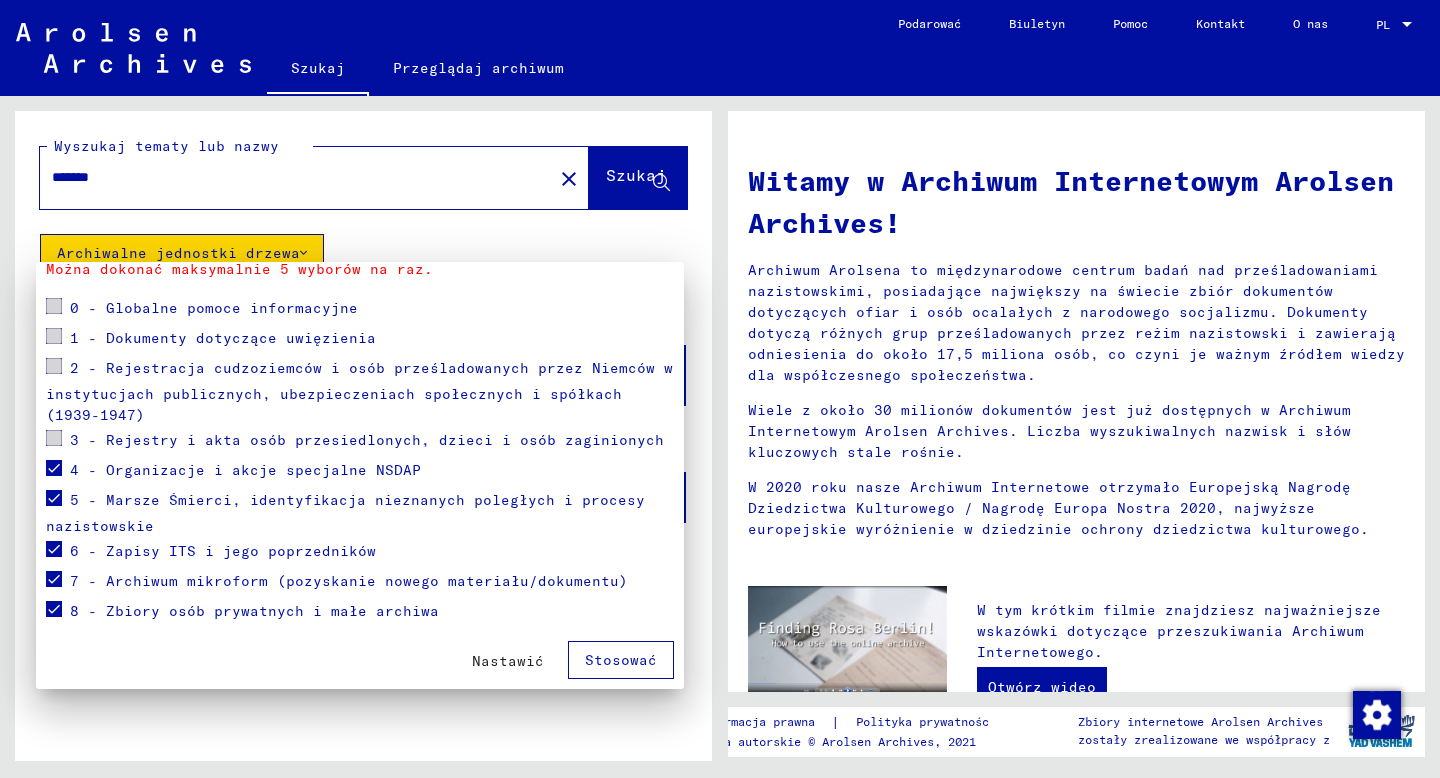 click on "Stosować" at bounding box center [621, 660] 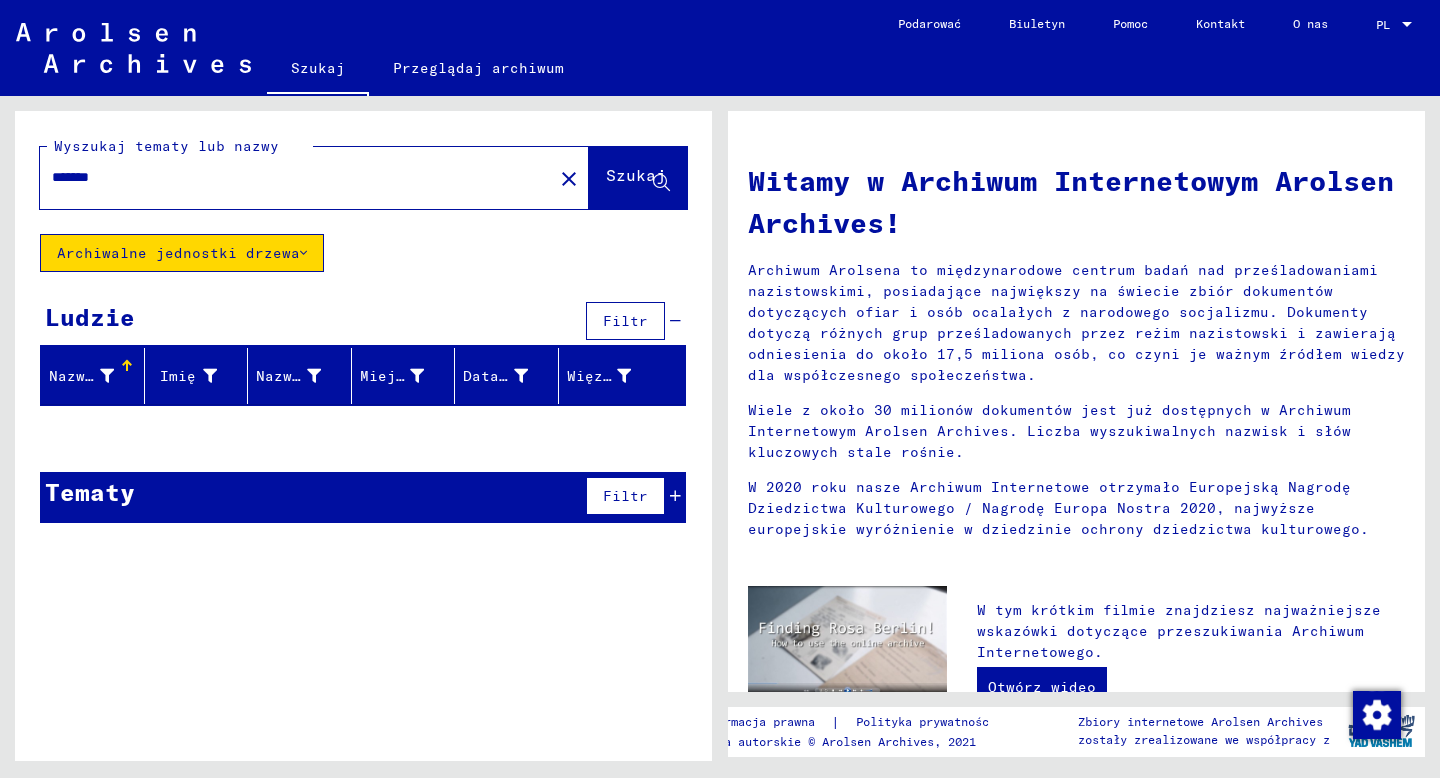 click on "Archiwalne jednostki drzewa" 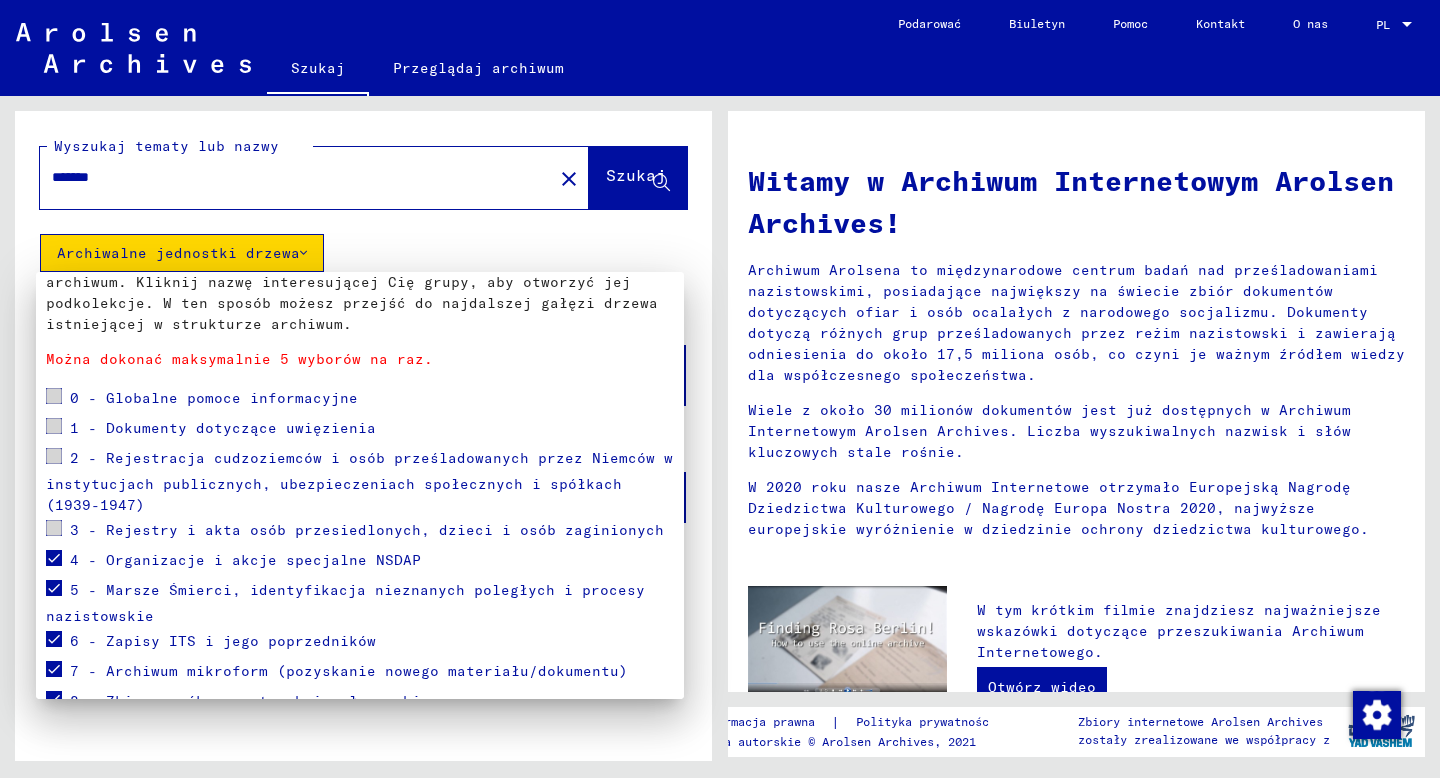 scroll, scrollTop: 197, scrollLeft: 0, axis: vertical 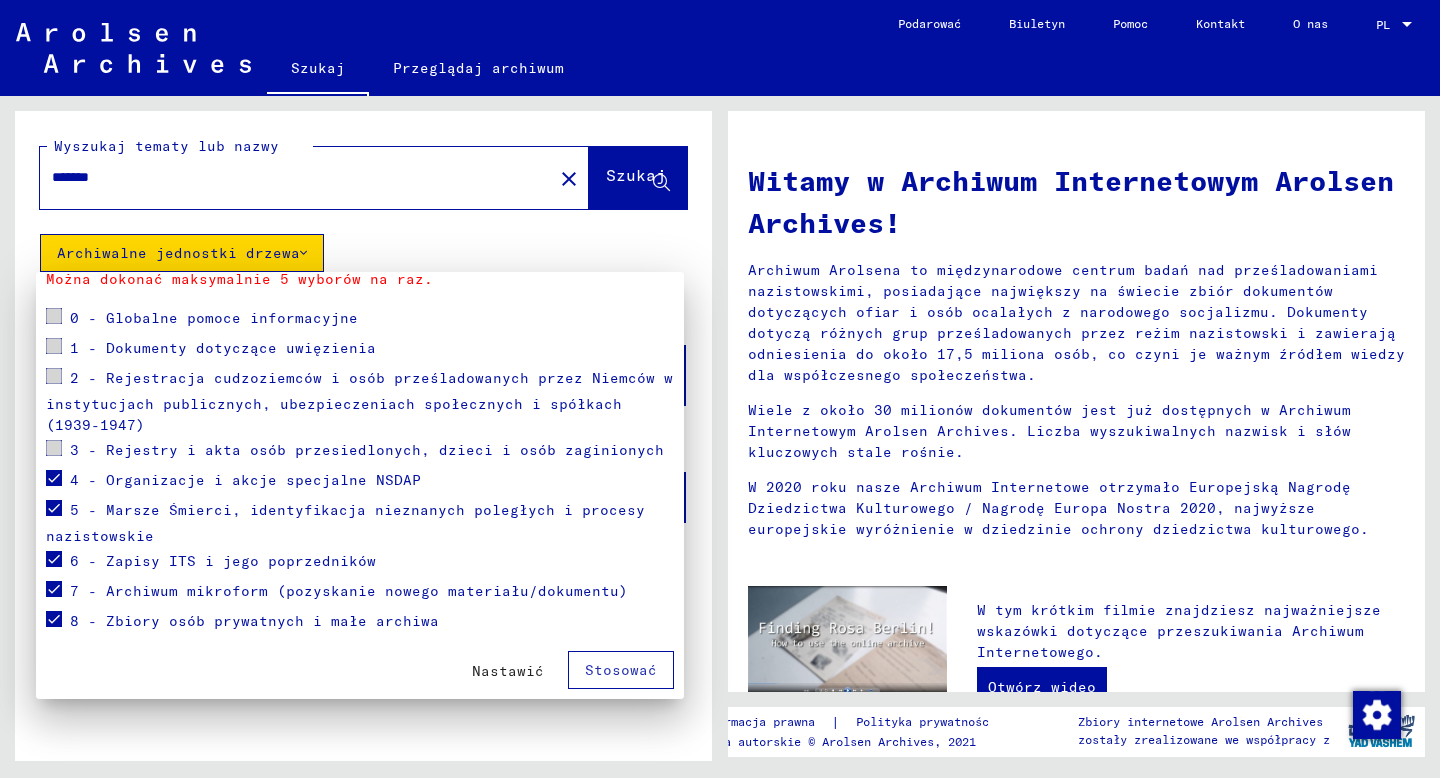 click at bounding box center (54, 478) 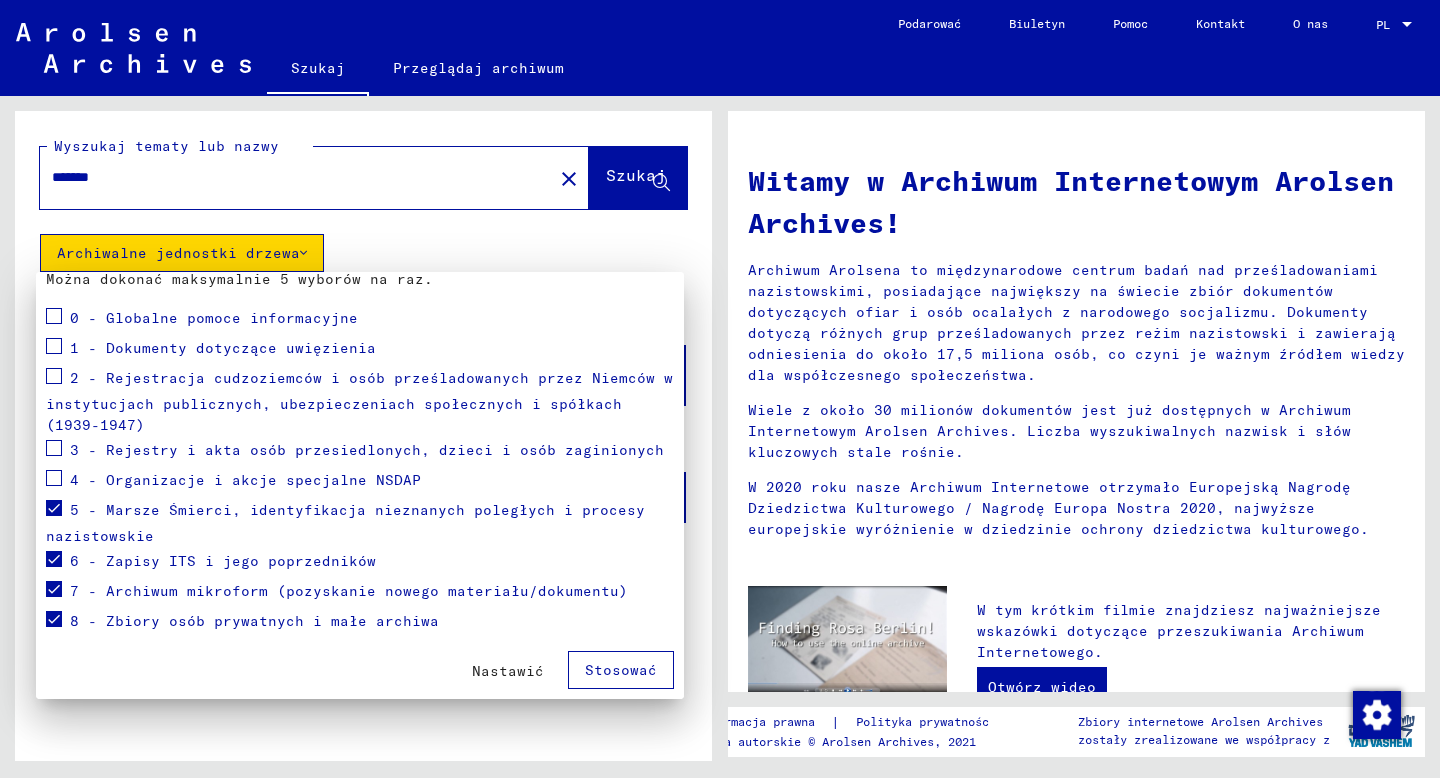 click at bounding box center (54, 508) 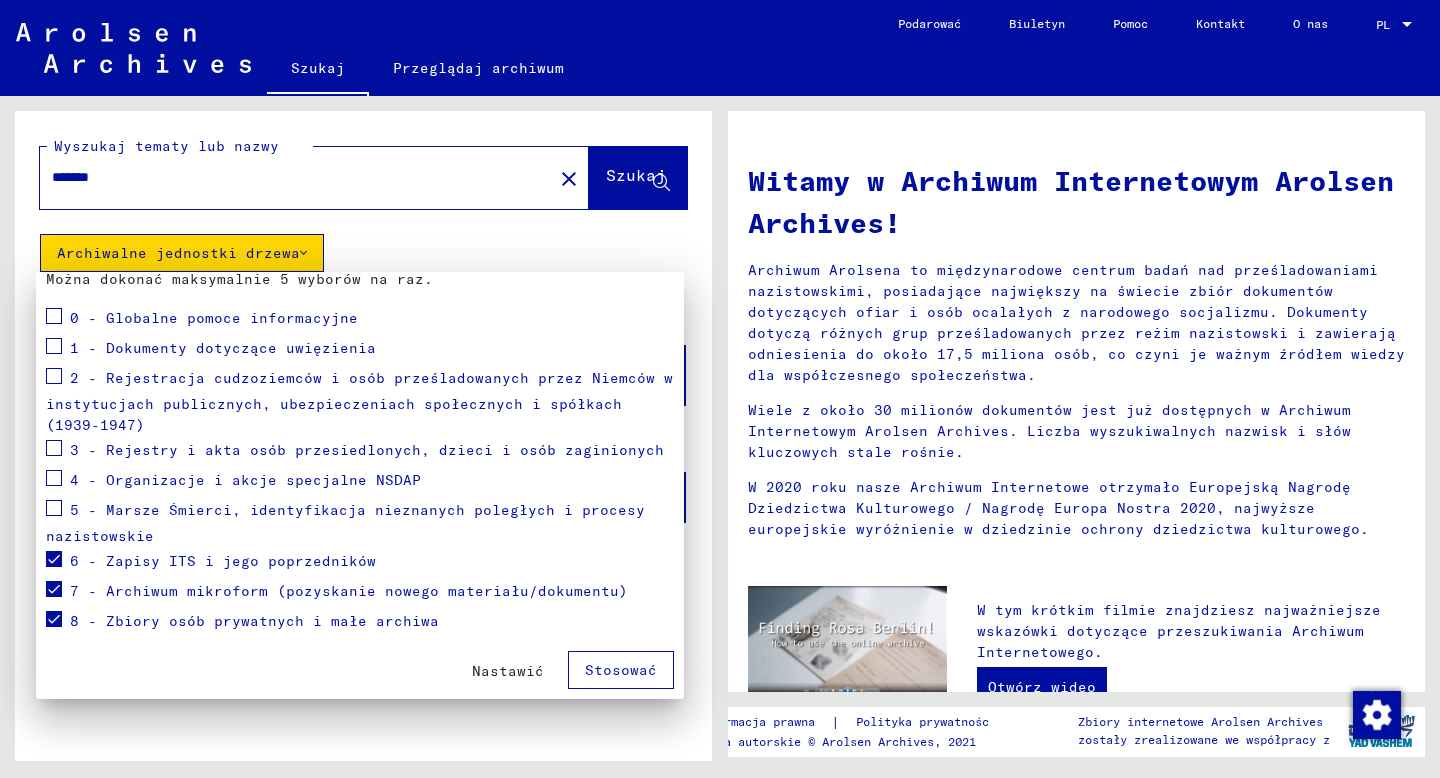 click at bounding box center [54, 559] 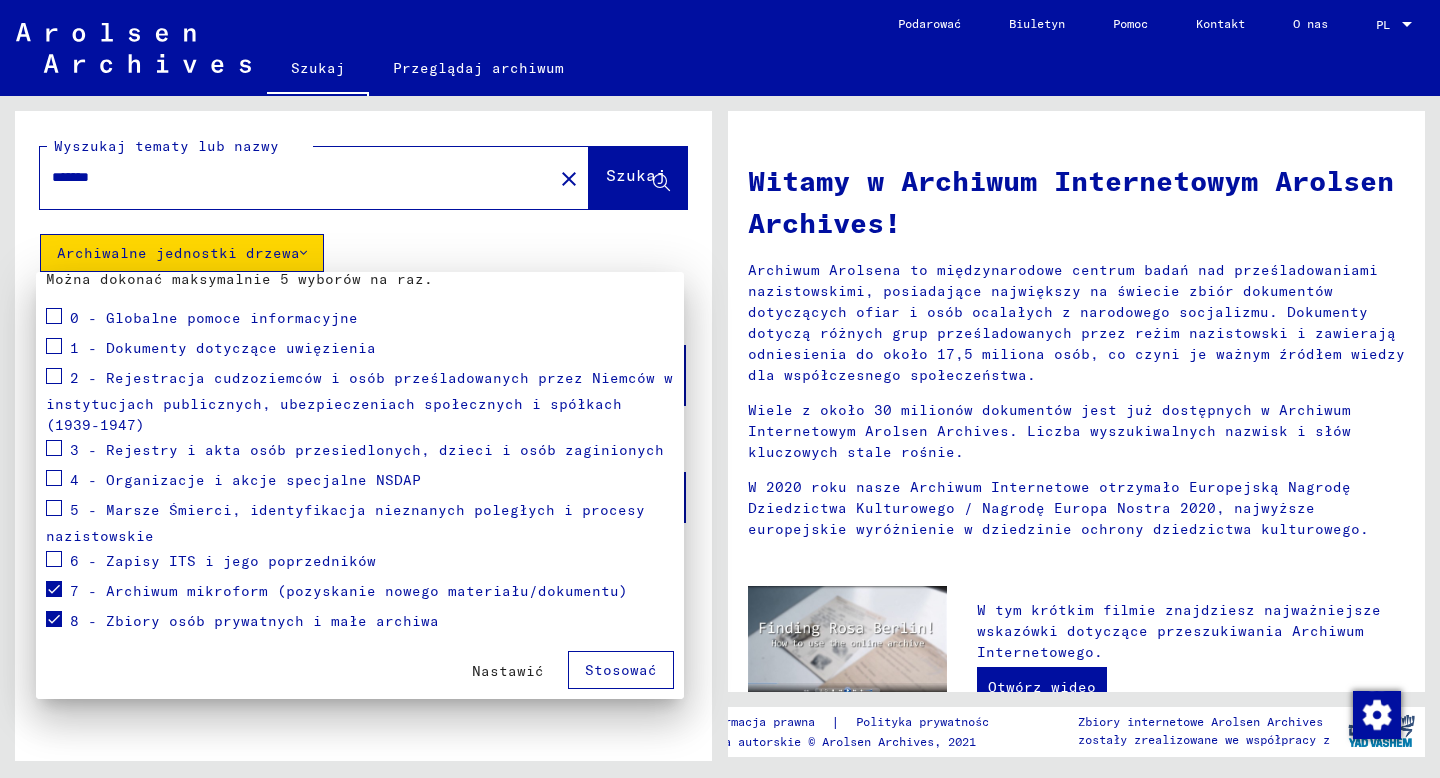 click at bounding box center (54, 589) 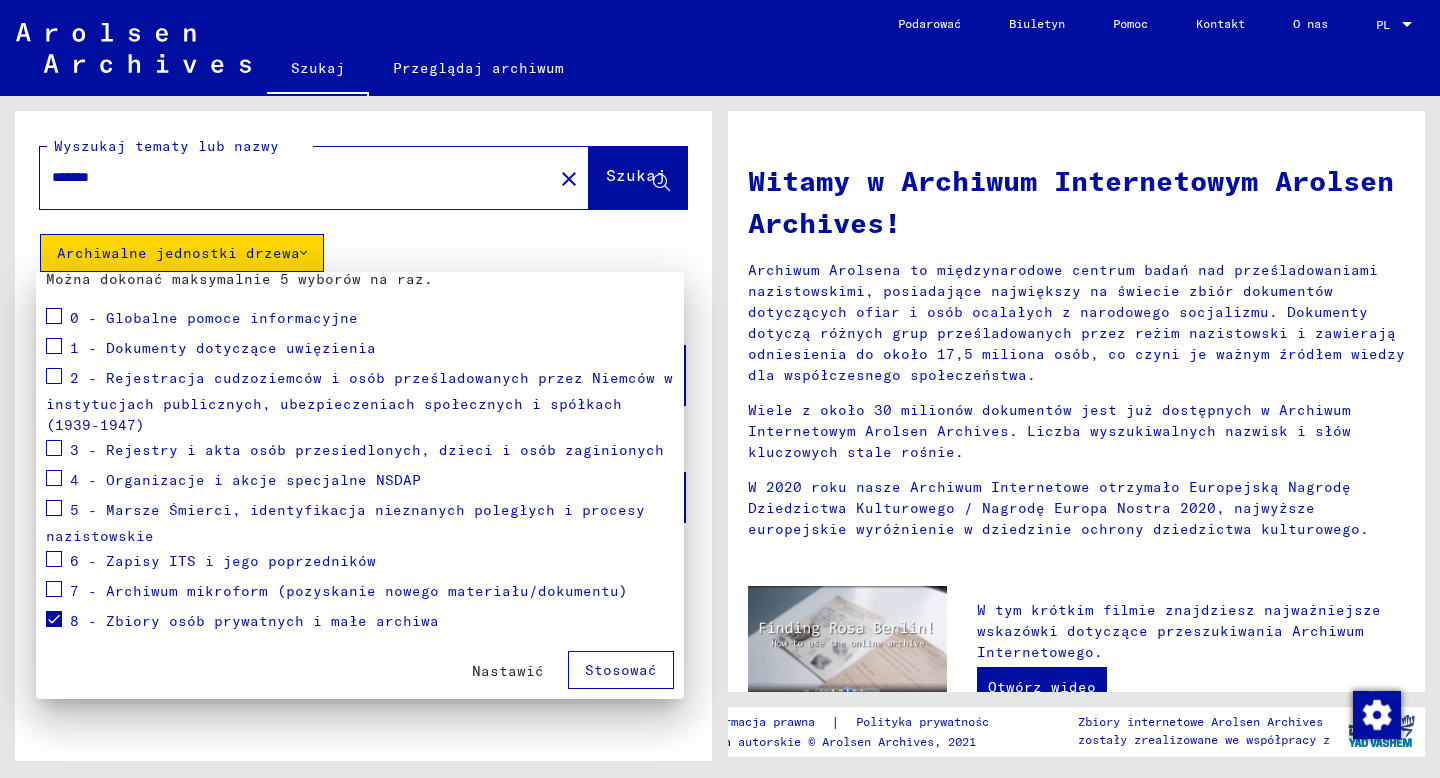 click at bounding box center [54, 619] 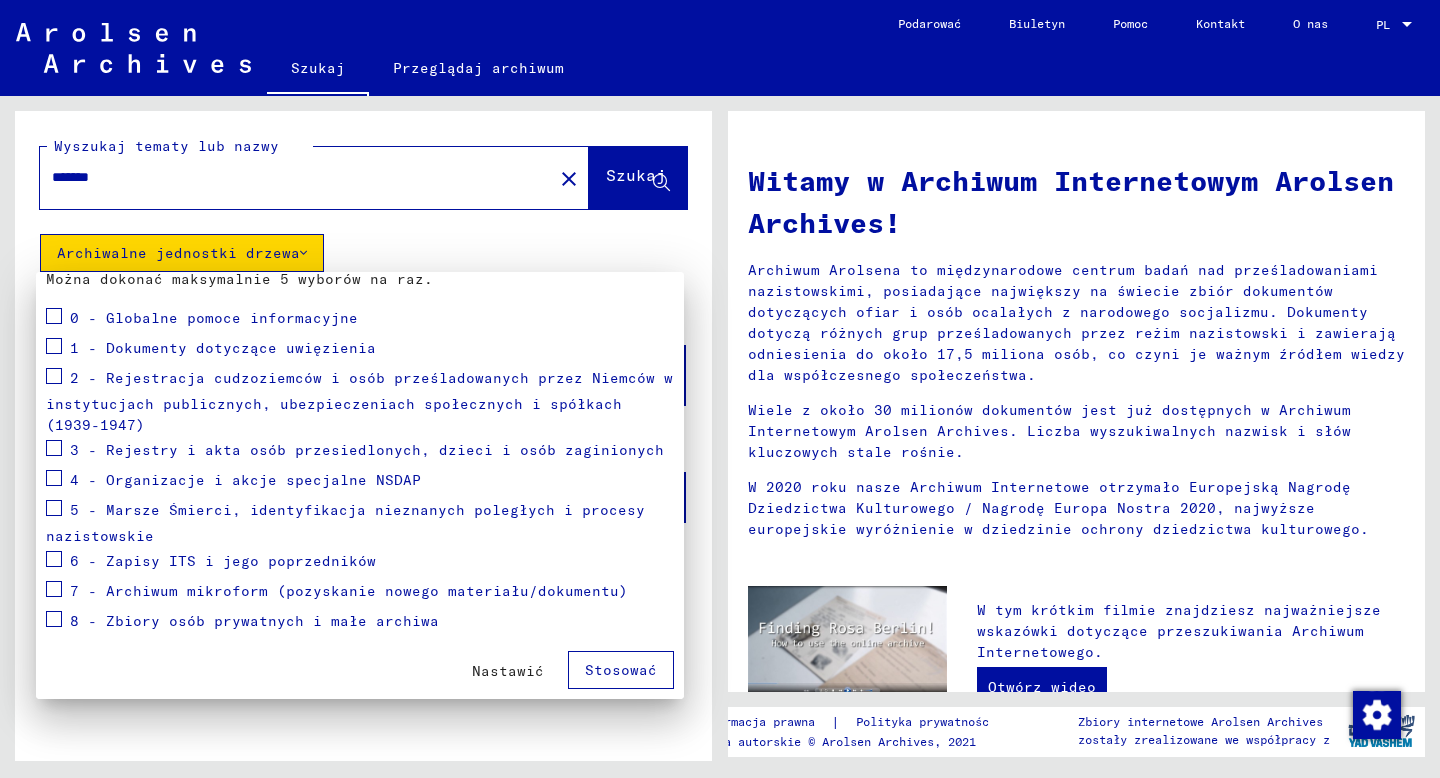 click on "Stosować" at bounding box center (621, 670) 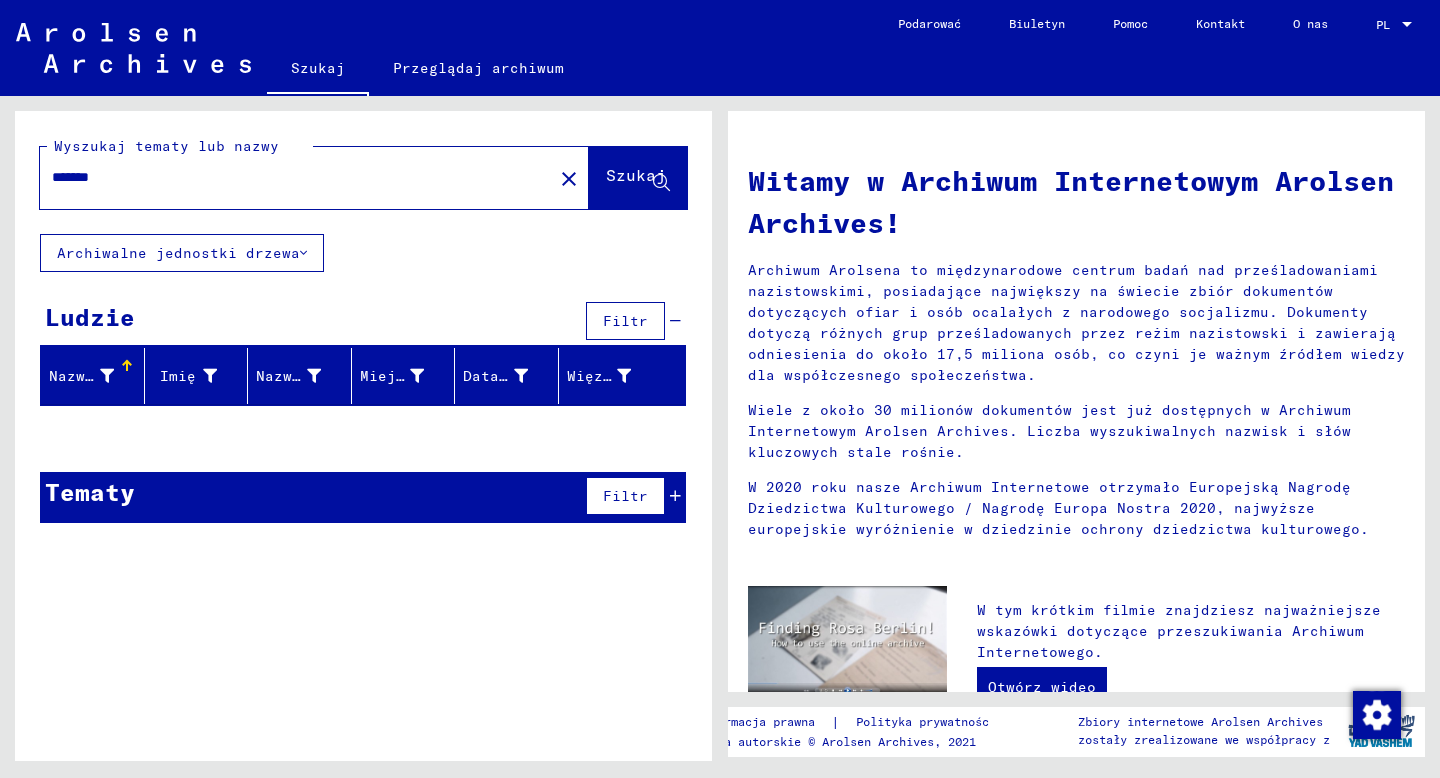 click on "*******" at bounding box center [290, 177] 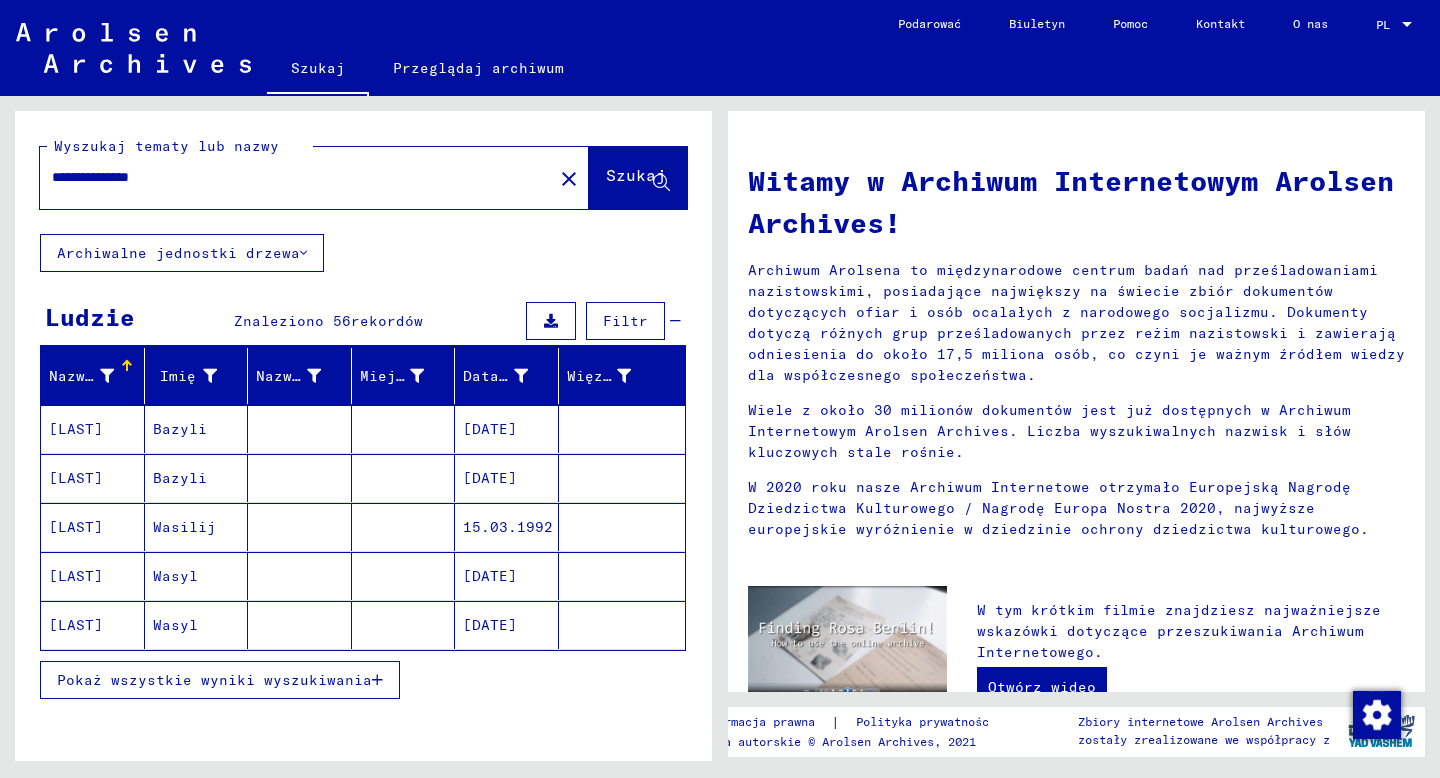 click on "Pokaż wszystkie wyniki wyszukiwania" at bounding box center [214, 680] 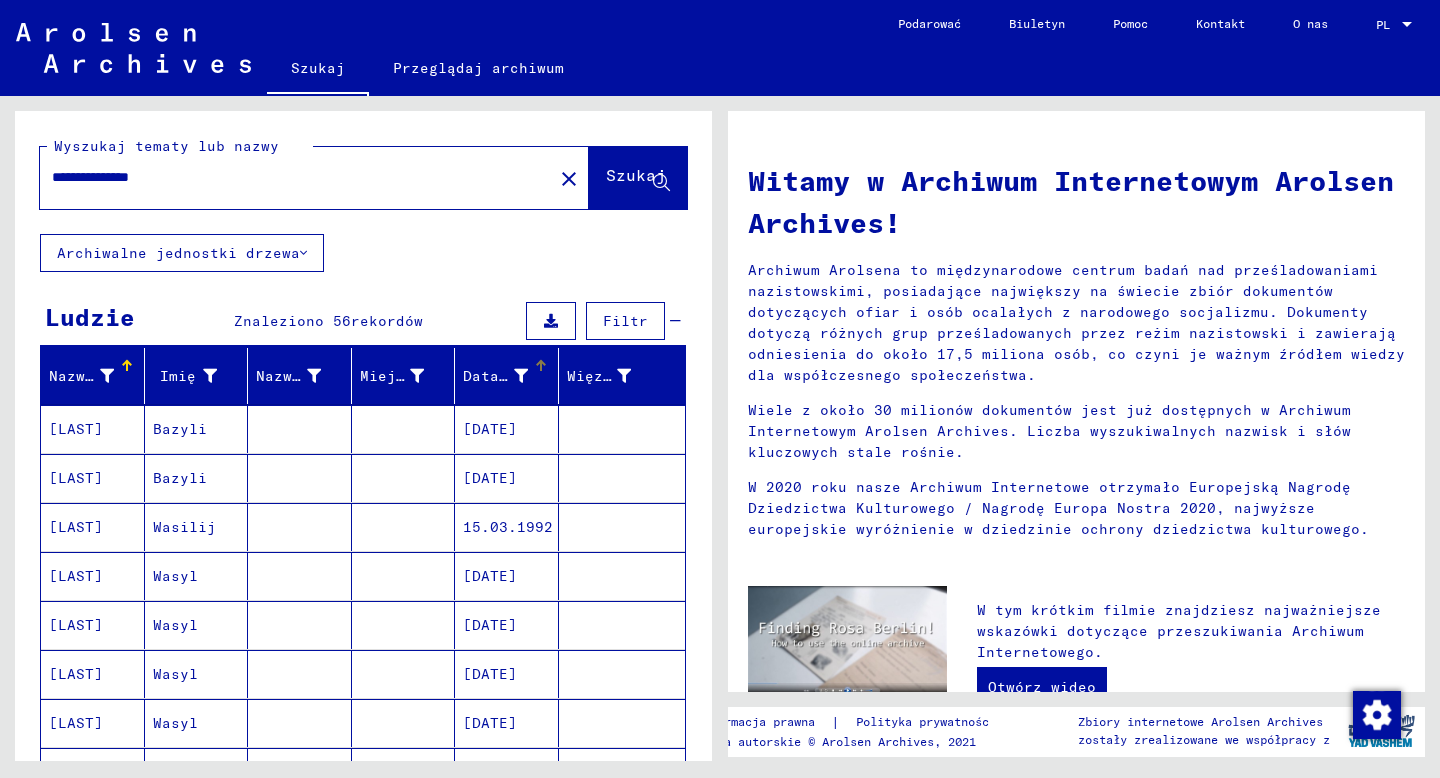 click on "Data urodzenia" at bounding box center (526, 376) 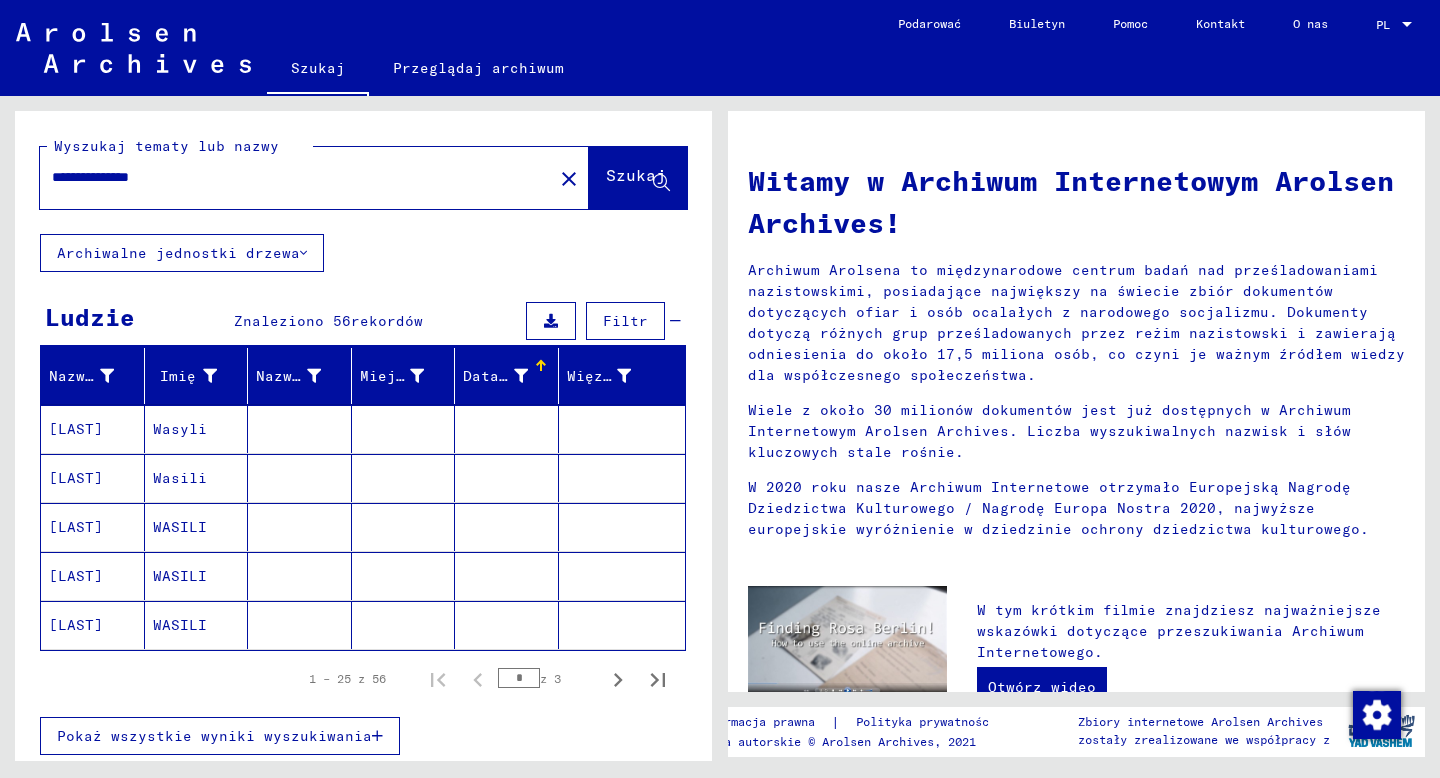 click on "[LAST]" at bounding box center (76, 478) 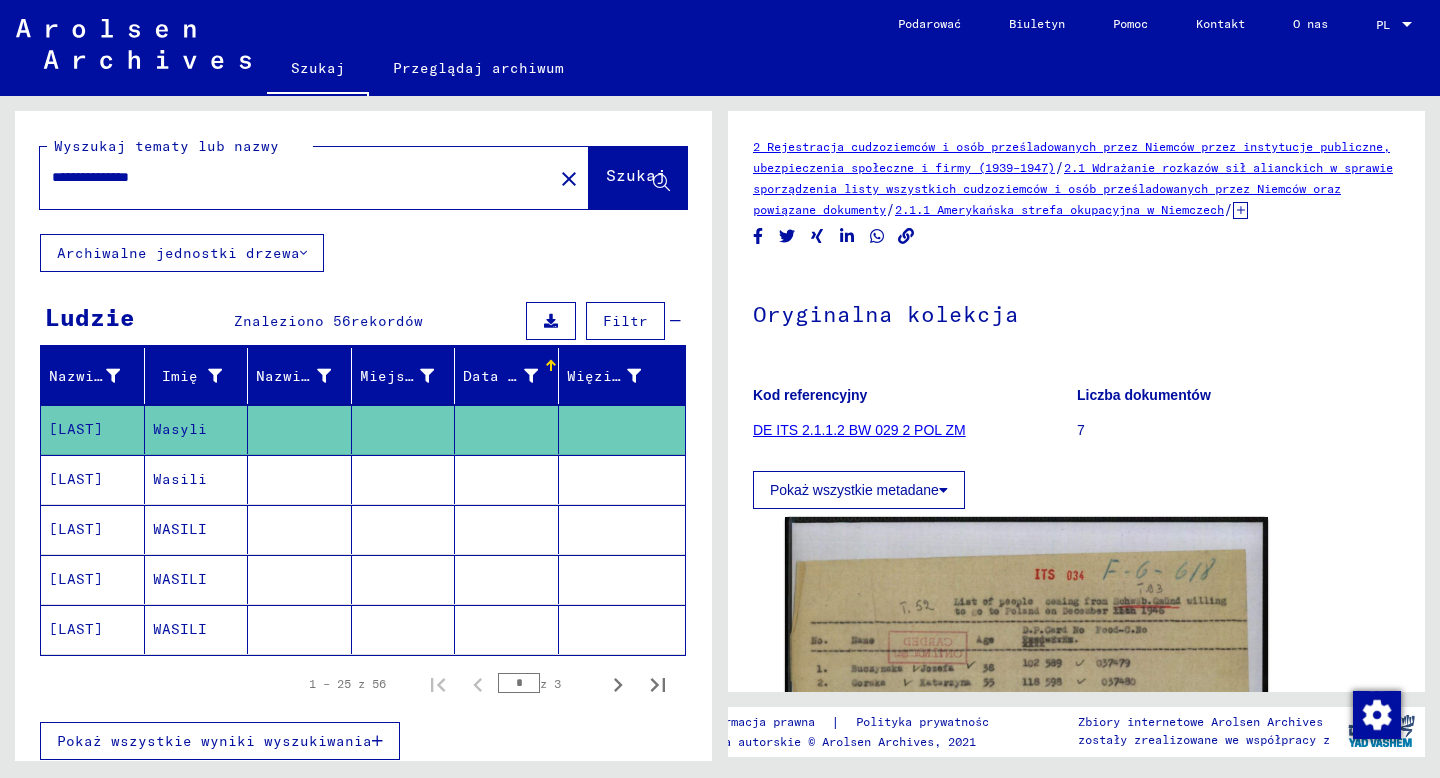 scroll, scrollTop: 0, scrollLeft: 0, axis: both 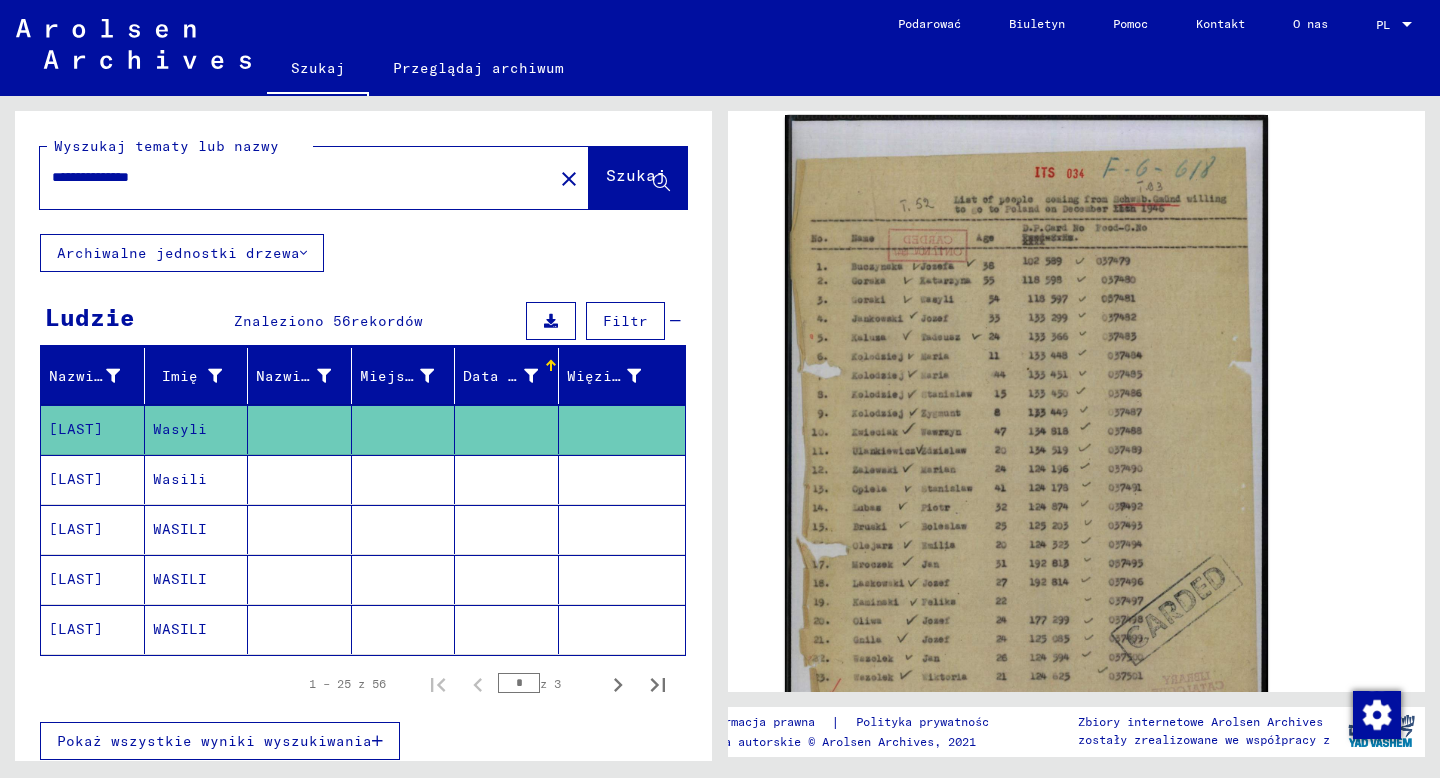 click on "[LAST]" at bounding box center (76, 529) 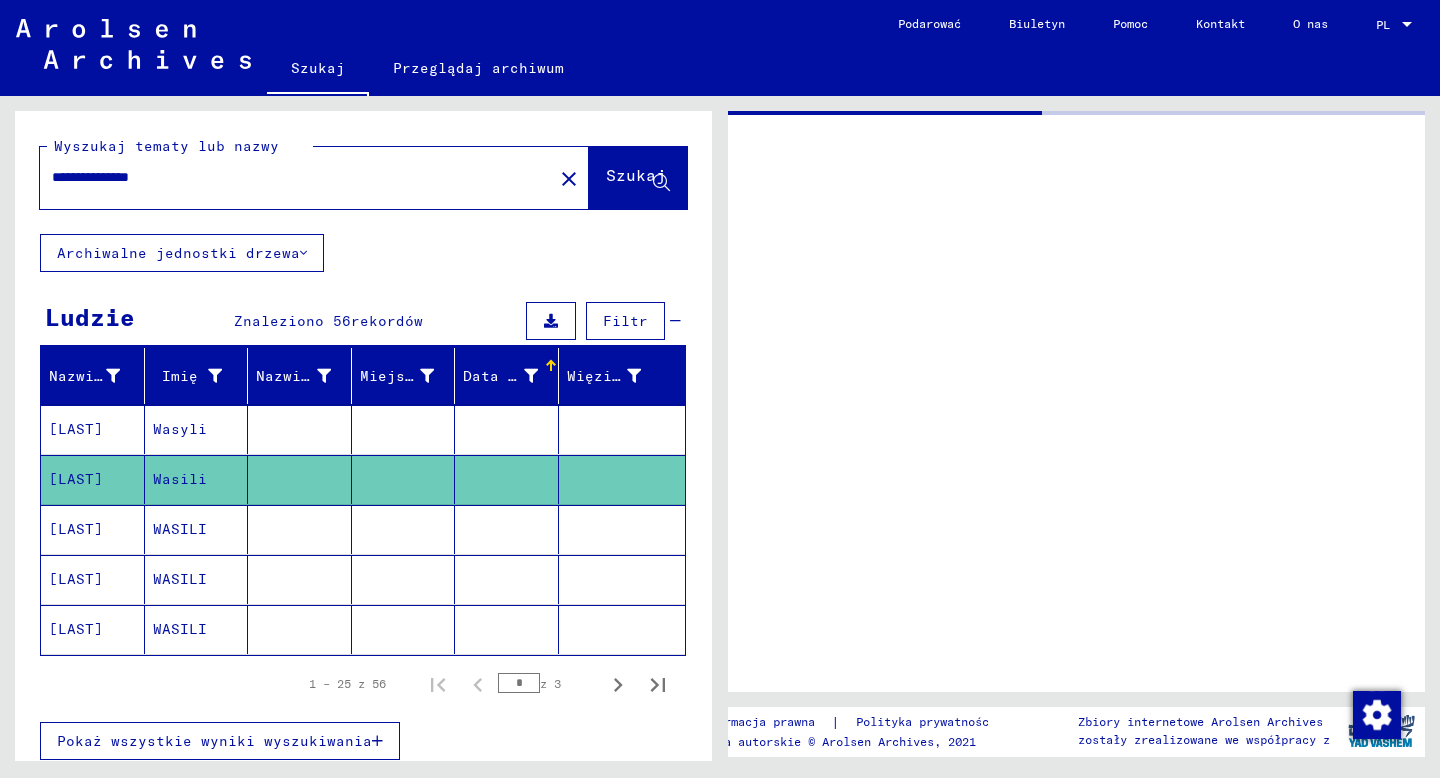 scroll, scrollTop: 0, scrollLeft: 0, axis: both 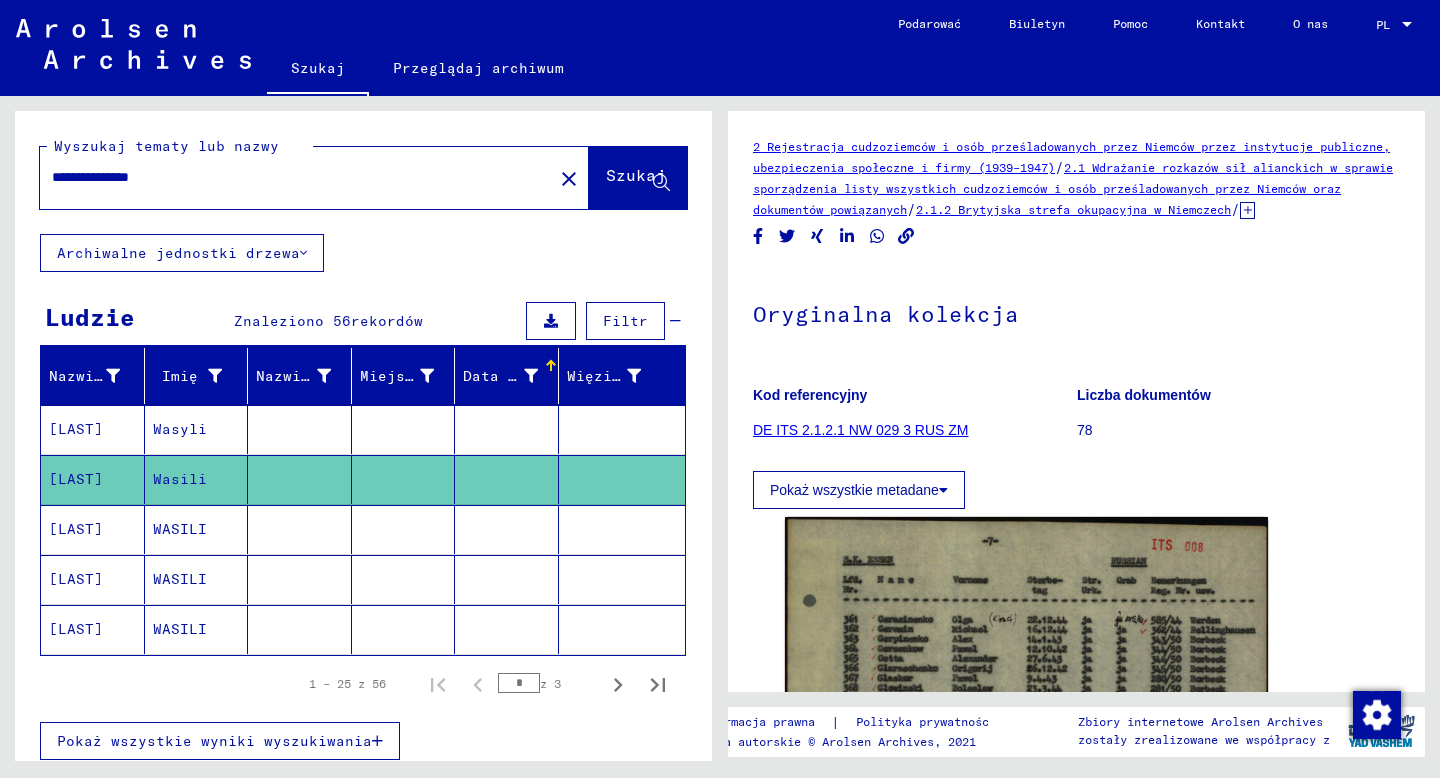 click on "[LAST]" at bounding box center (76, 579) 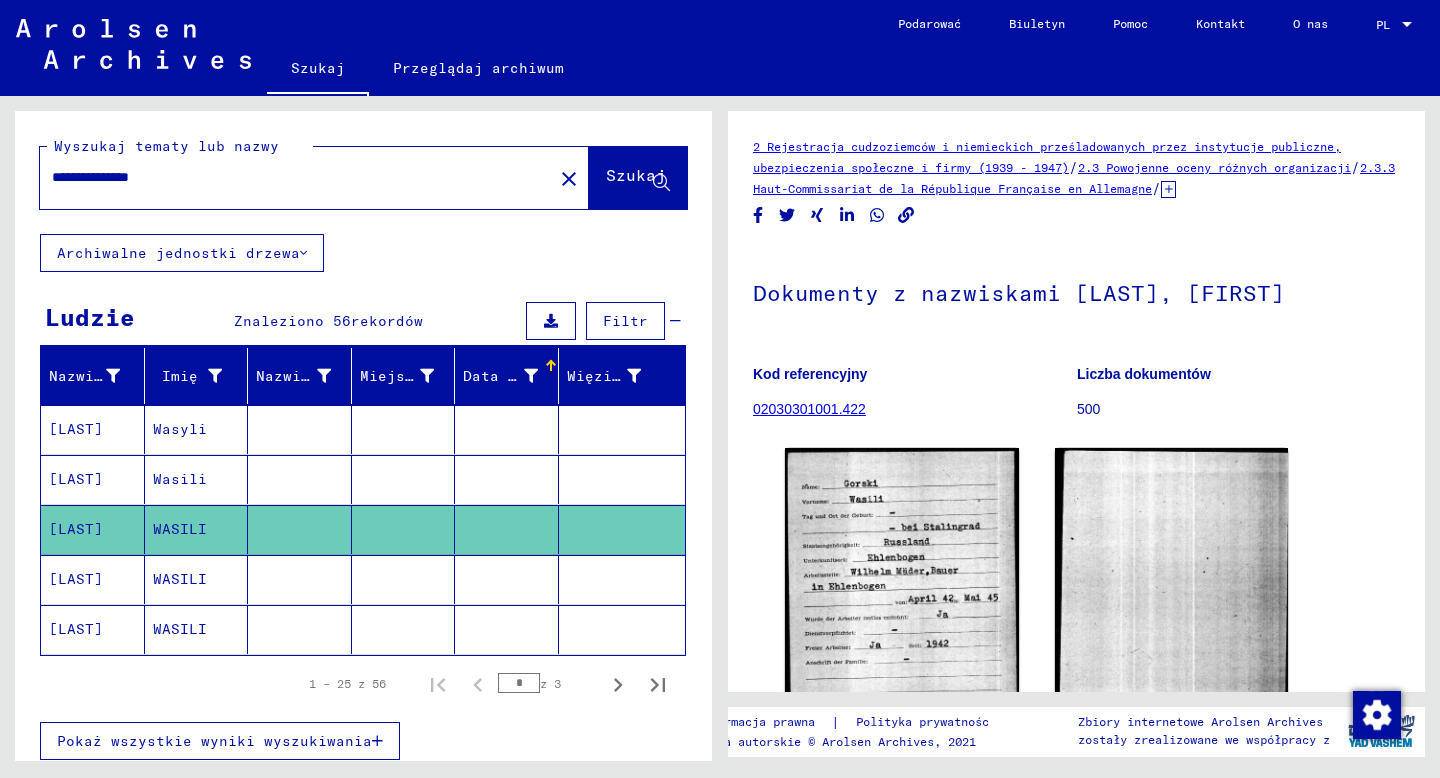 scroll, scrollTop: 0, scrollLeft: 0, axis: both 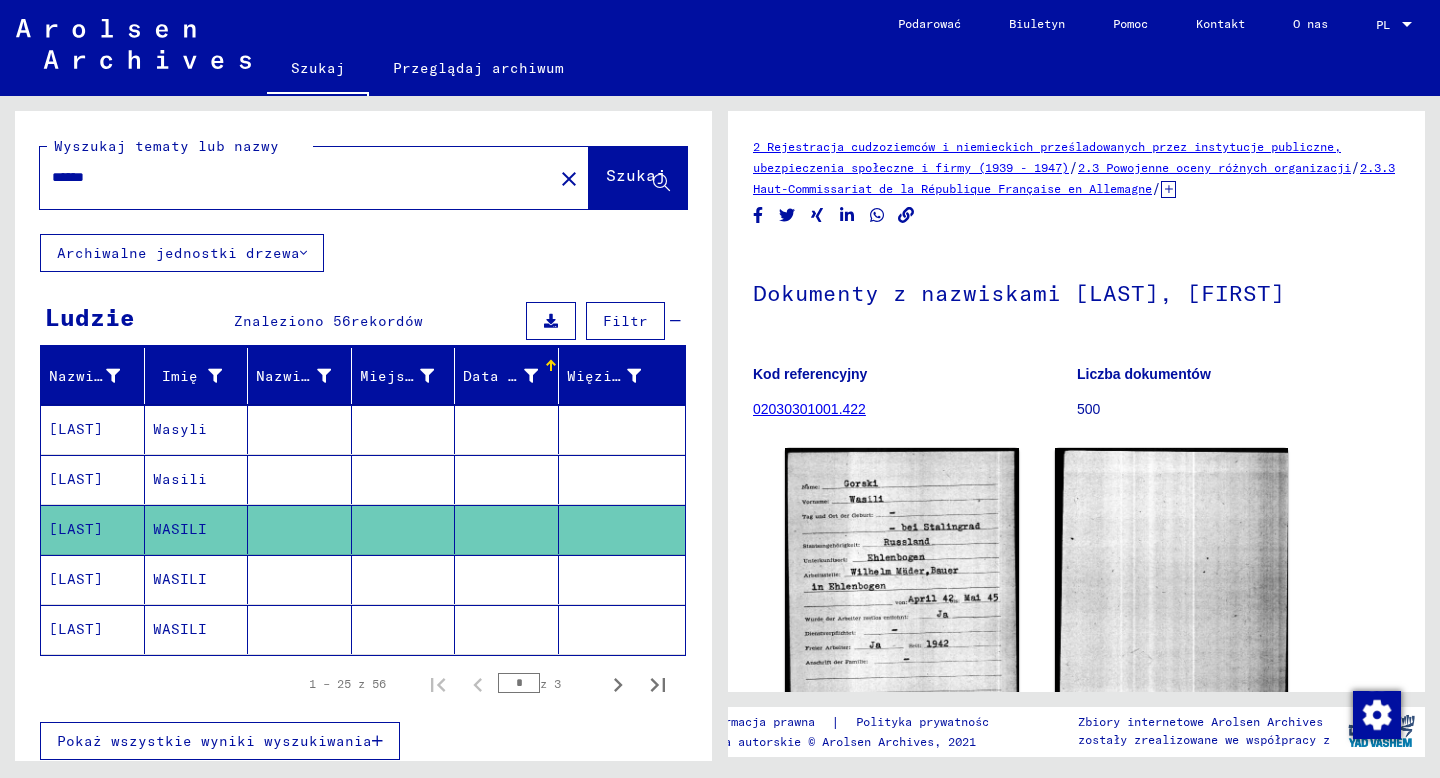 type on "******" 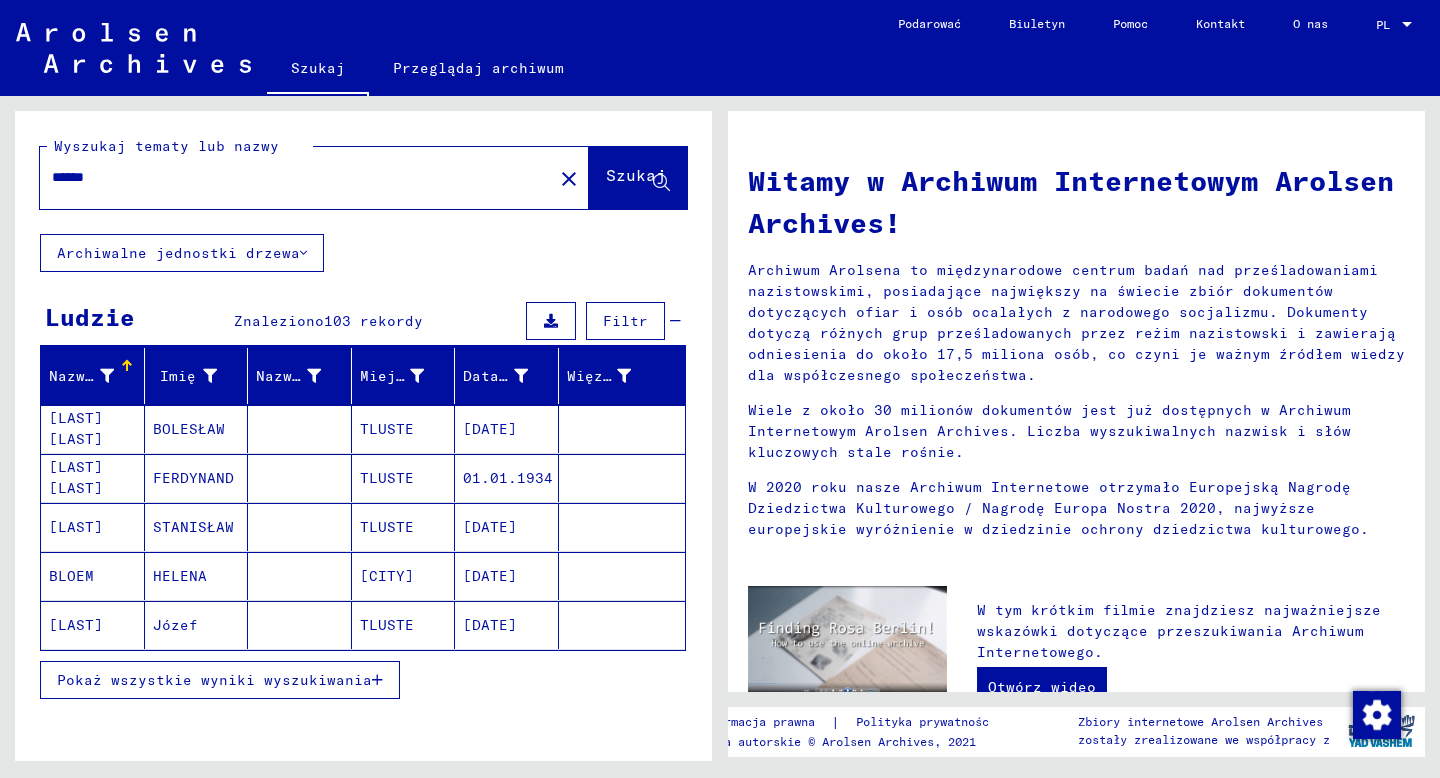 click on "Pokaż wszystkie wyniki wyszukiwania" at bounding box center [214, 680] 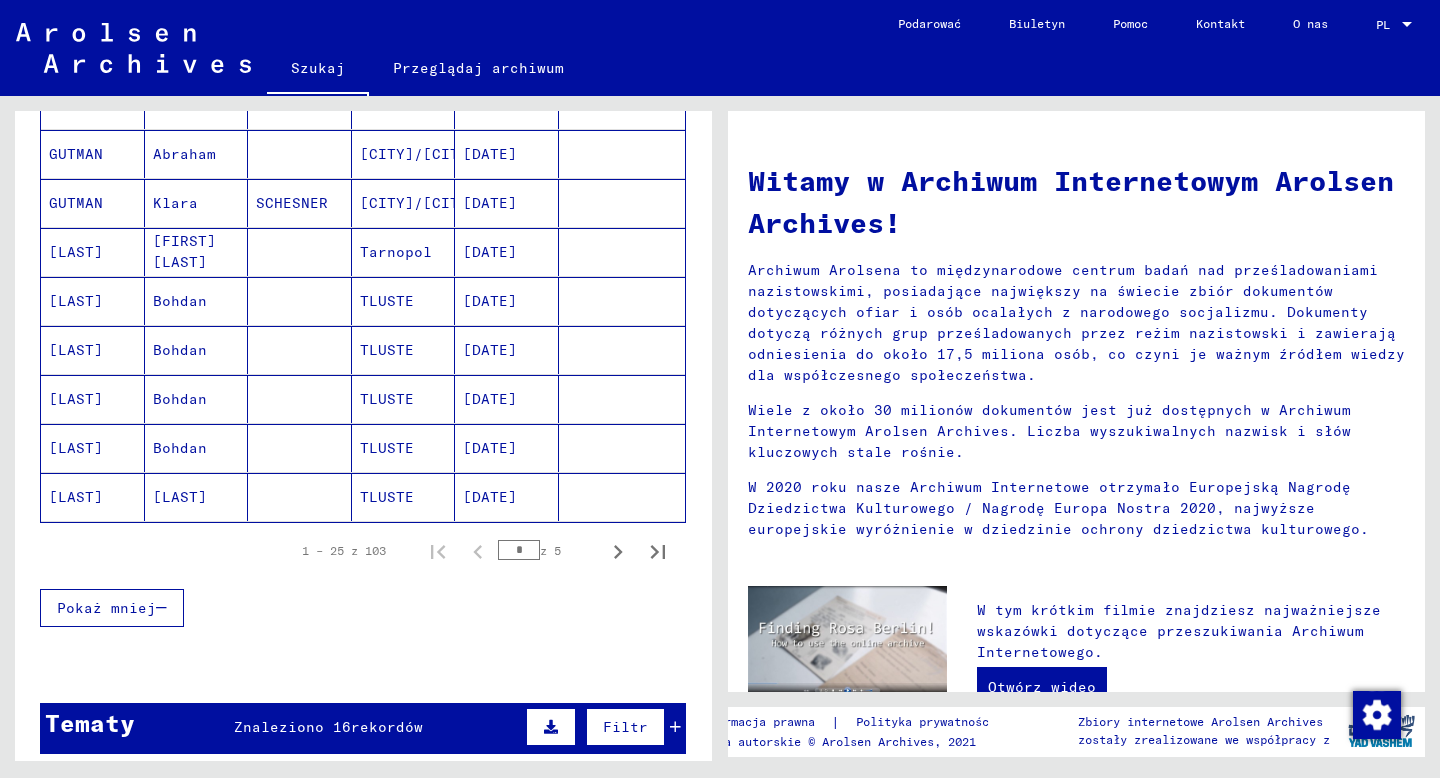 scroll, scrollTop: 1114, scrollLeft: 0, axis: vertical 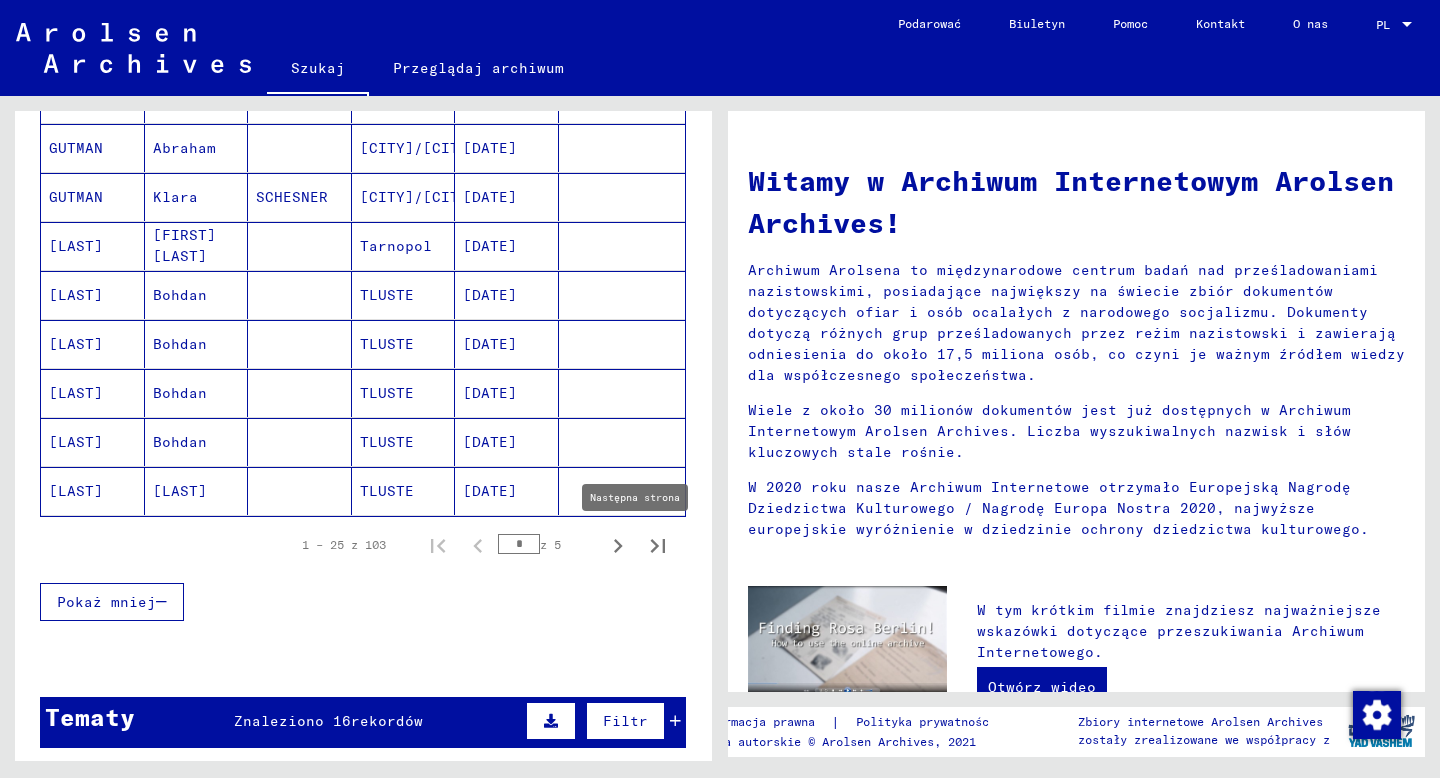 click 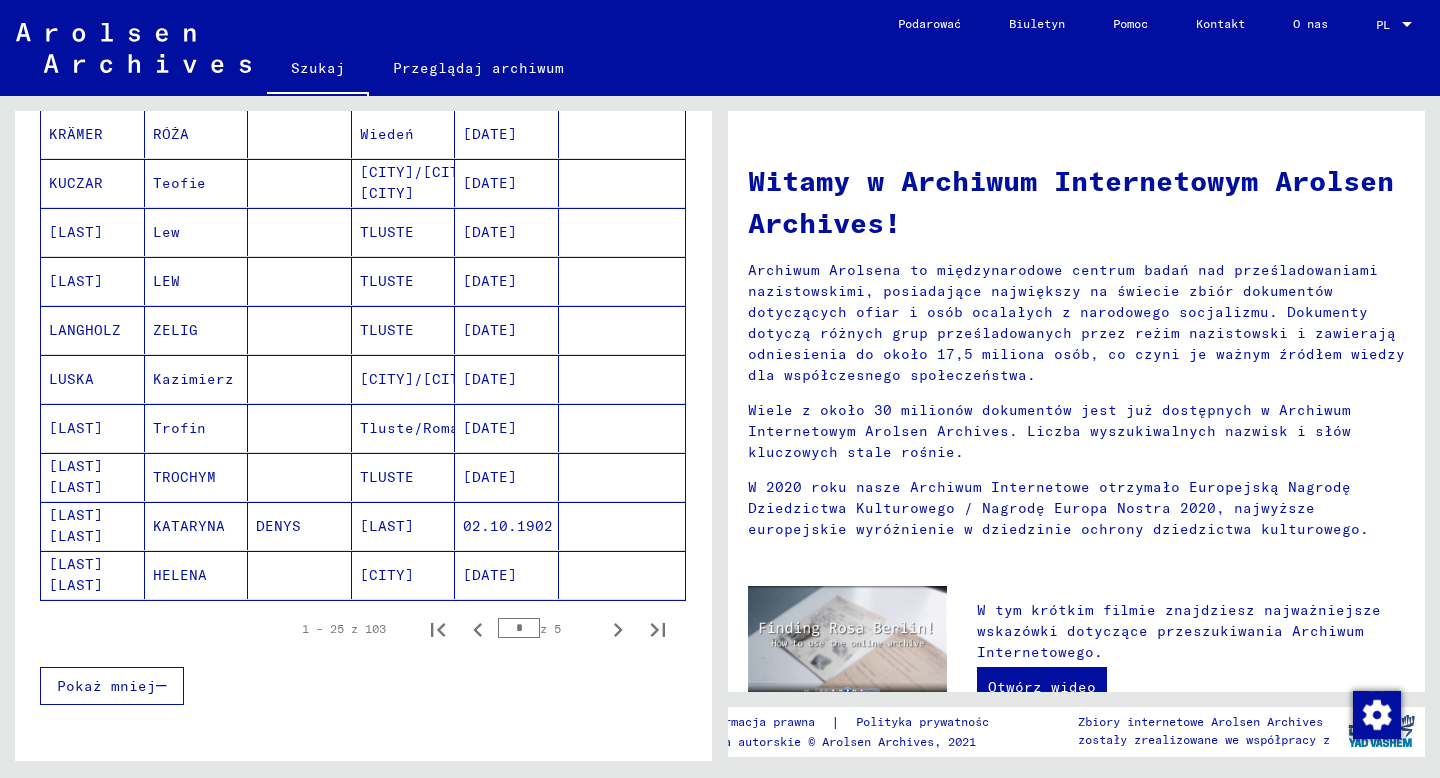 scroll, scrollTop: 1095, scrollLeft: 0, axis: vertical 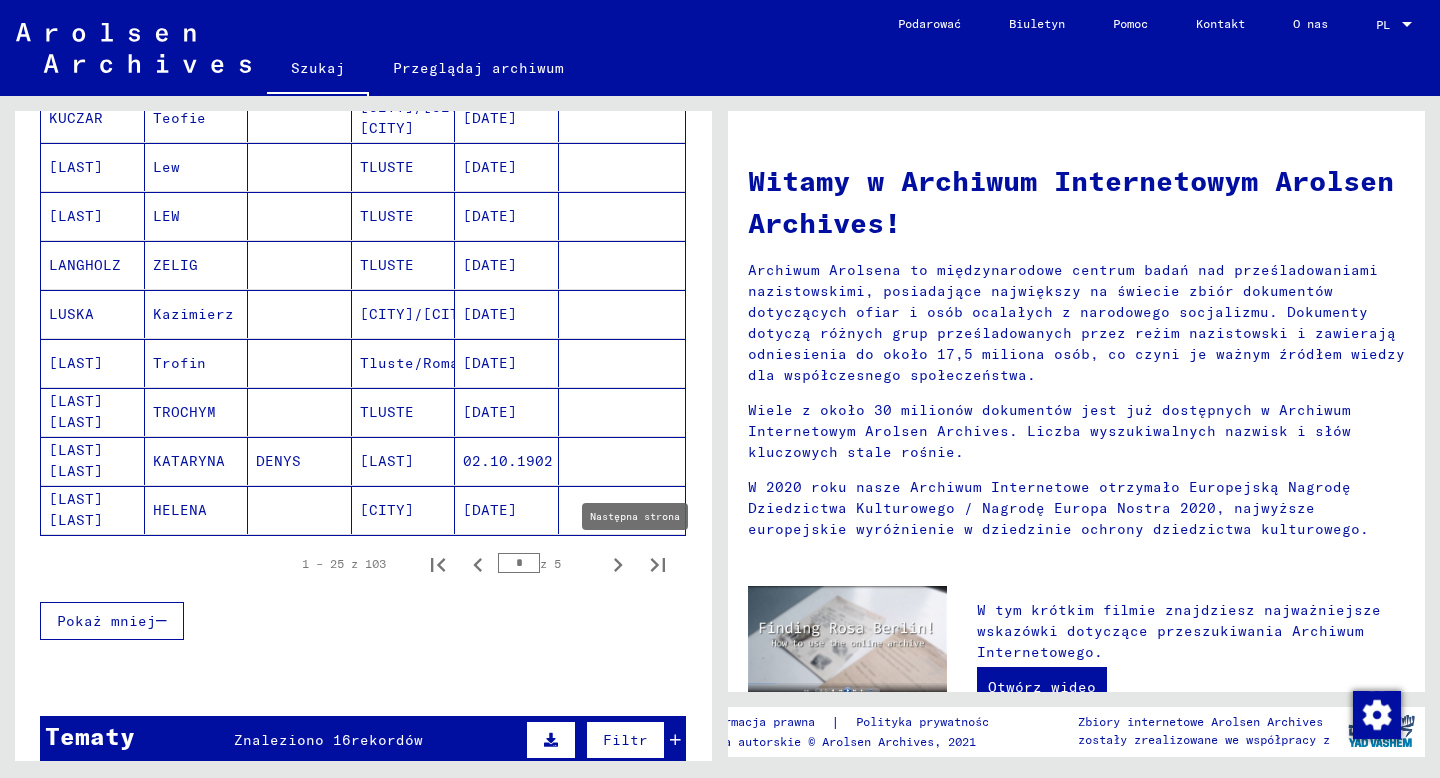 click 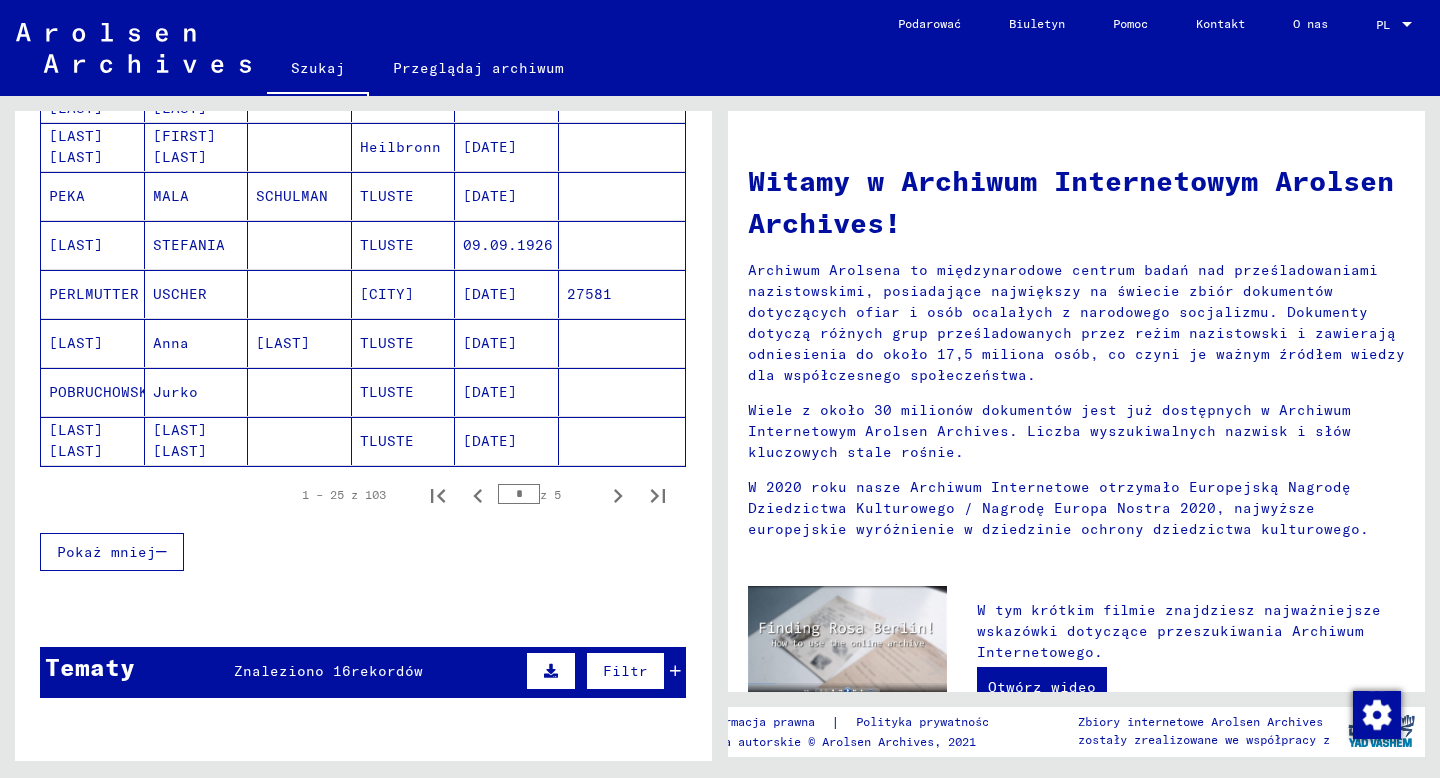 scroll, scrollTop: 1163, scrollLeft: 0, axis: vertical 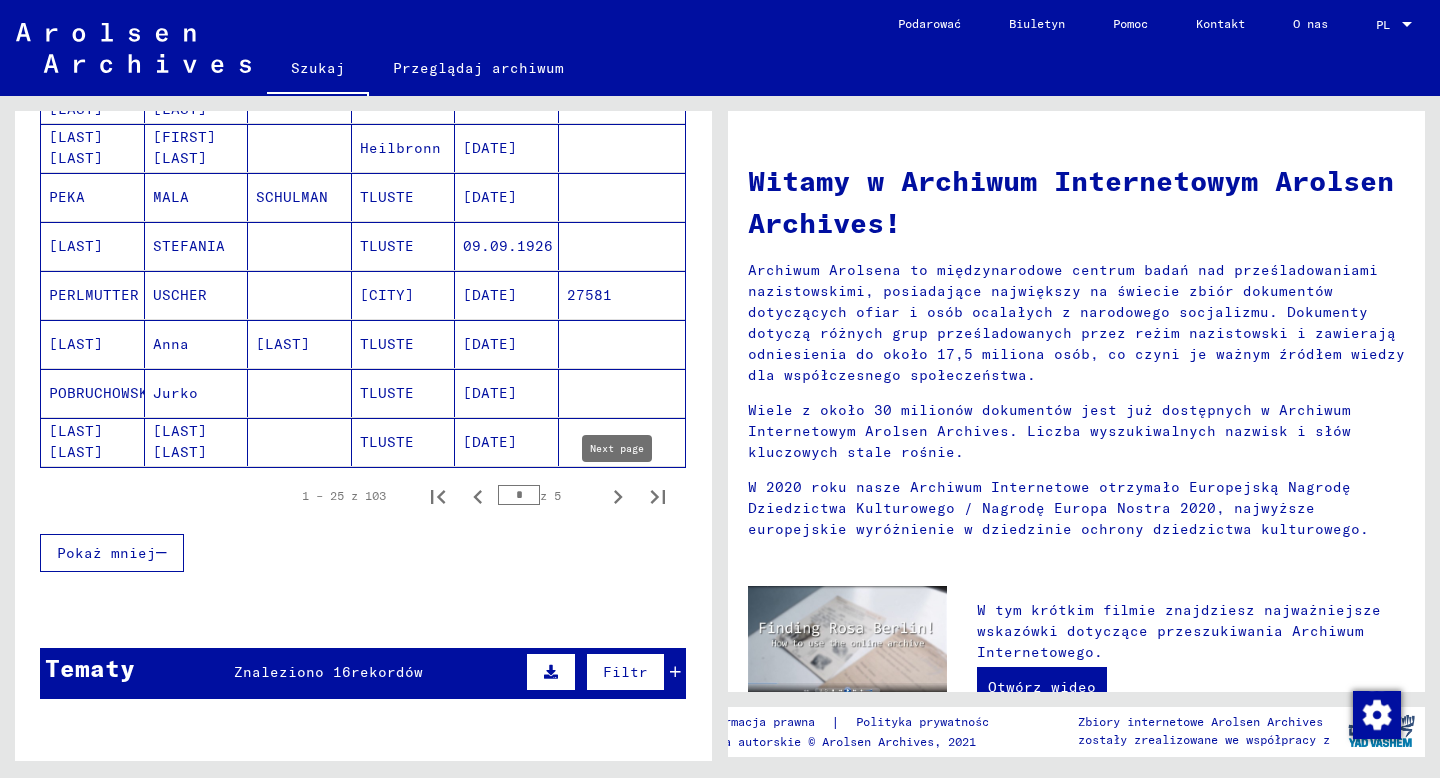 click 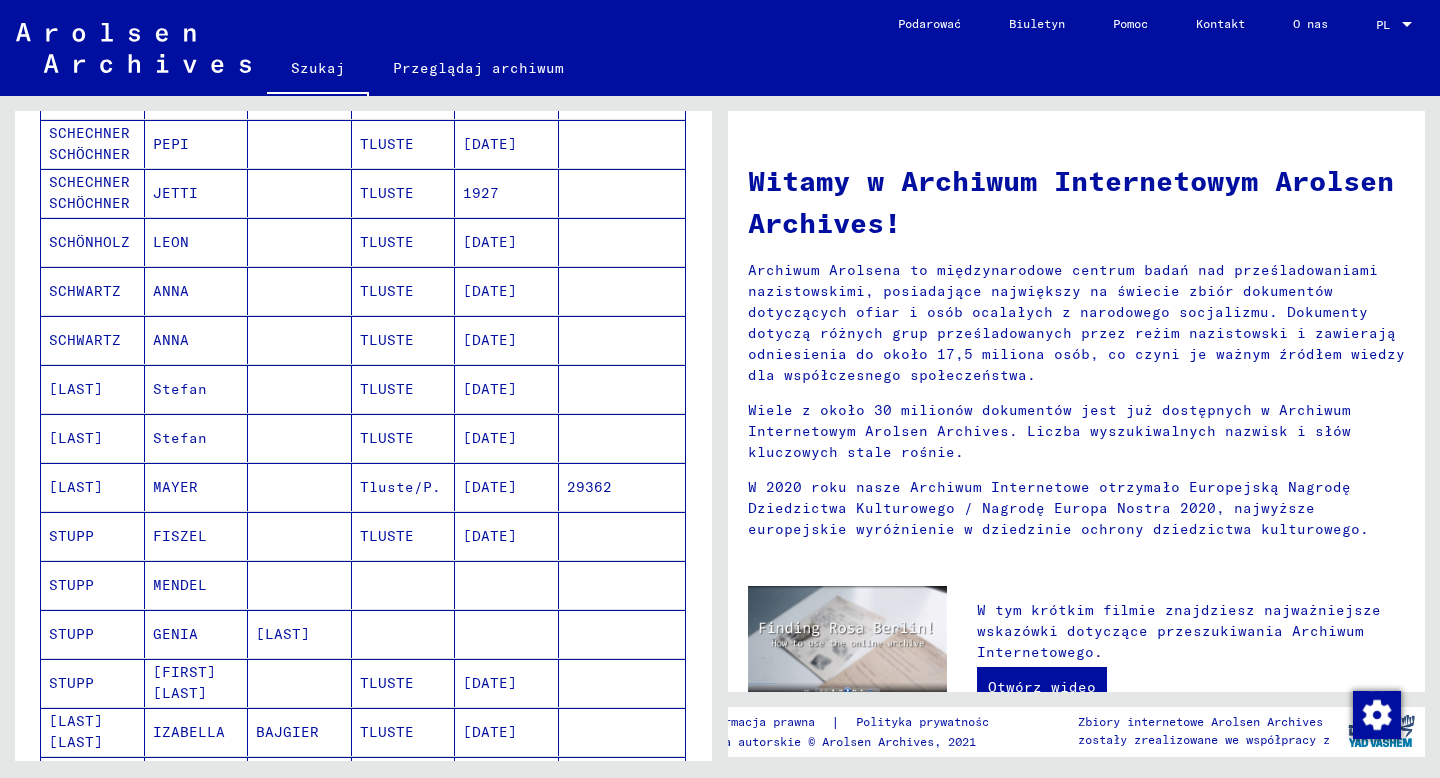 scroll, scrollTop: 513, scrollLeft: 0, axis: vertical 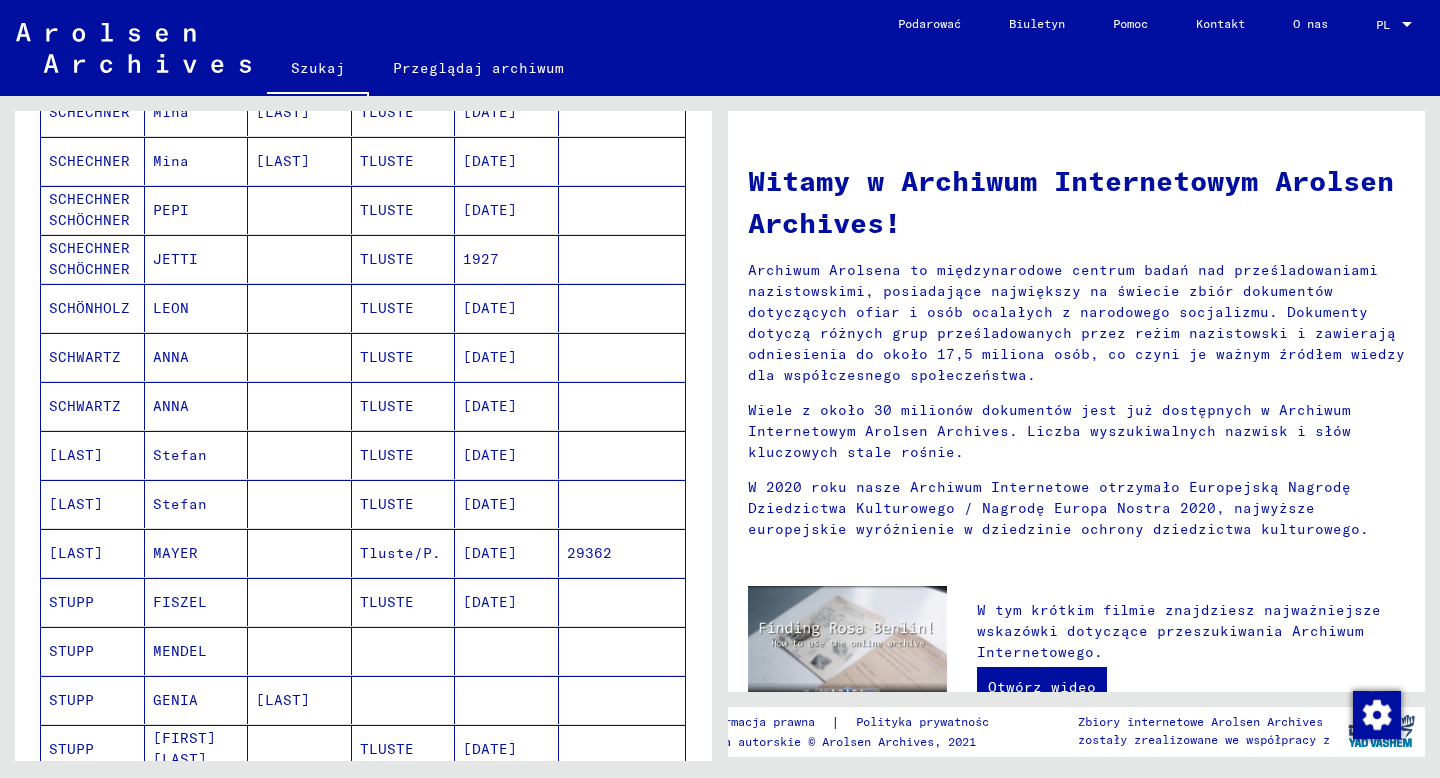 click on "Nazwisko Imię Nazwisko panieńskie Miejsce urodzenia Data urodzenia Więzień nr [LAST] [FIRST] TLUSTE [DATE] [LAST] Tluste [CITY] [DATE] [LAST] Tluste [CITY] [DATE] [LAST] [LAST] [LAST] [LAST] TLUSTE [DATE] [LAST] [LAST] TLUSTE [DATE] [LAST] [LAST] TLUSTE [DATE] [LAST] [LAST] TLUSTE [DATE] [LAST] TLUSTE [DATE] [NUMBER] [LAST] [LAST] TLUSTE [DATE] [LAST] [LAST] TLUSTE [DATE] [LAST] [LAST] [LAST] [LAST] TLUSTE [DATE] [LAST] TLUSTE Kr. Salechtyc" at bounding box center [363, 541] 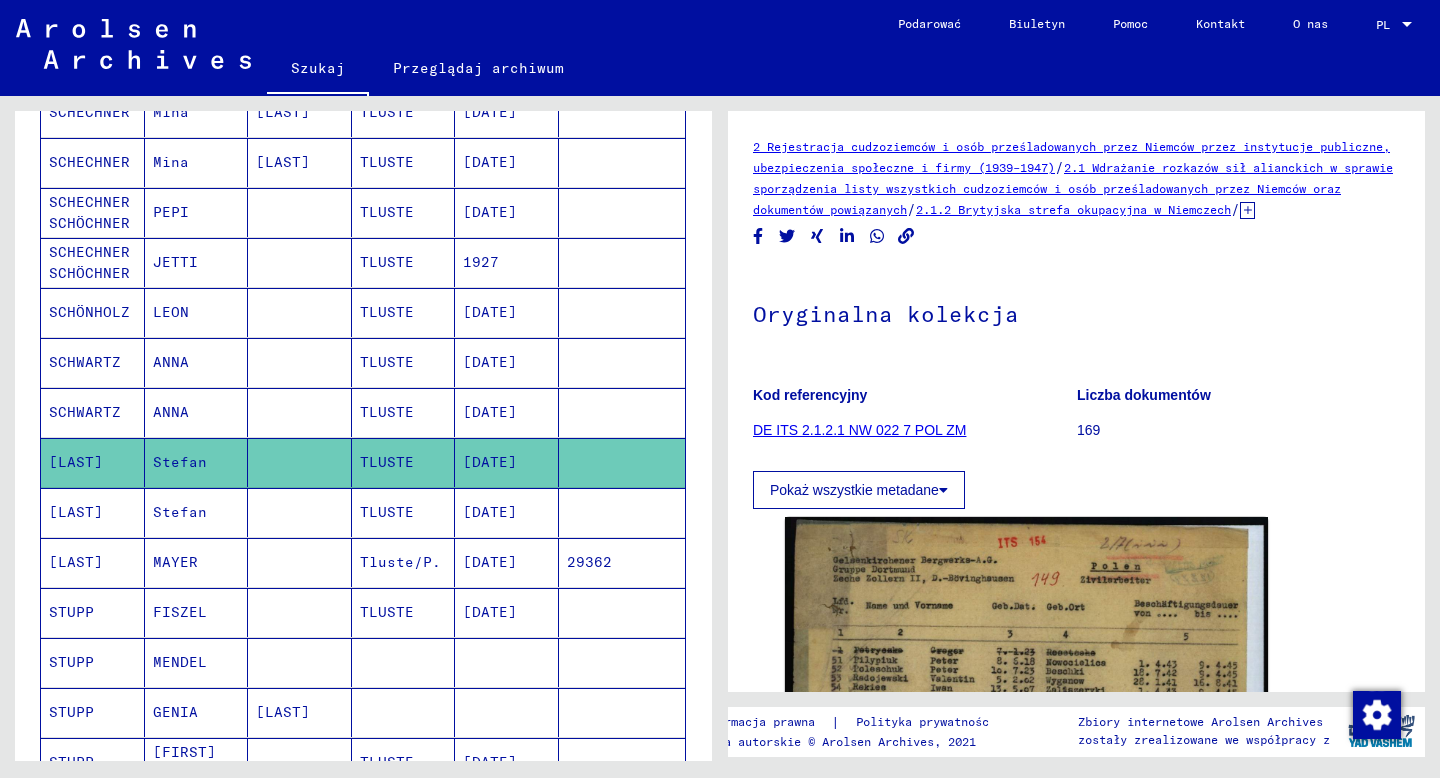 scroll, scrollTop: 0, scrollLeft: 0, axis: both 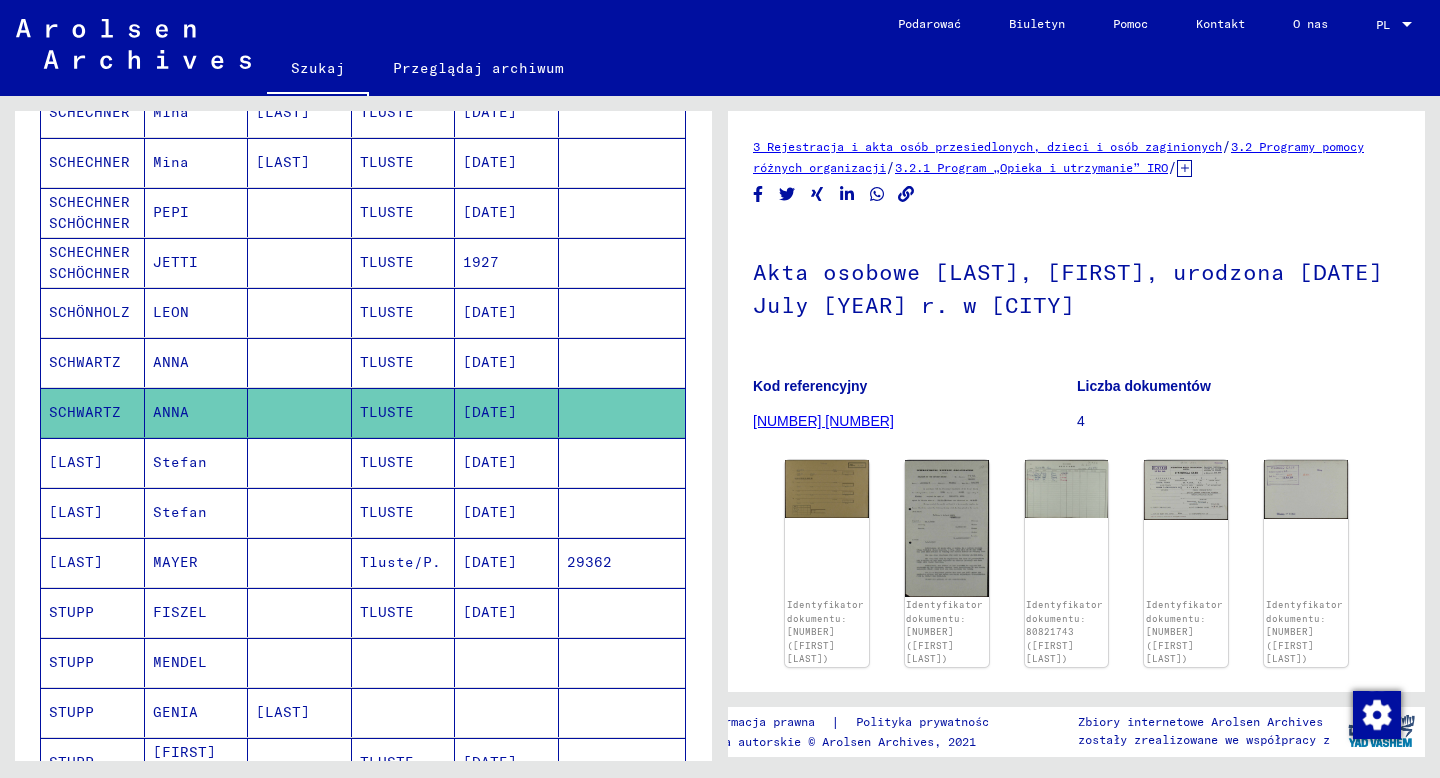 click on "SCHWARTZ" at bounding box center (85, 412) 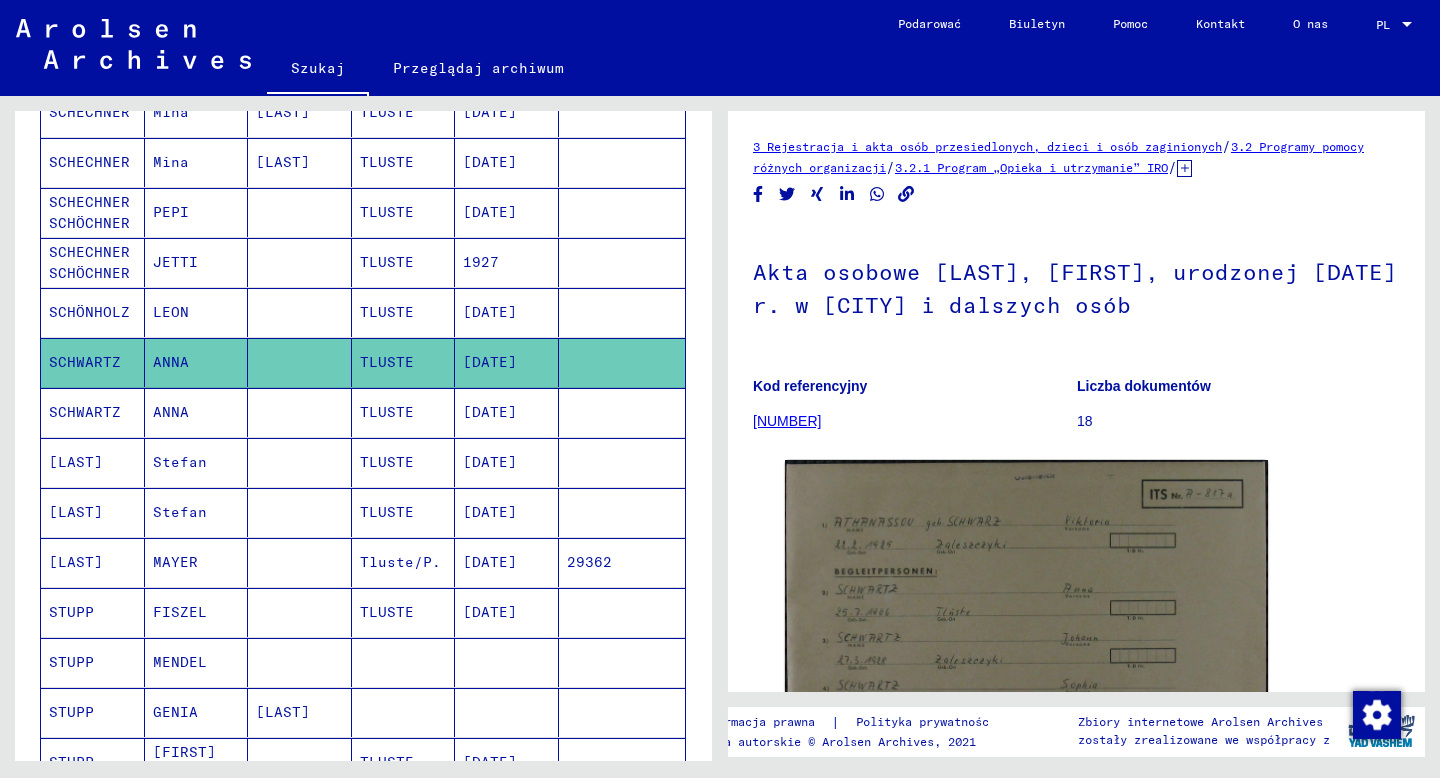scroll, scrollTop: 0, scrollLeft: 0, axis: both 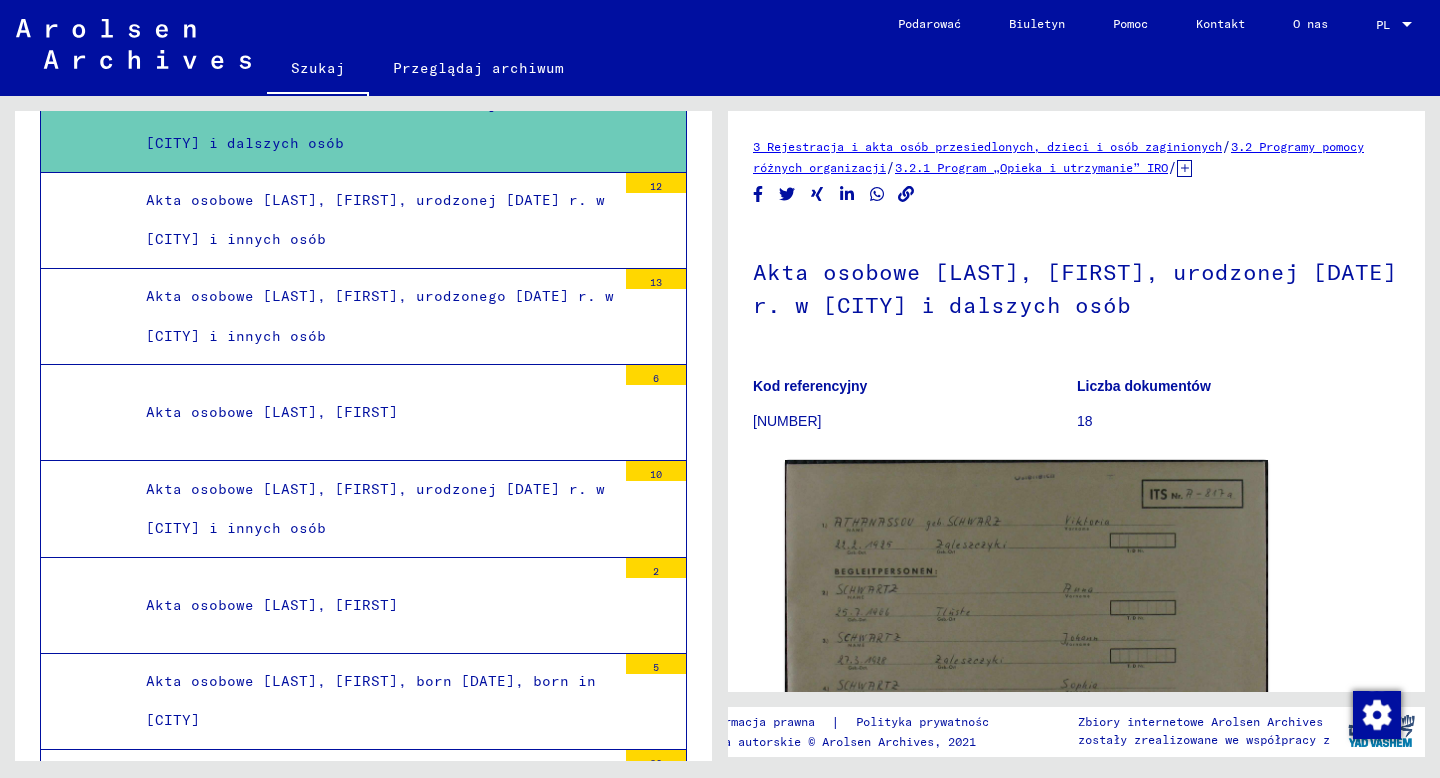 click on "Akta osobowe [LAST], [FIRST], urodzonej [DATE] r. w [CITY] i innych osób" at bounding box center [373, 220] 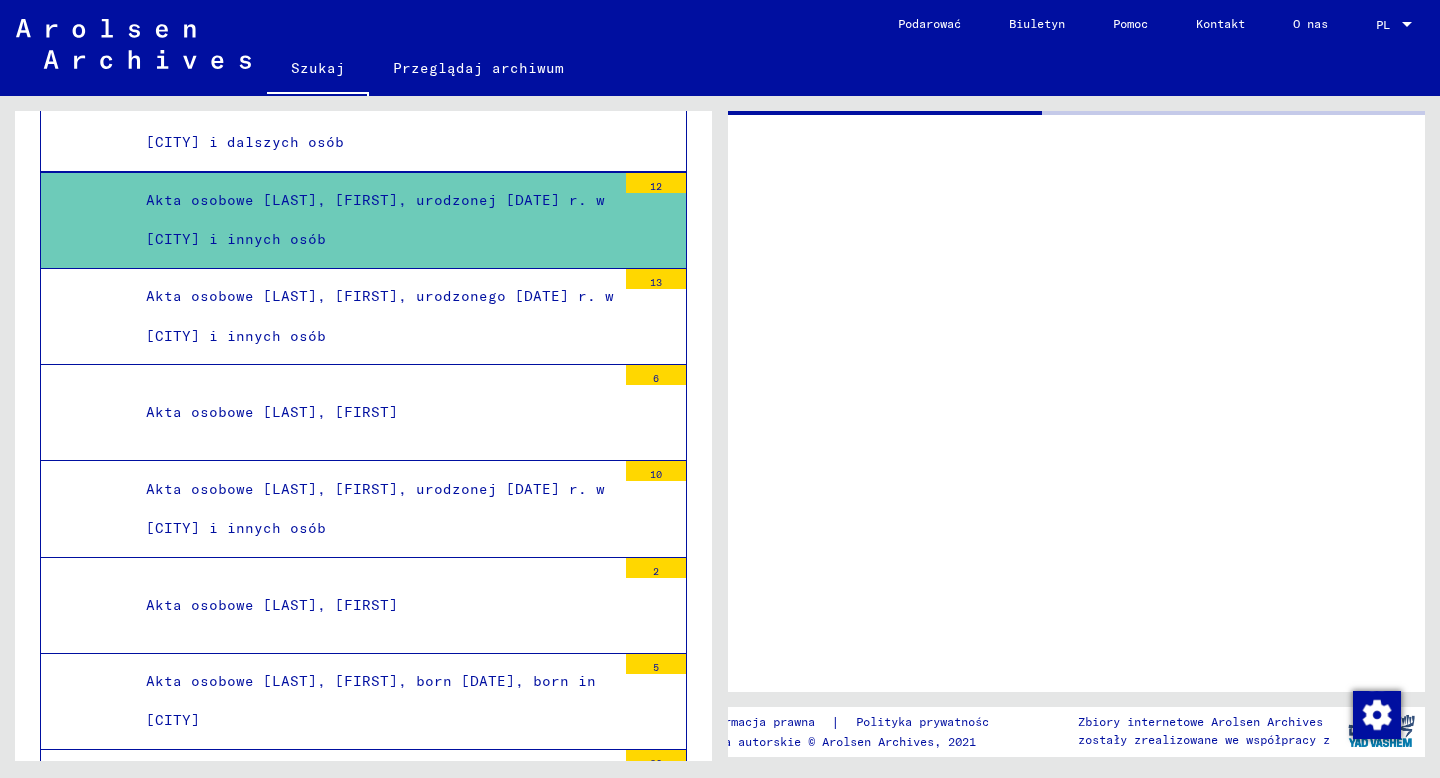 scroll, scrollTop: 32188, scrollLeft: 0, axis: vertical 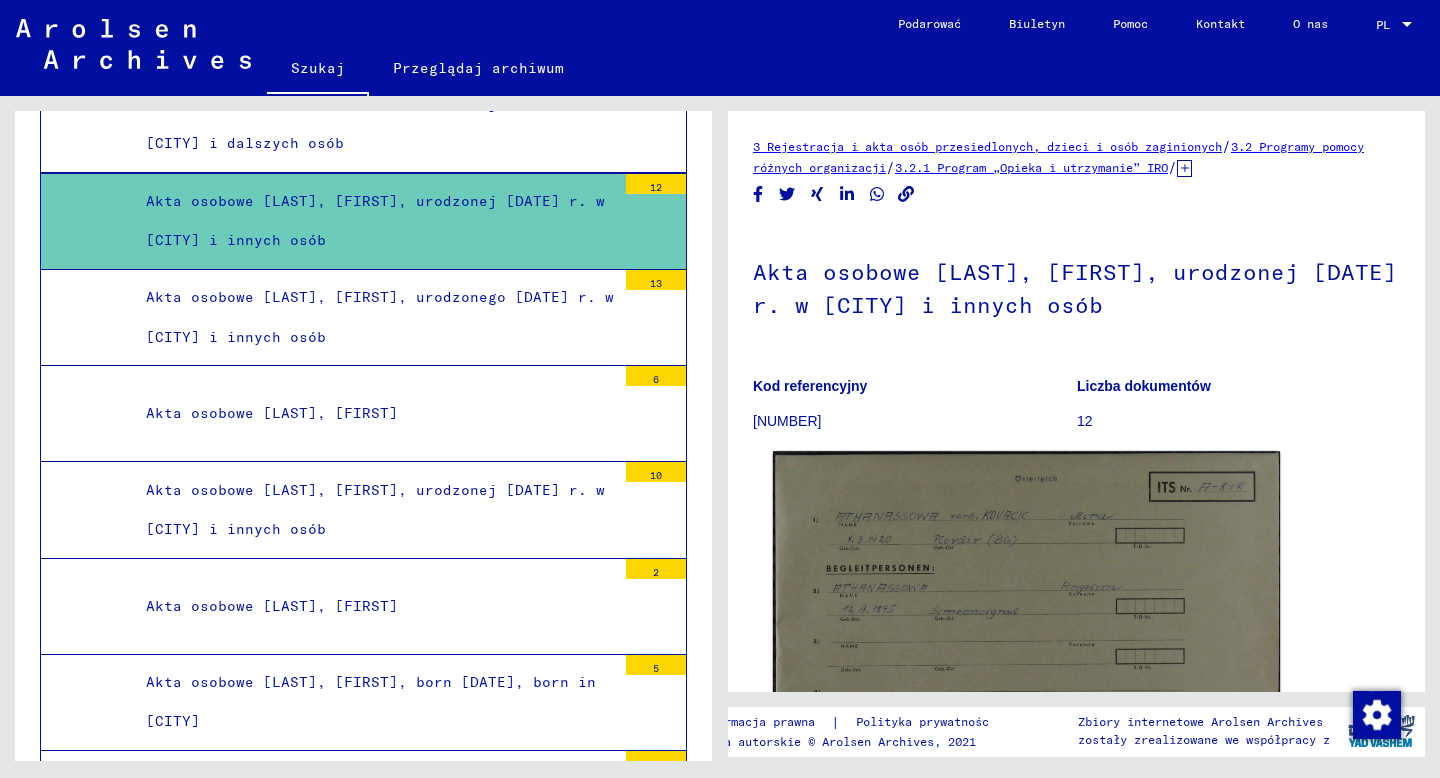 click 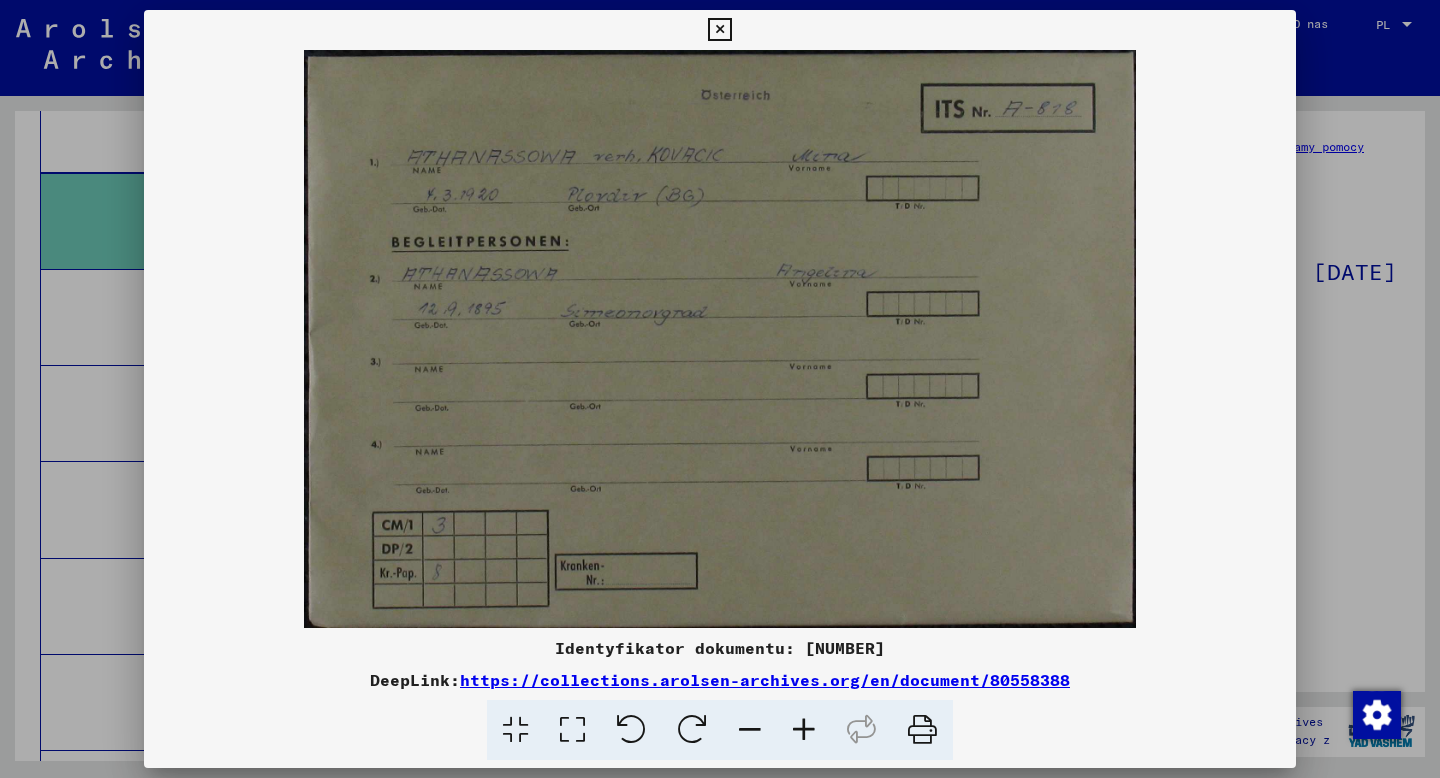 click at bounding box center [719, 30] 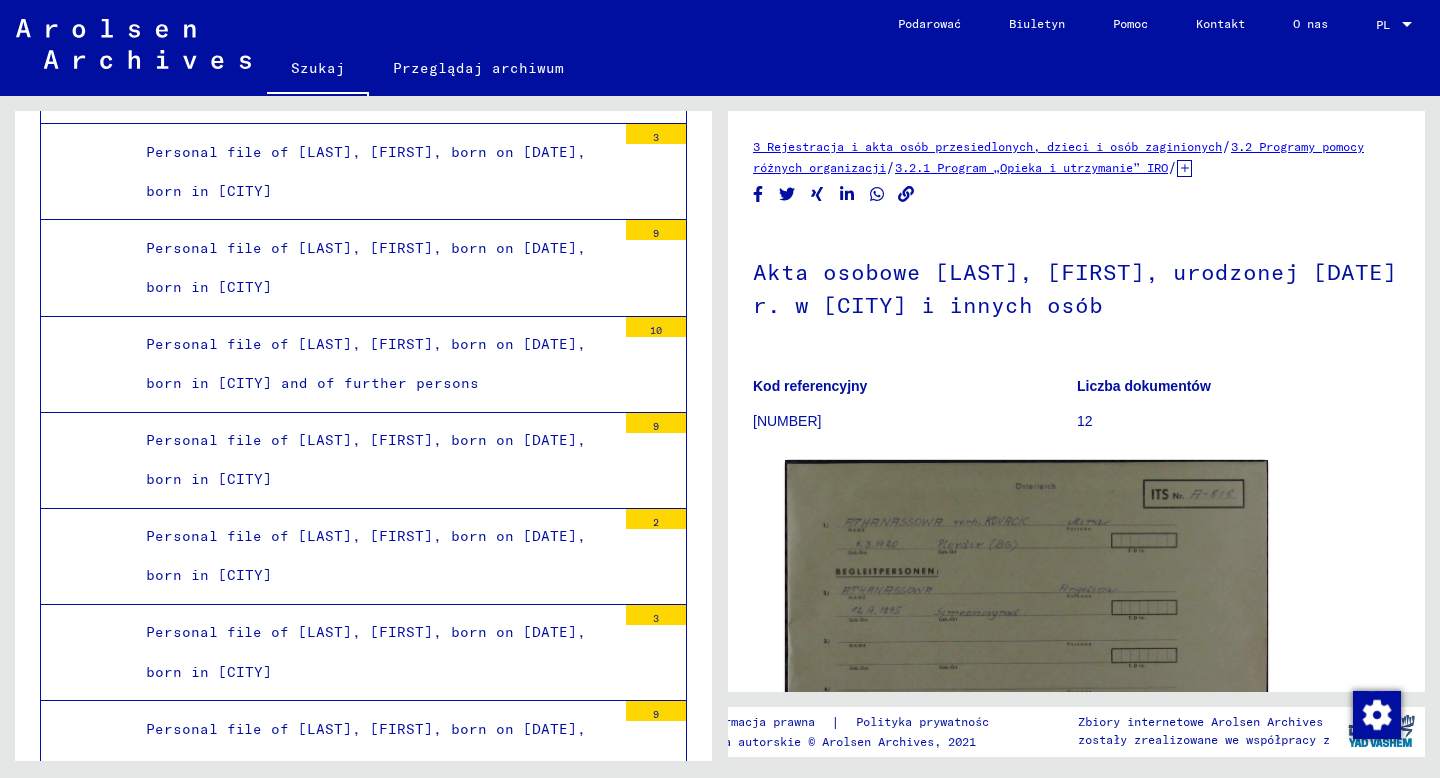 scroll, scrollTop: 25894, scrollLeft: 0, axis: vertical 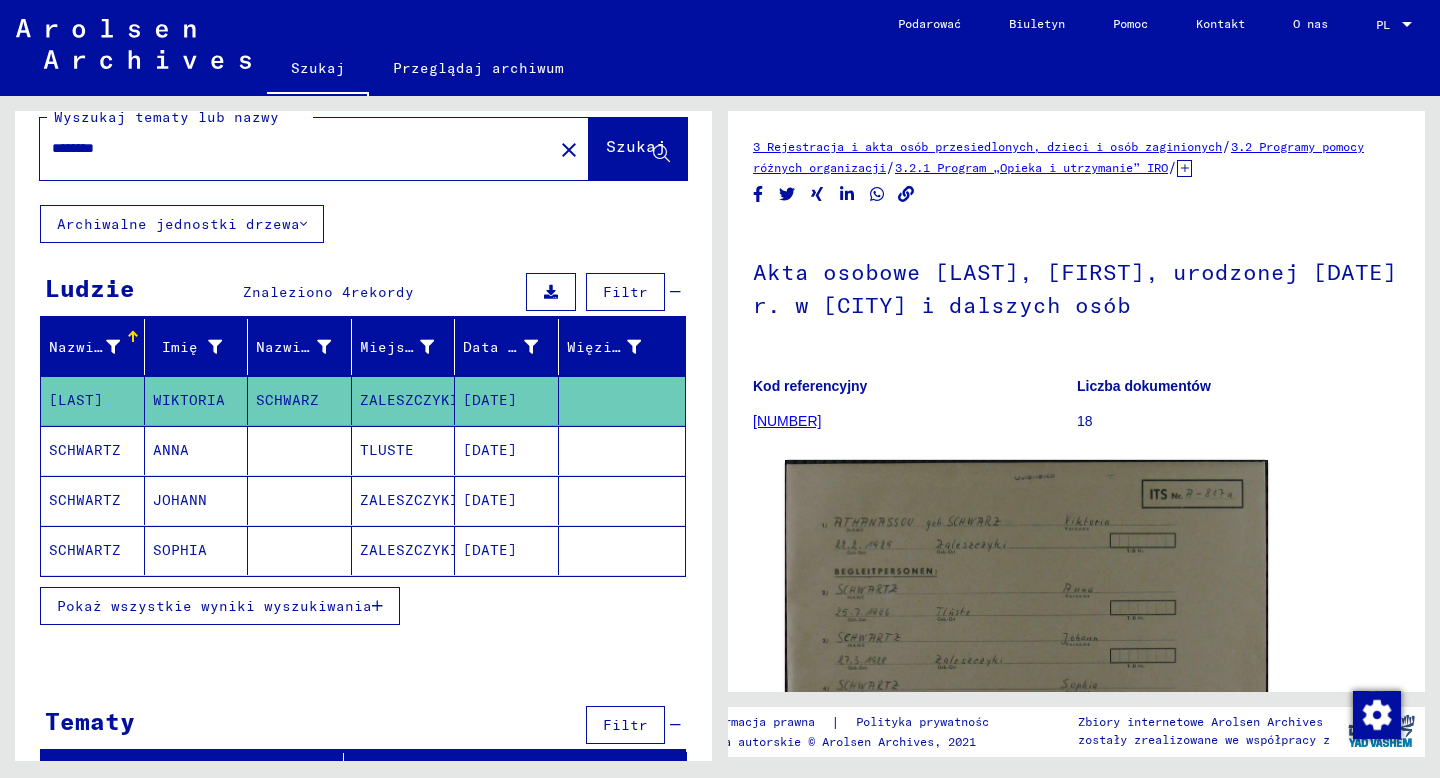 type on "******" 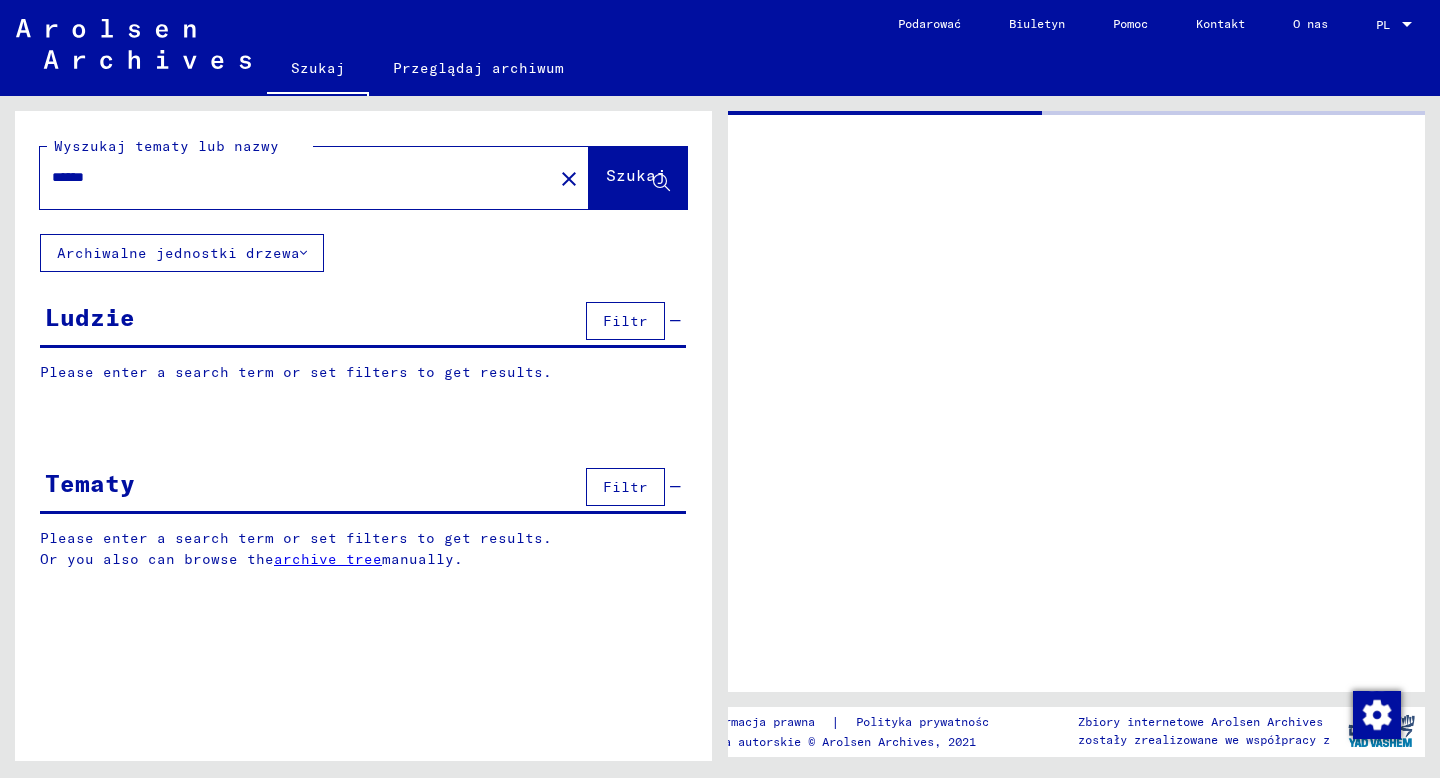 scroll, scrollTop: 0, scrollLeft: 0, axis: both 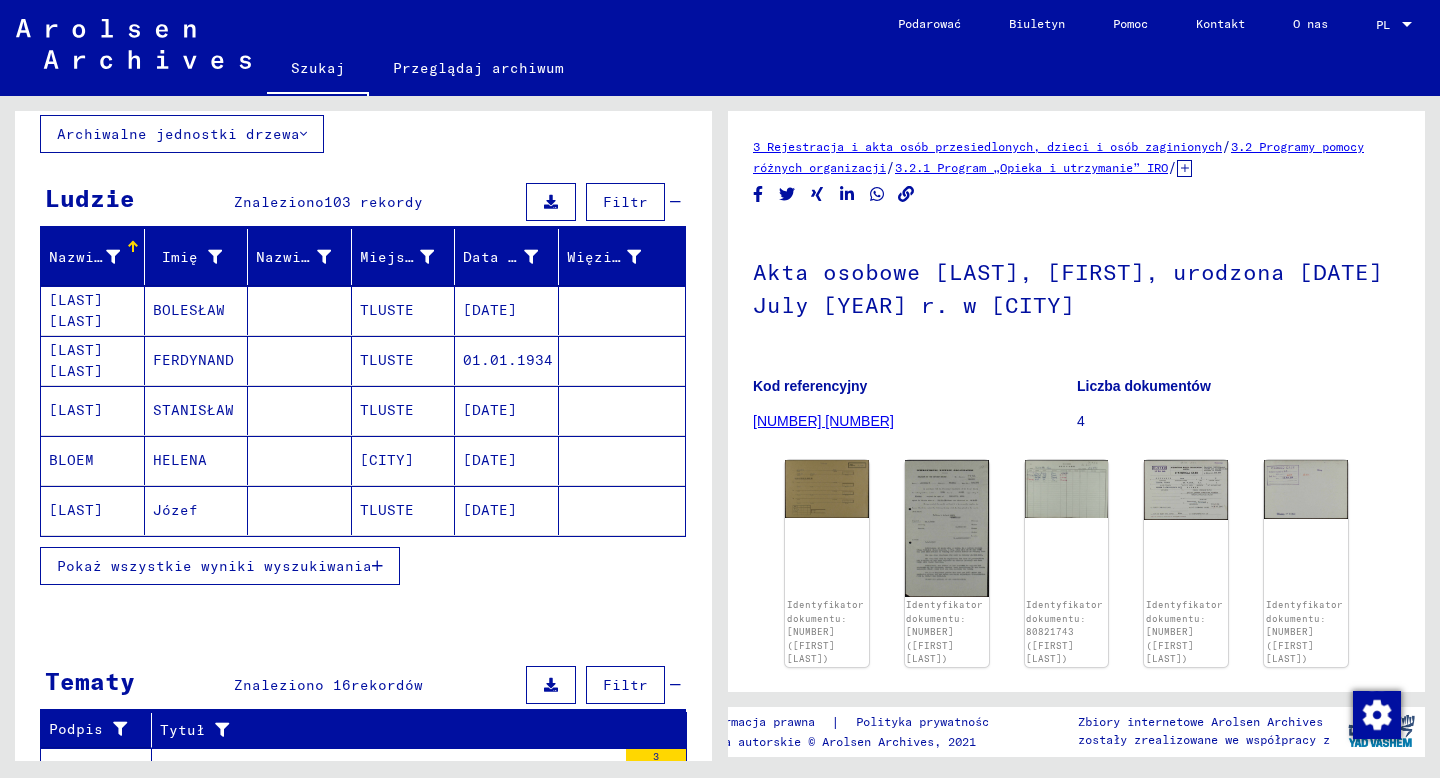 click on "Pokaż wszystkie wyniki wyszukiwania" at bounding box center (214, 566) 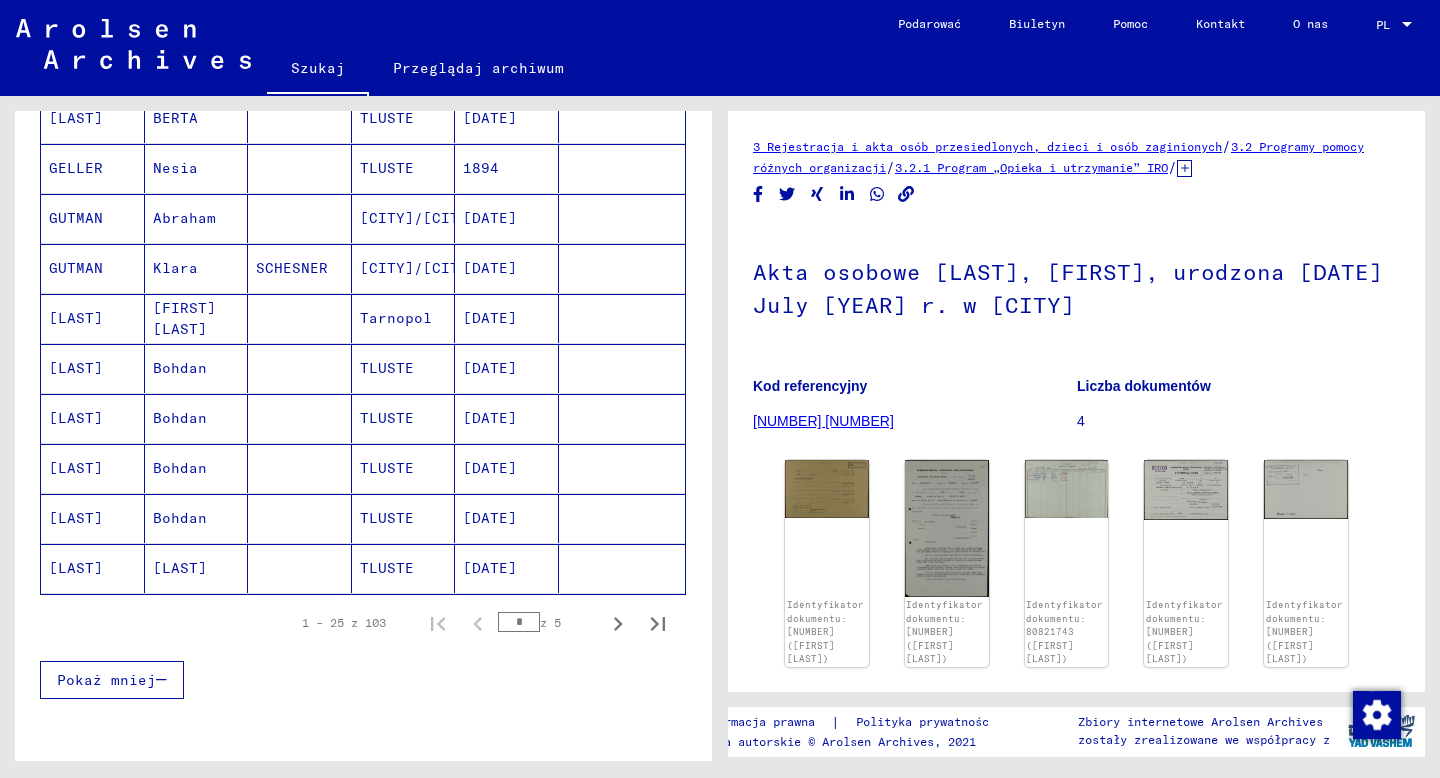 scroll, scrollTop: 1066, scrollLeft: 0, axis: vertical 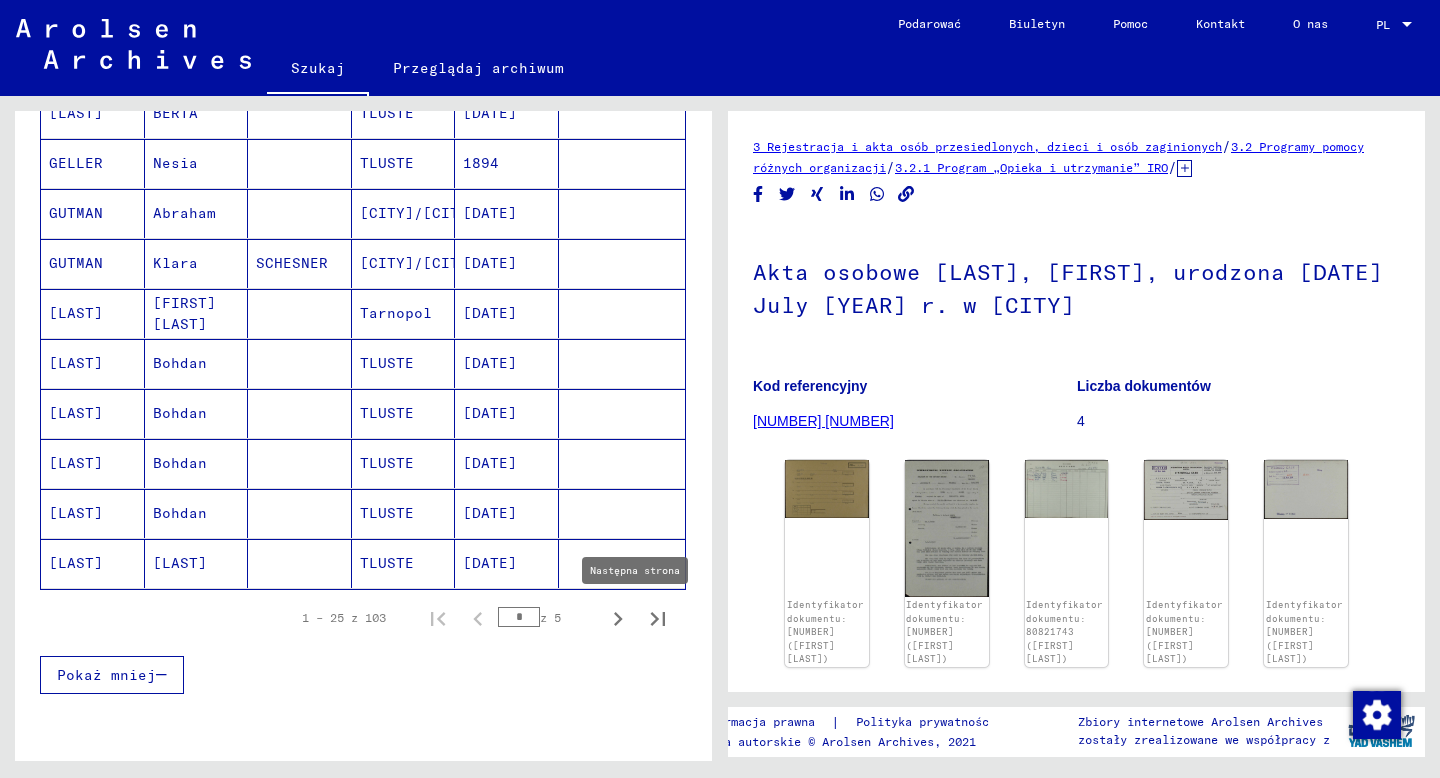 click 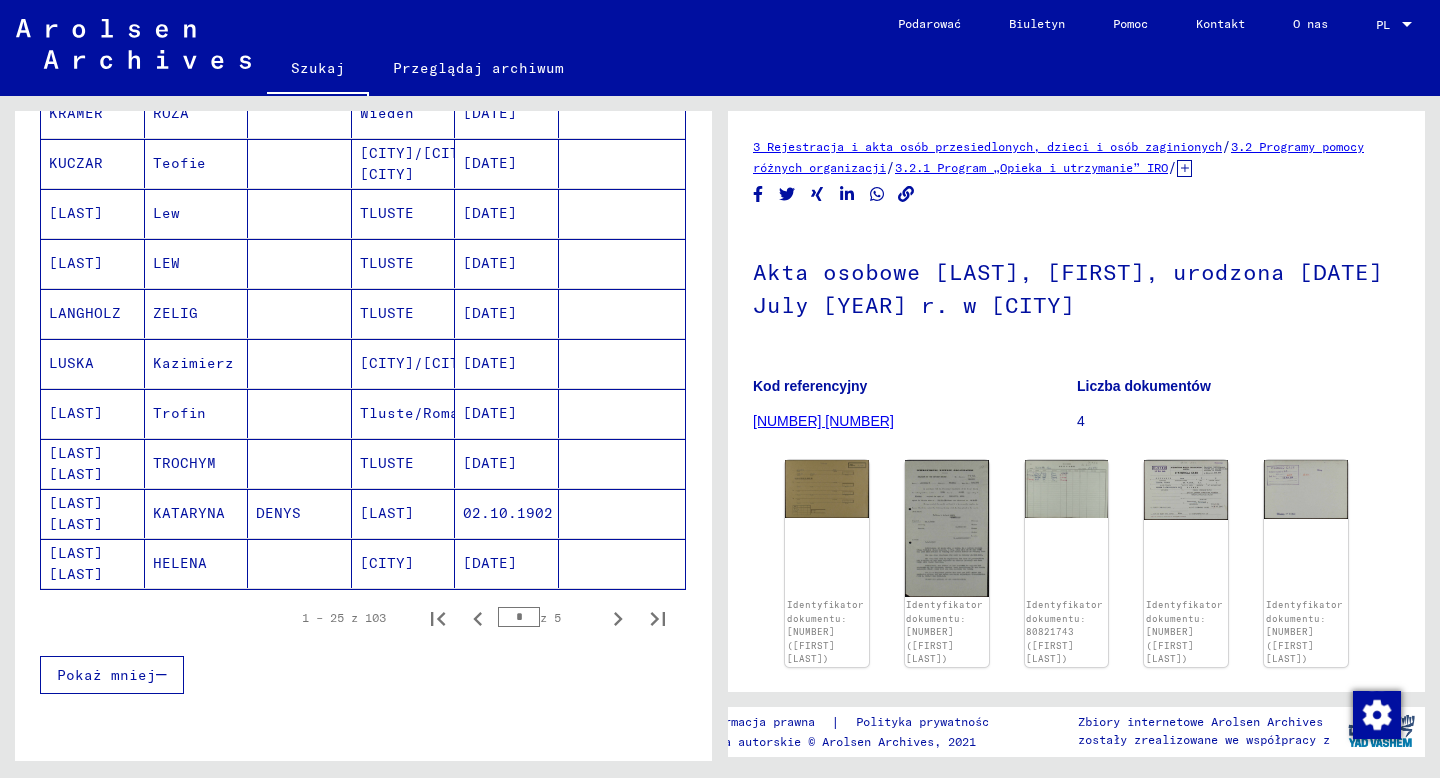 click 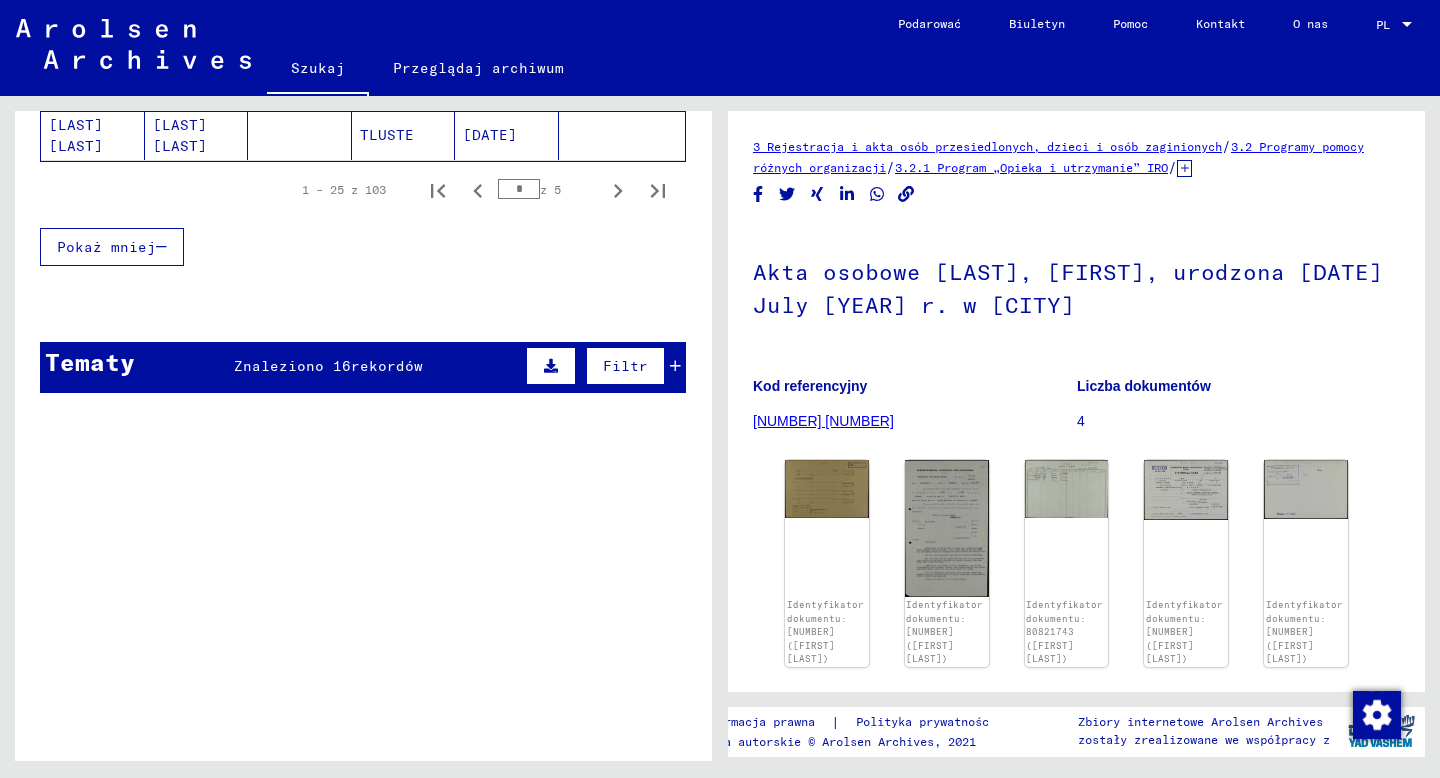 scroll, scrollTop: 1538, scrollLeft: 0, axis: vertical 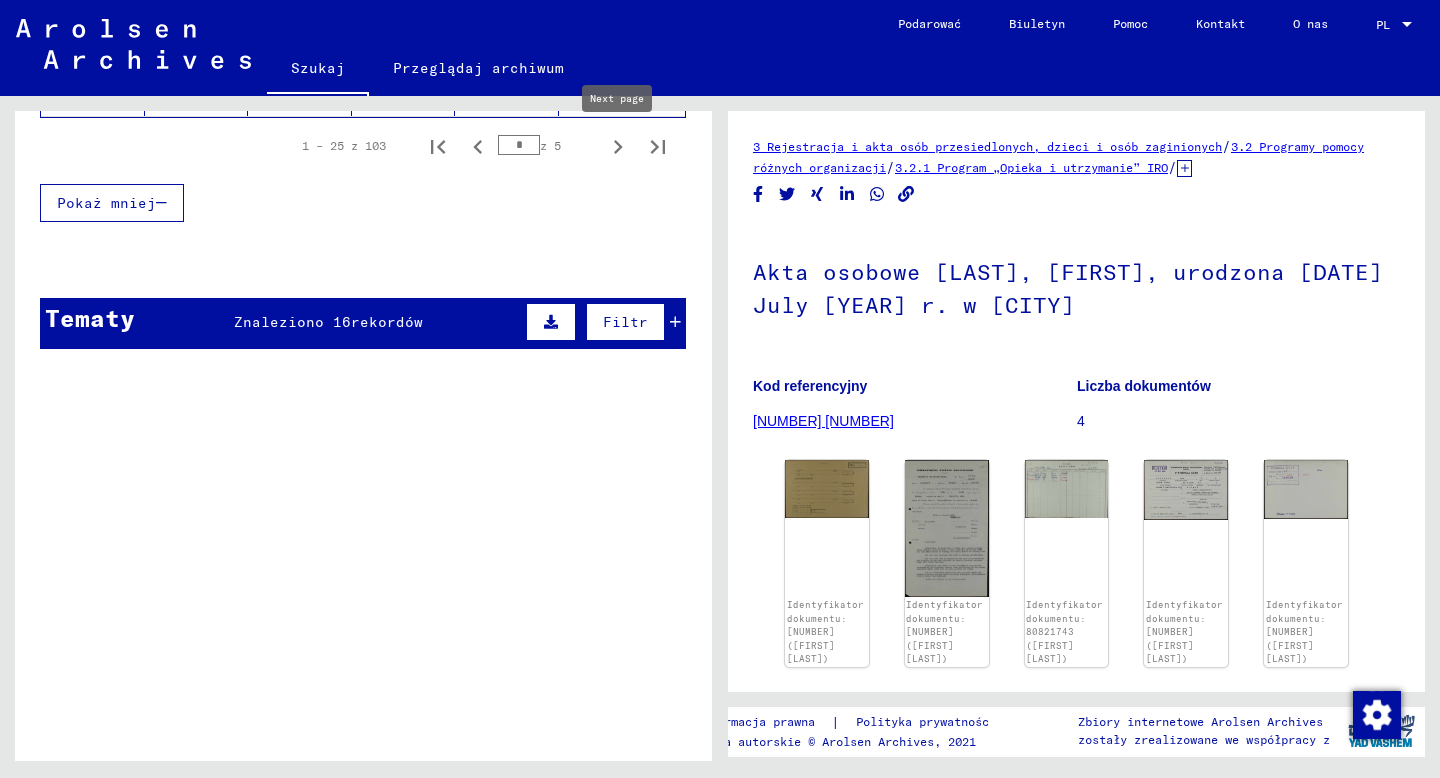 click 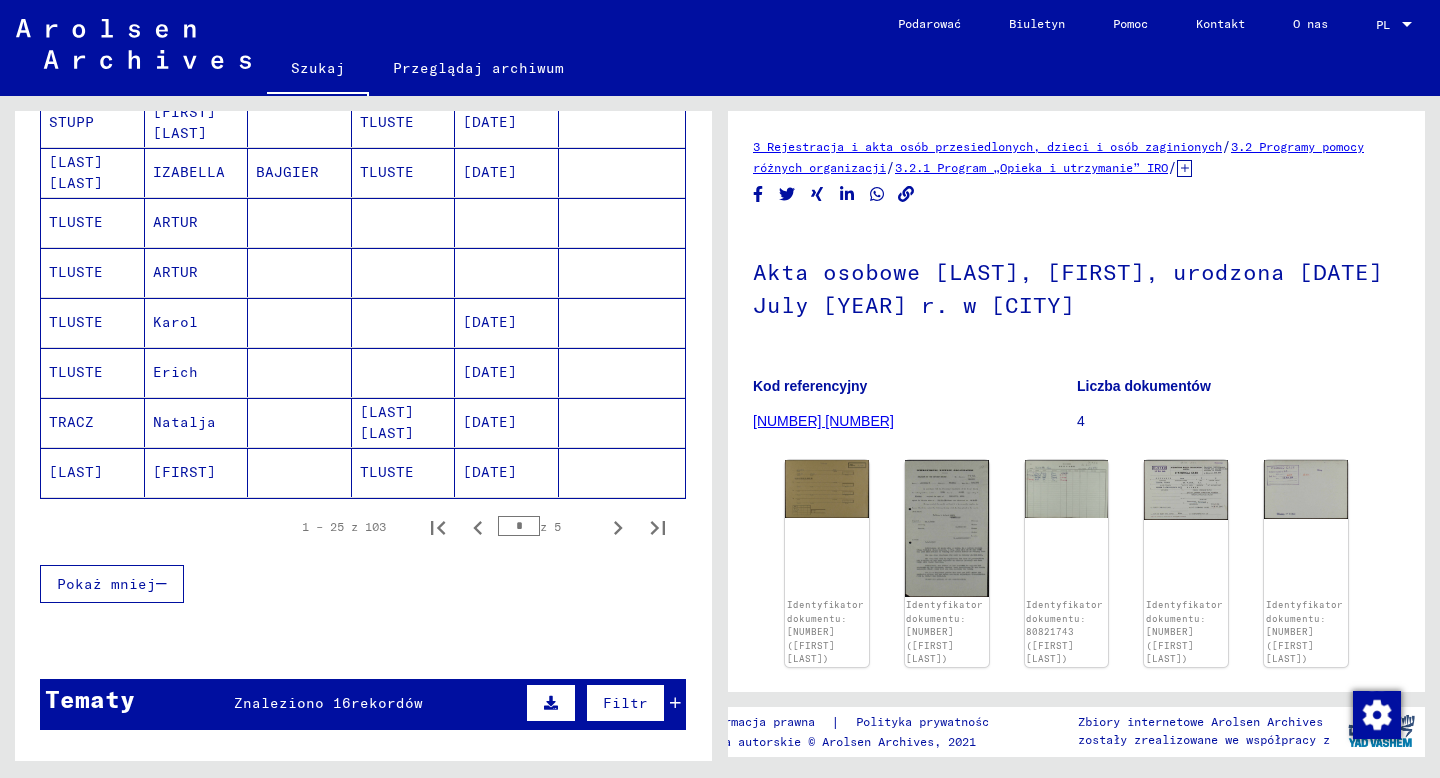 scroll, scrollTop: 1161, scrollLeft: 0, axis: vertical 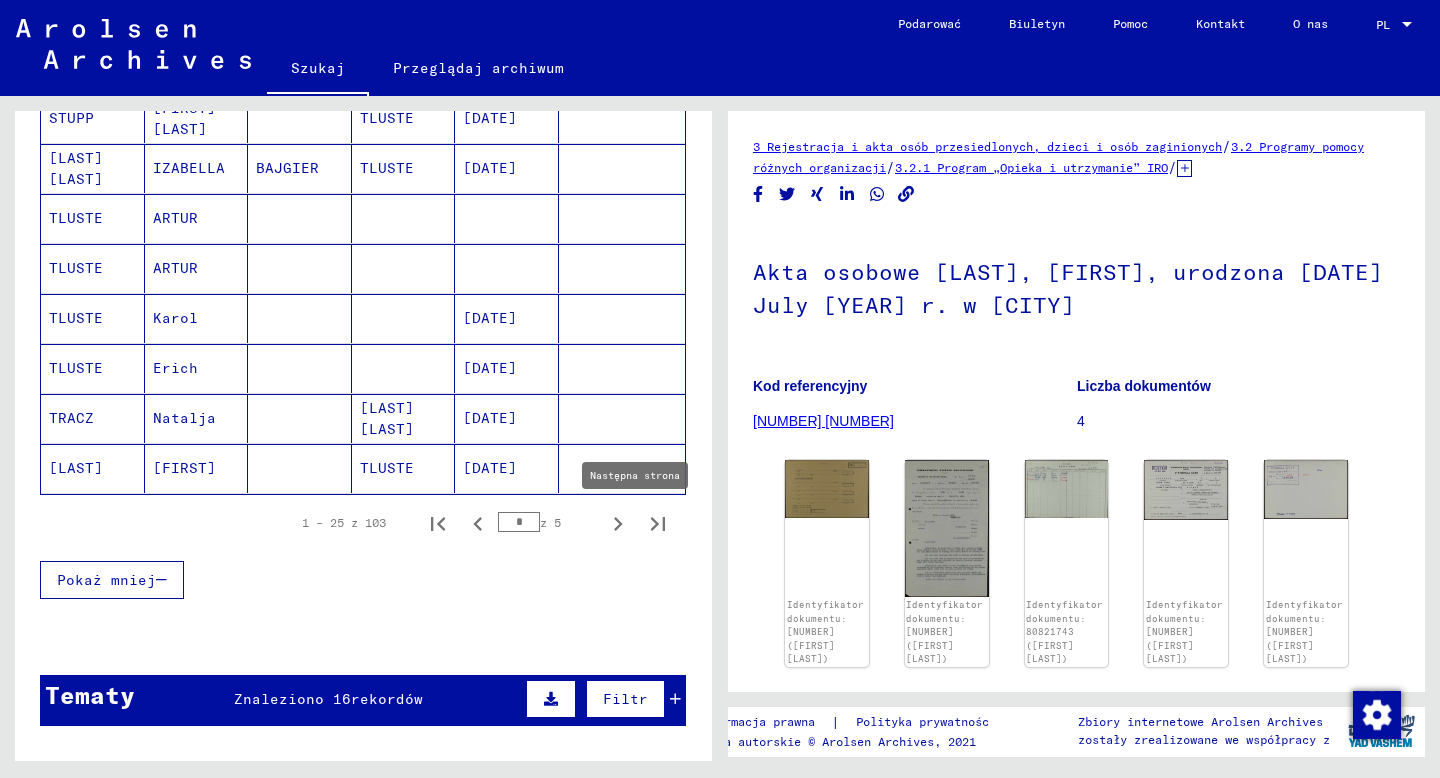 click 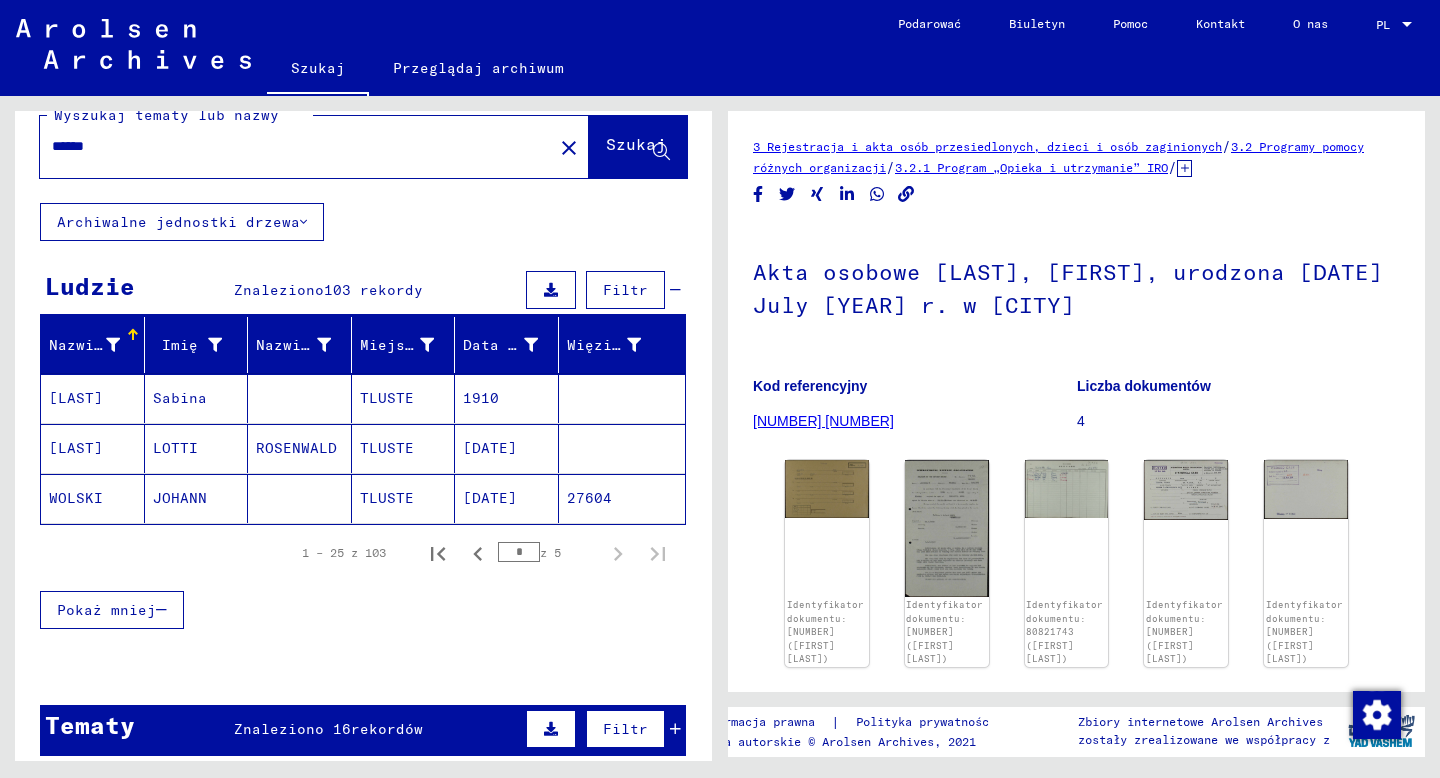 scroll, scrollTop: 0, scrollLeft: 0, axis: both 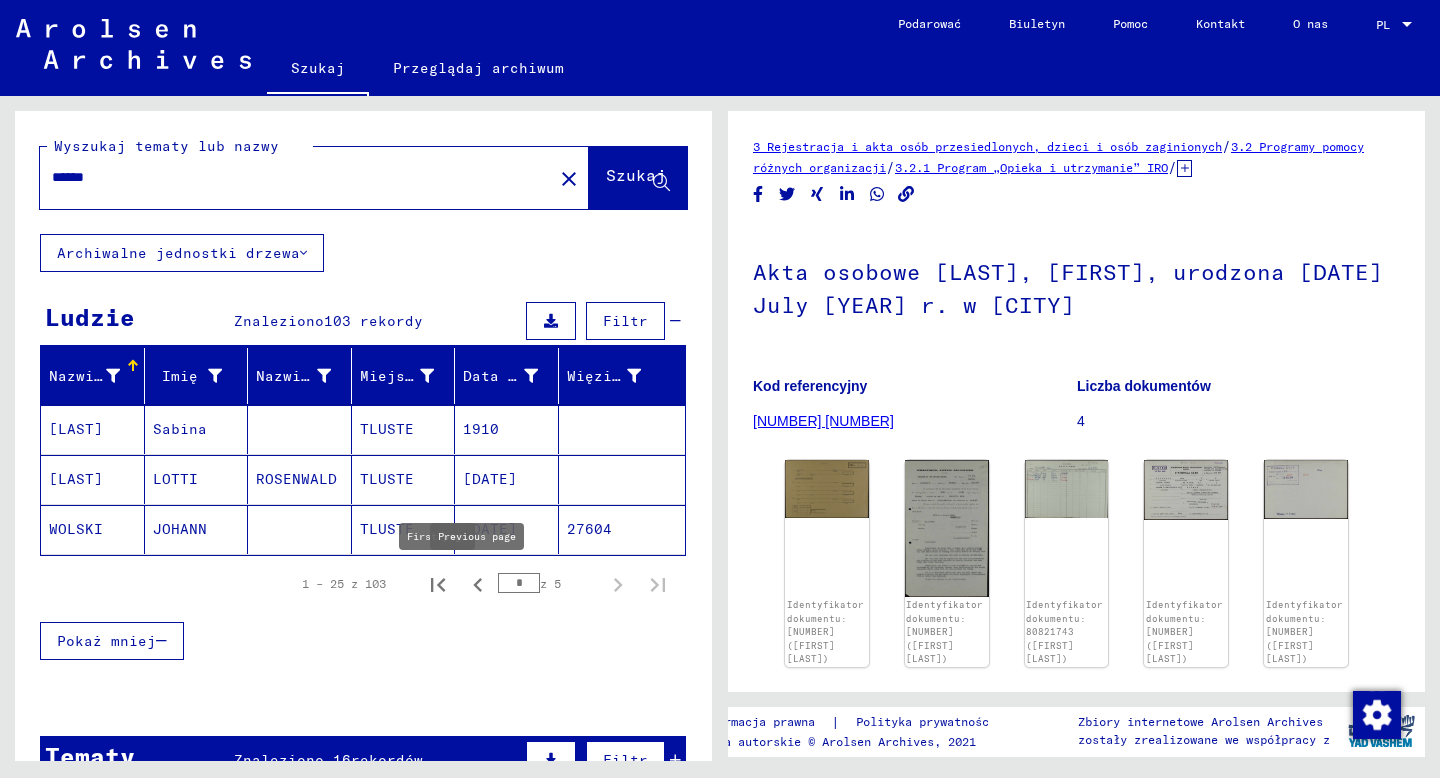click 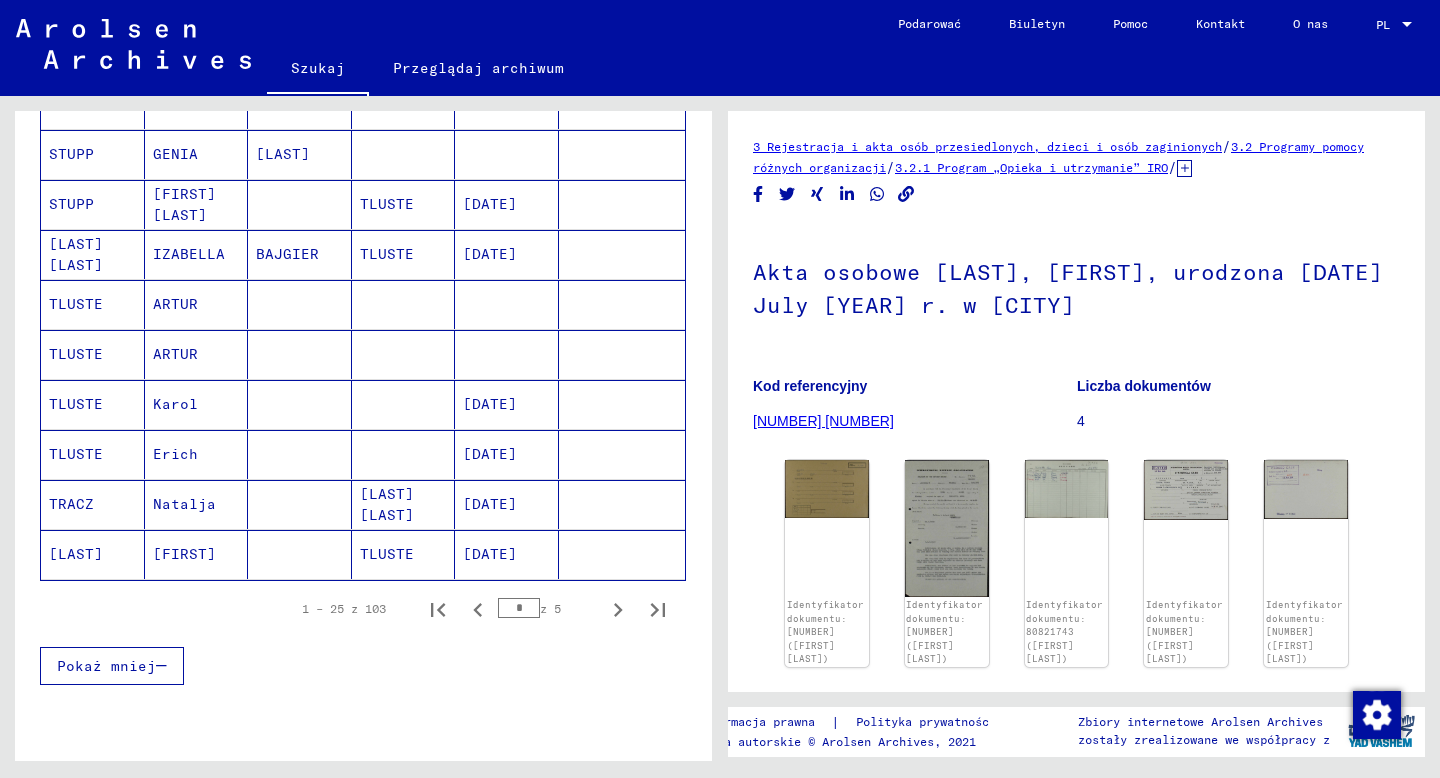 scroll, scrollTop: 1077, scrollLeft: 0, axis: vertical 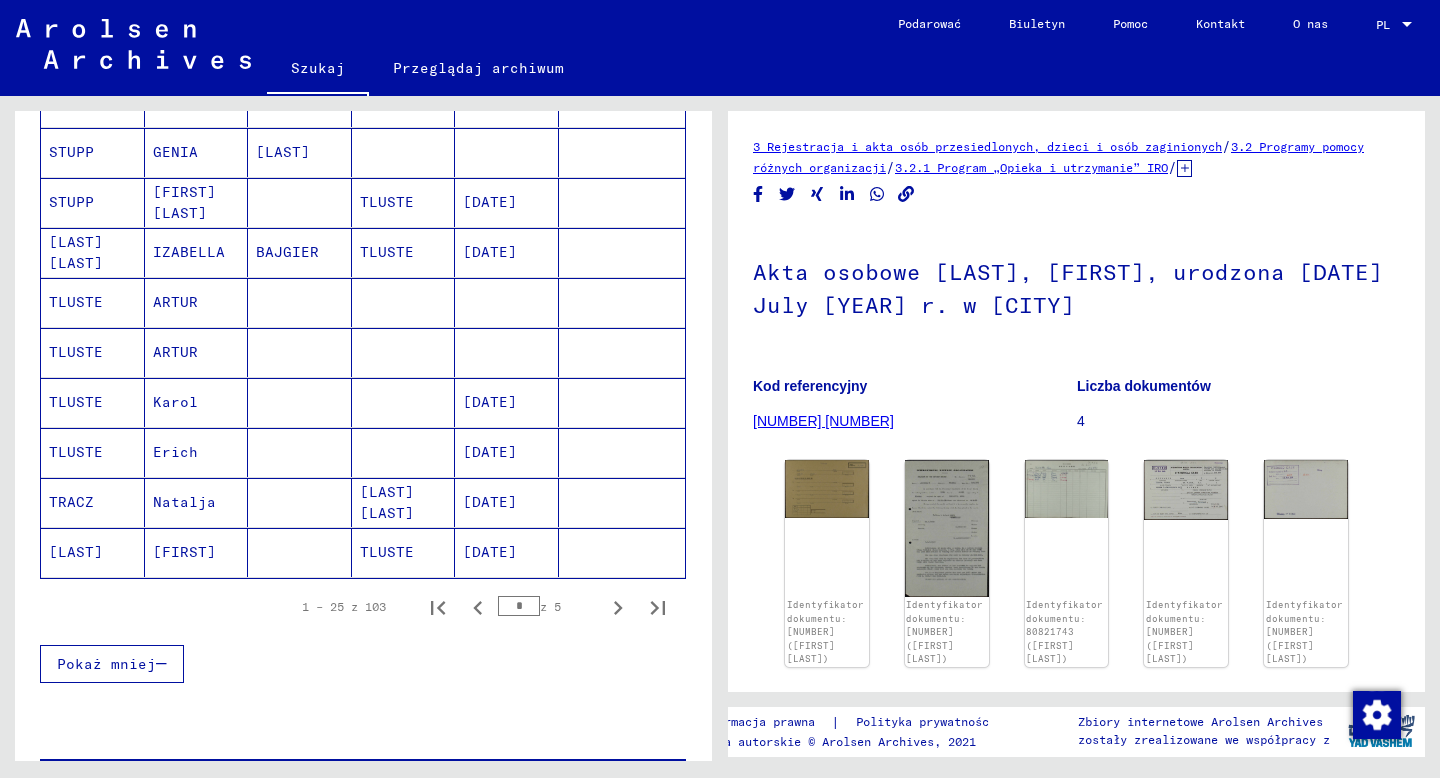 click on "[LAST]" 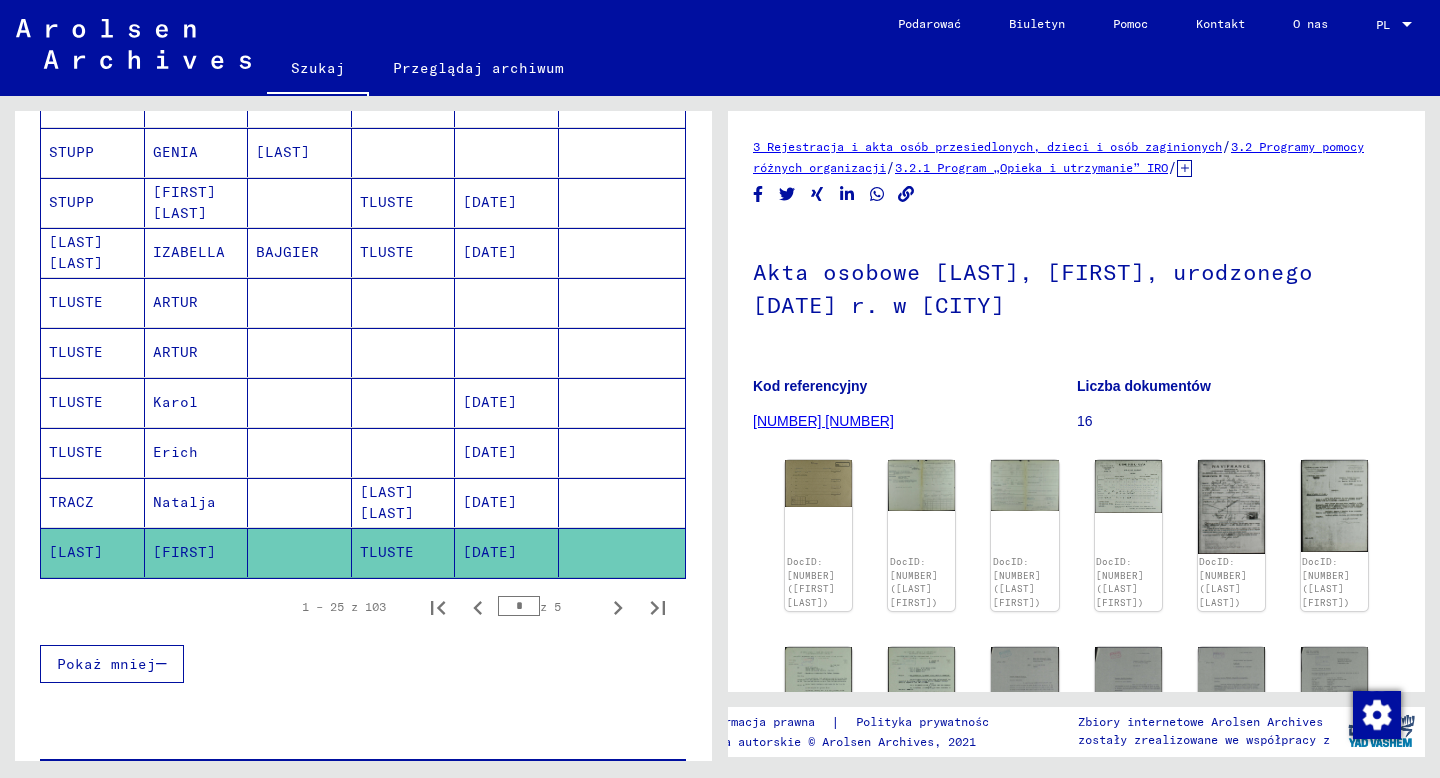 scroll, scrollTop: 0, scrollLeft: 0, axis: both 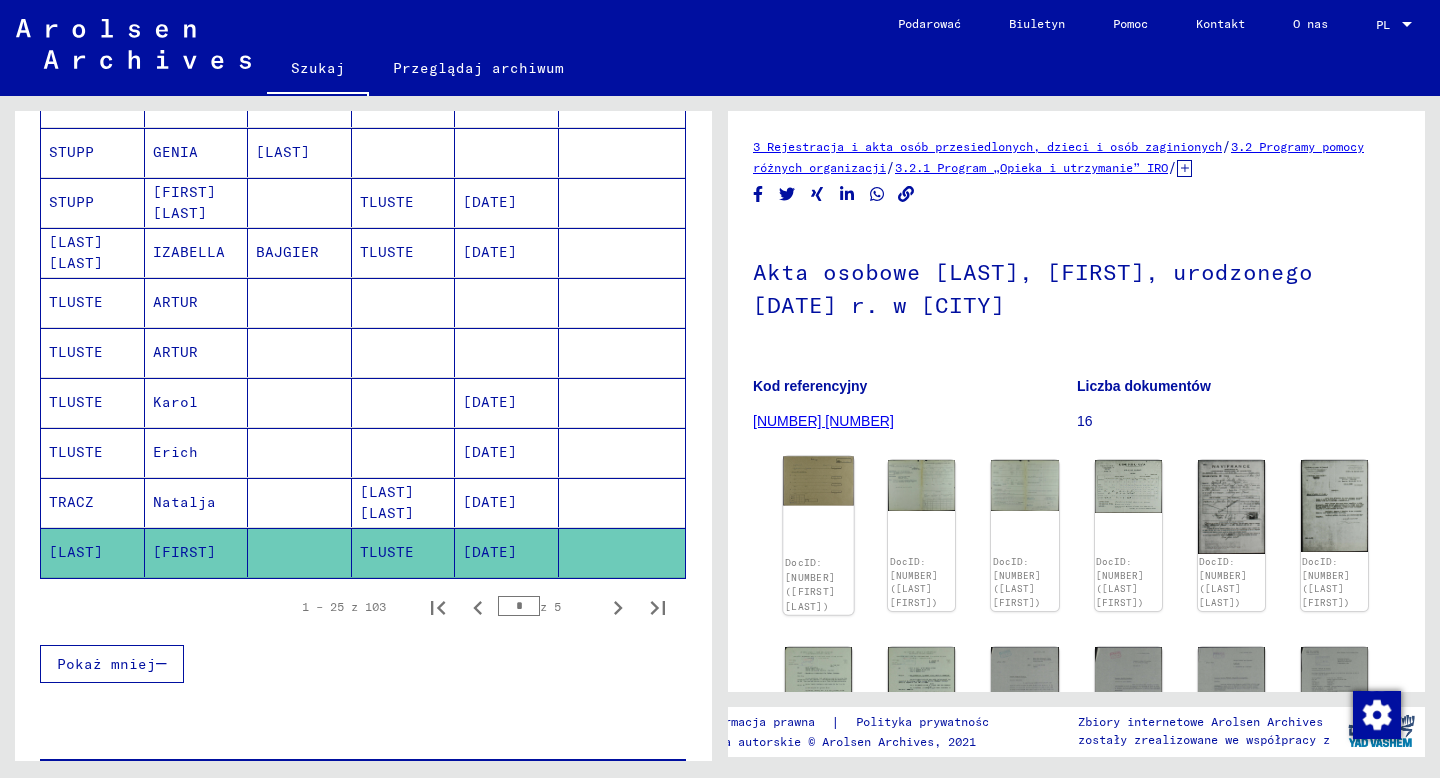 click 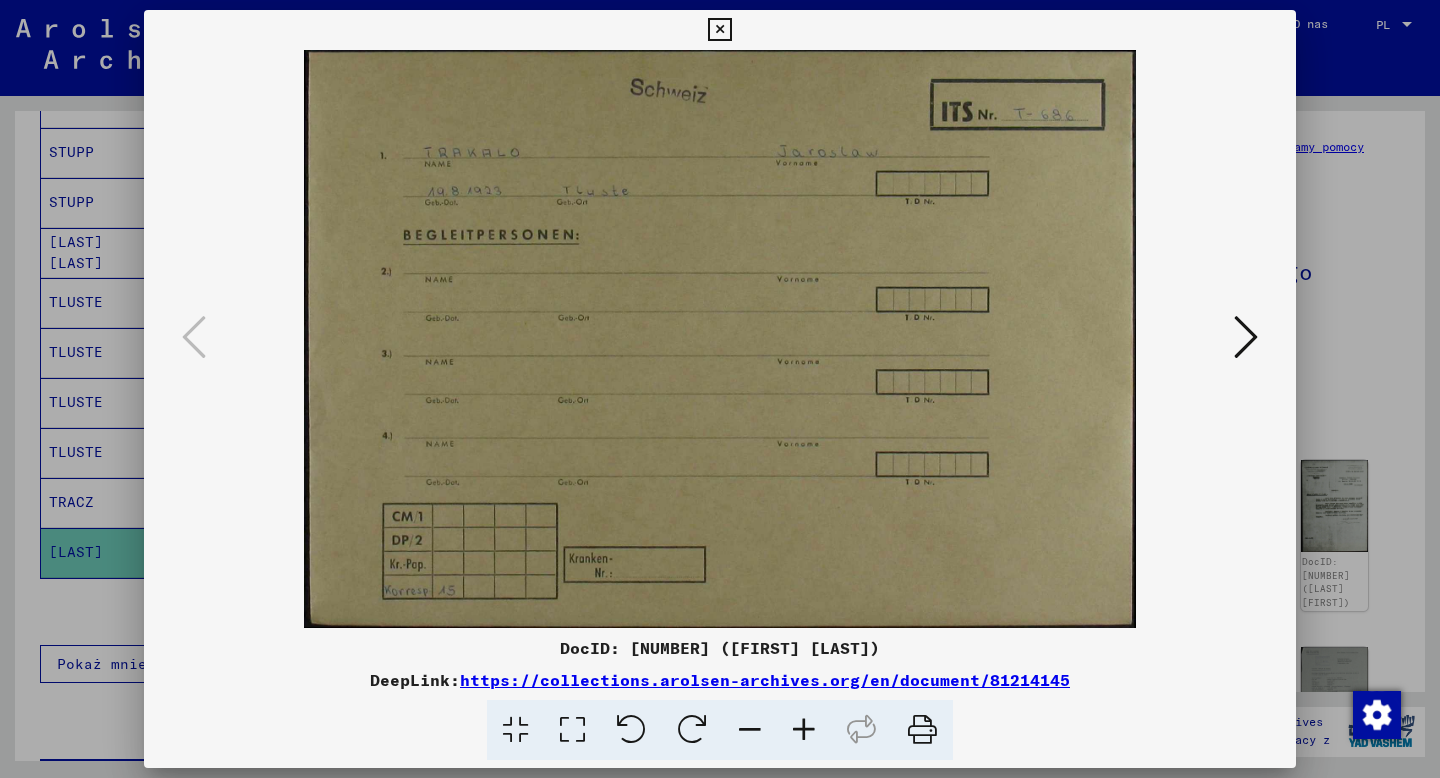 click at bounding box center (1246, 337) 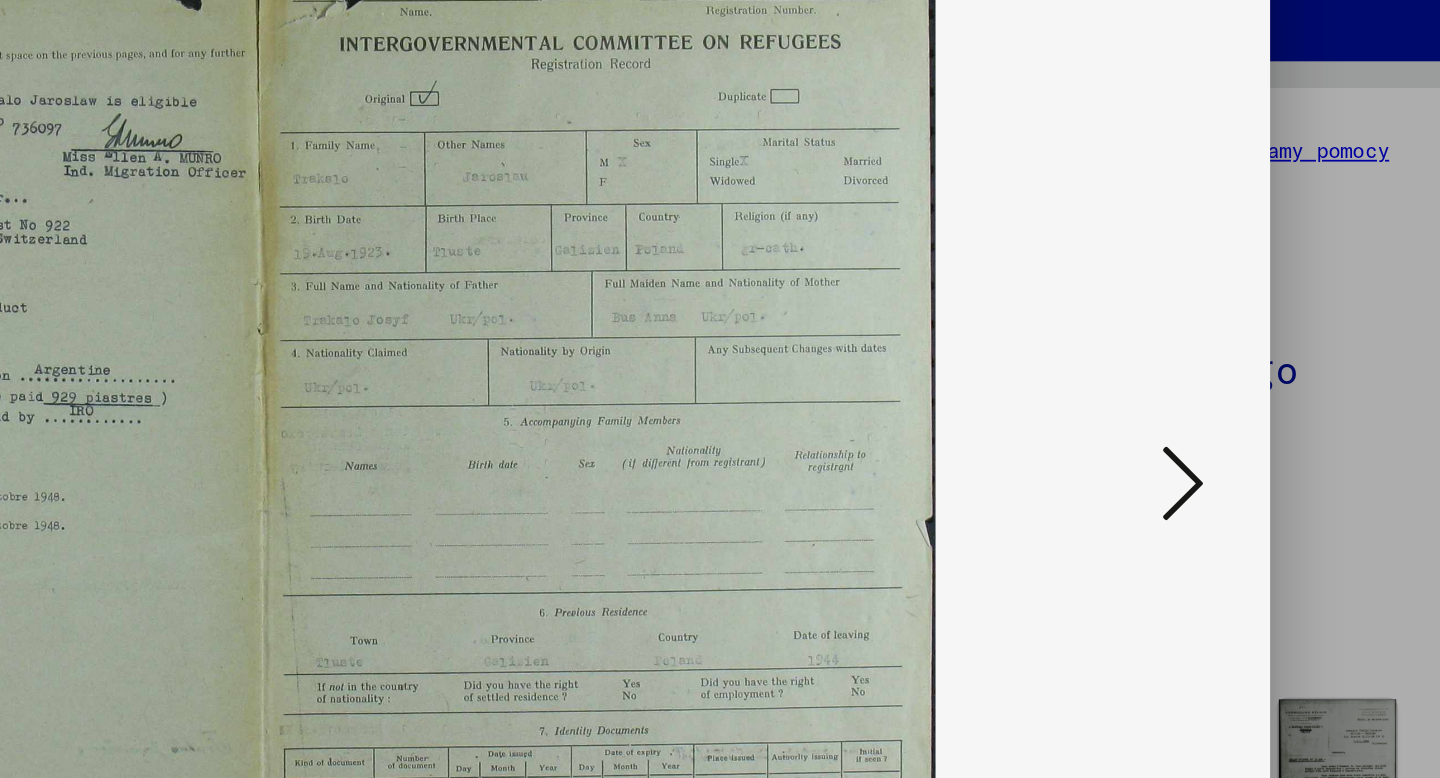 click at bounding box center (1246, 337) 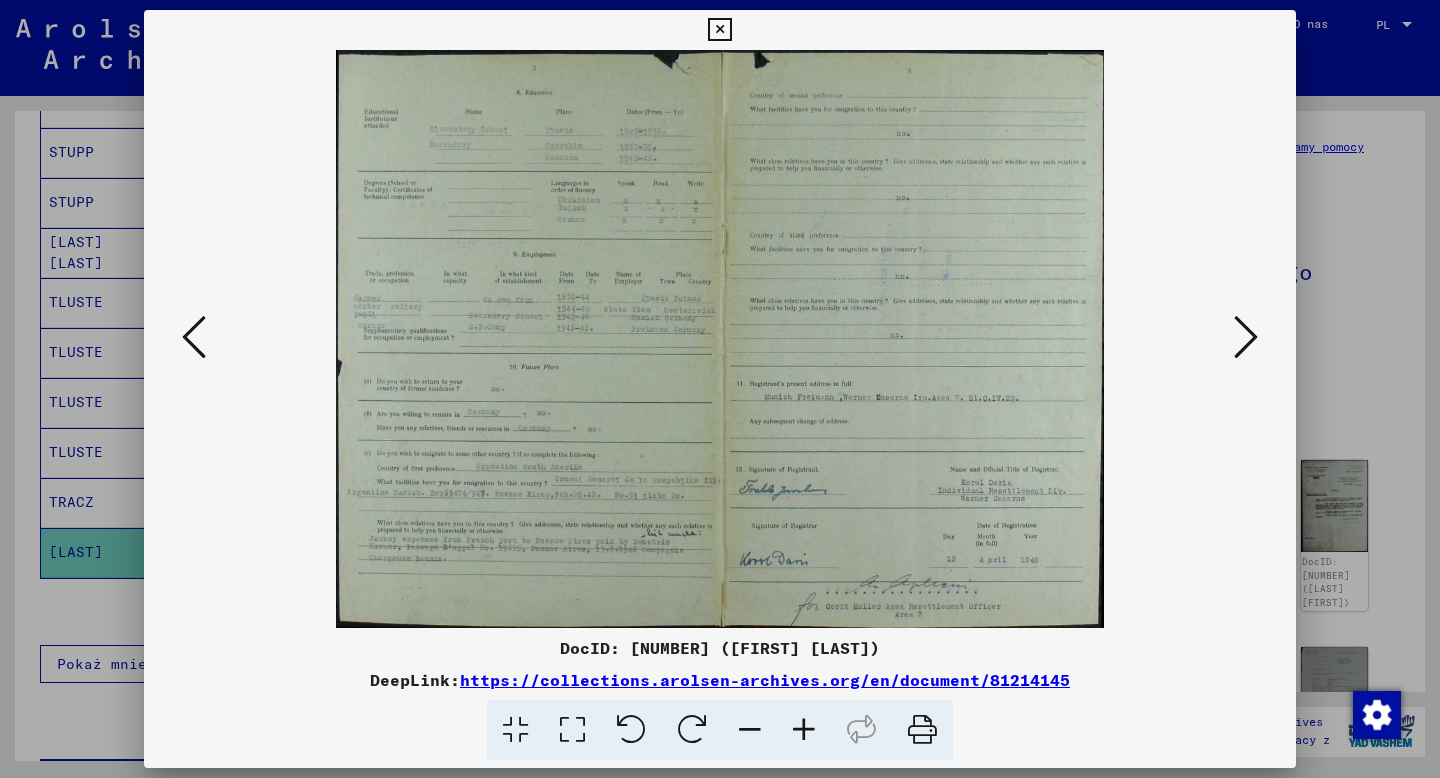 click at bounding box center [1246, 337] 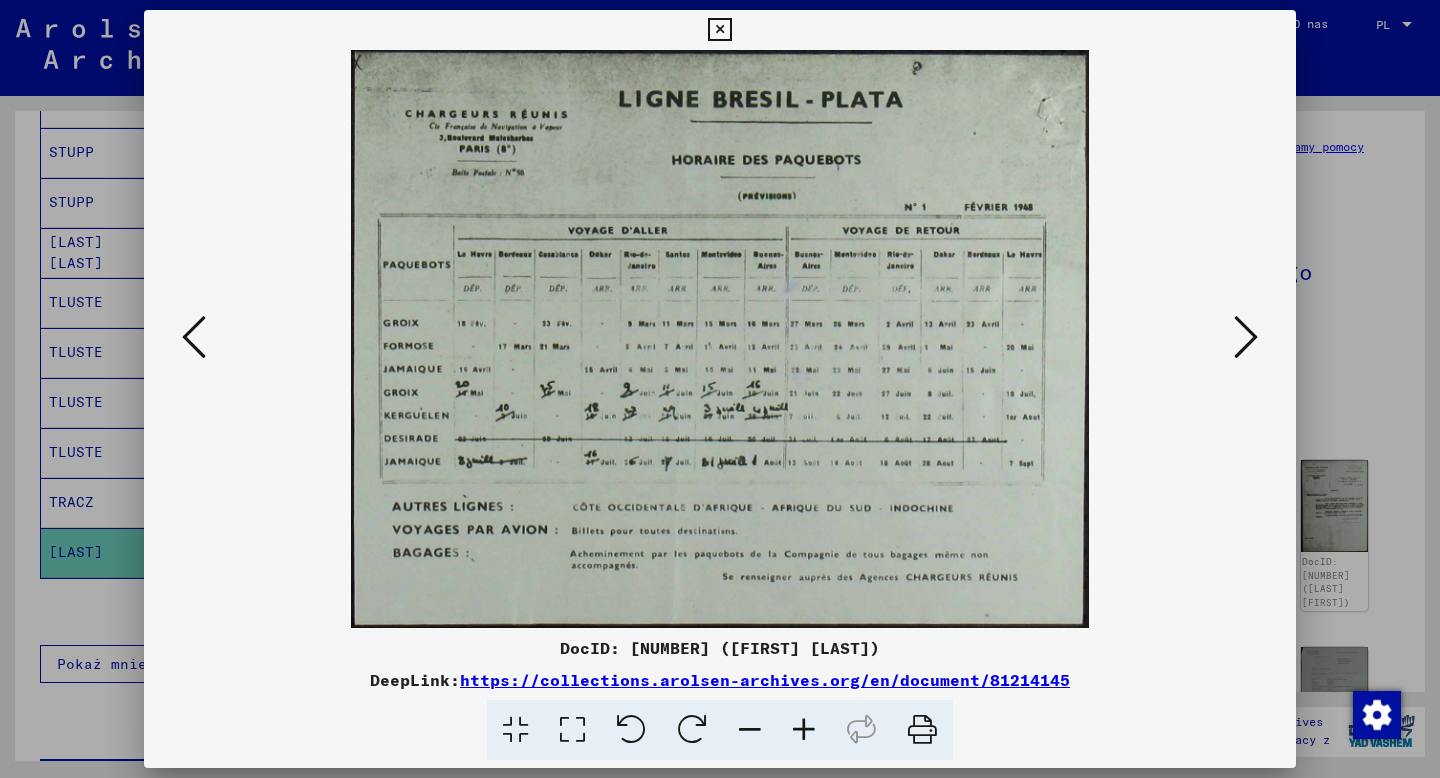 click at bounding box center (1246, 337) 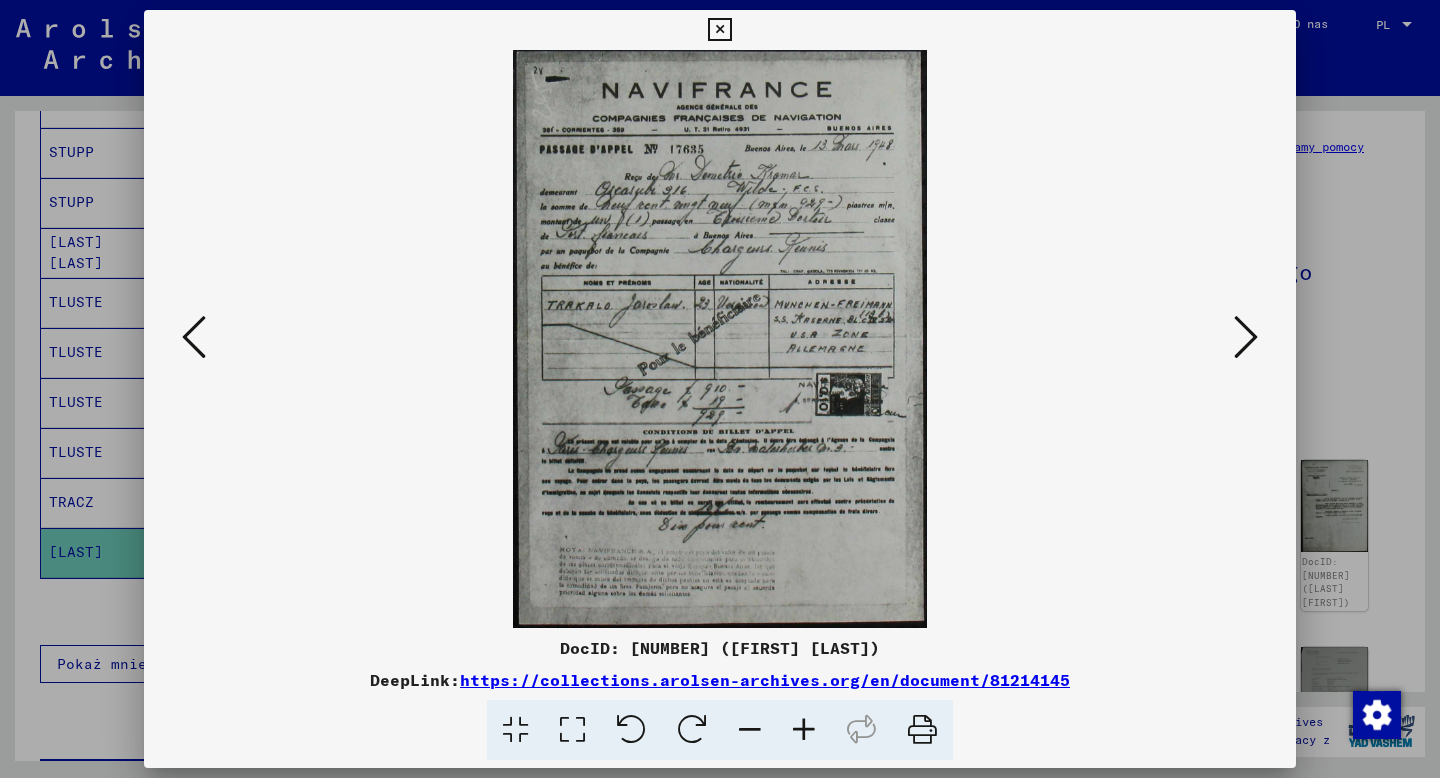 click at bounding box center (1246, 337) 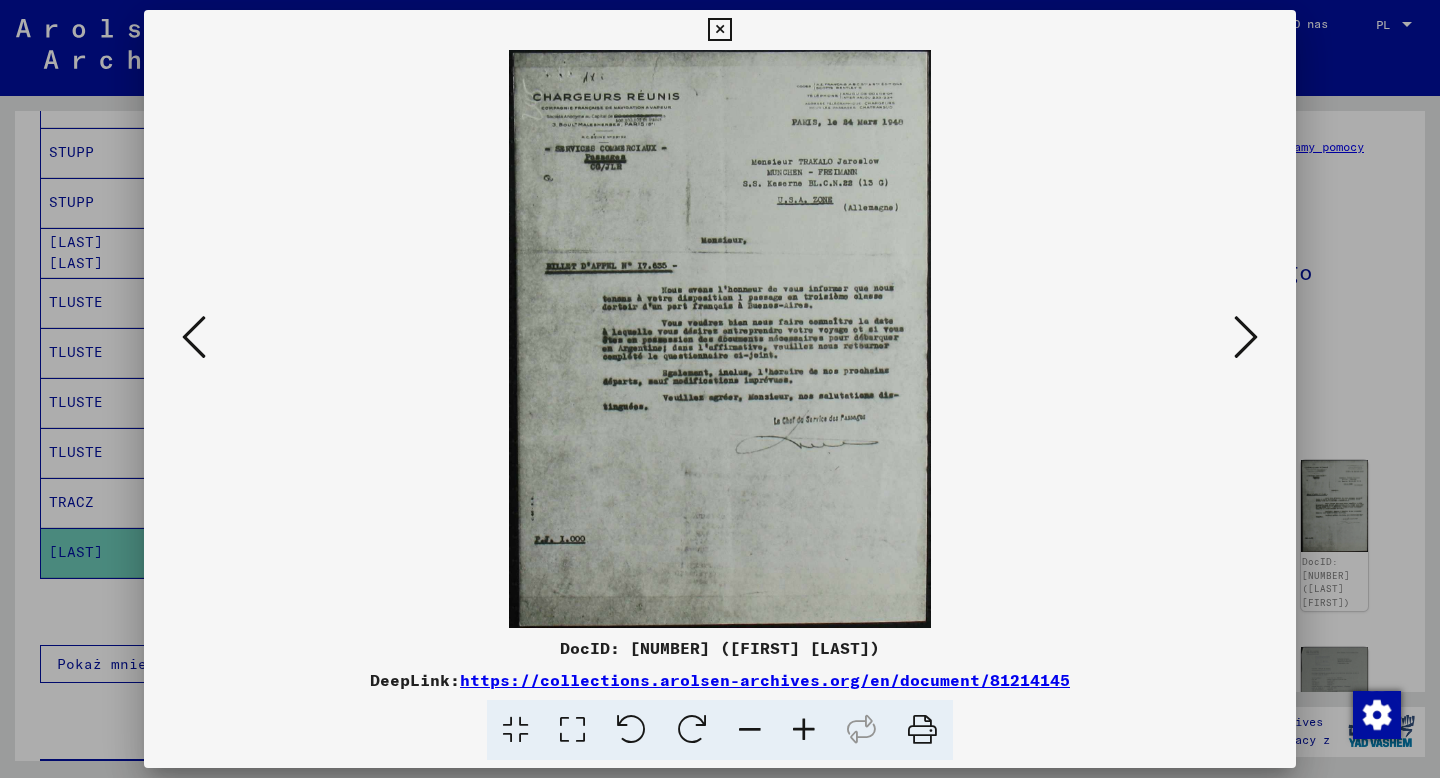click at bounding box center [1246, 337] 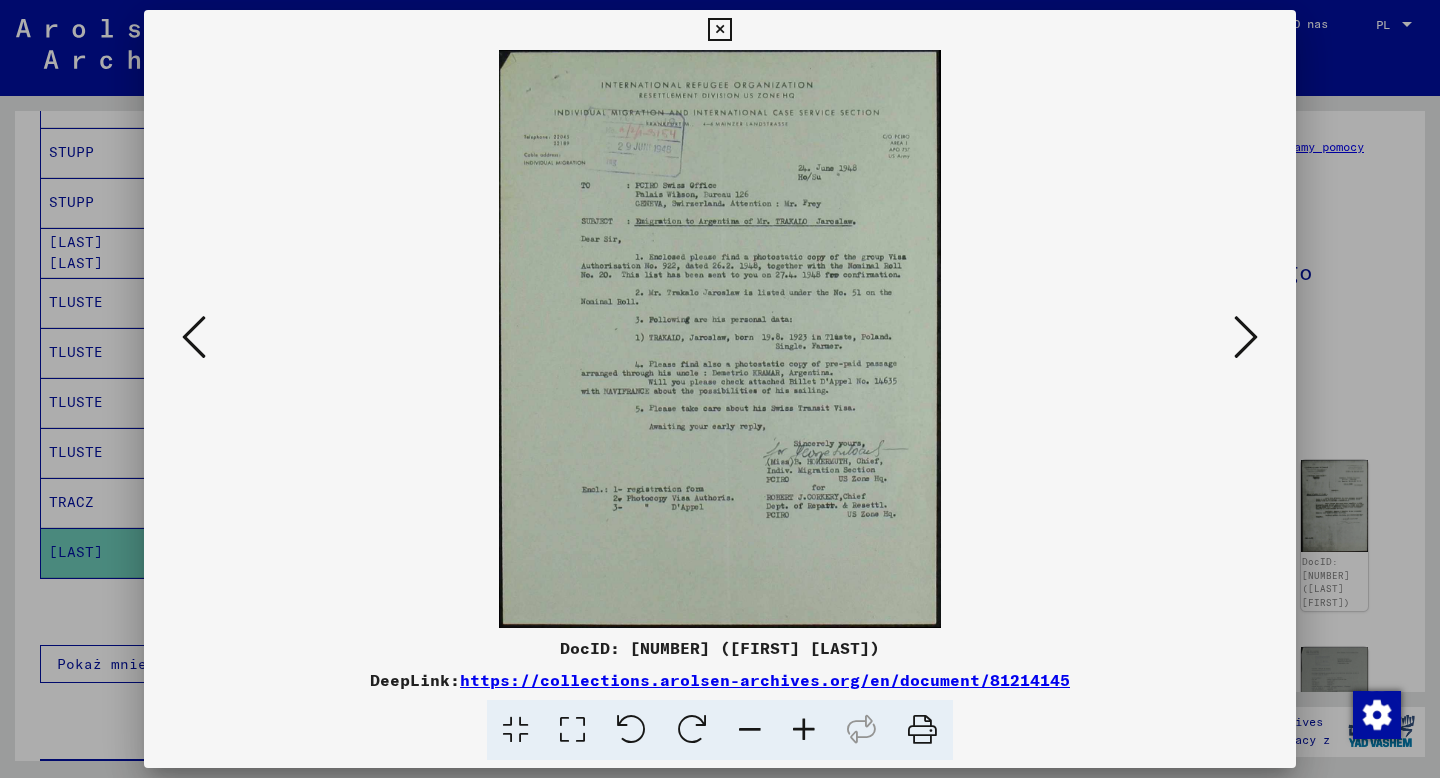 click at bounding box center [1246, 337] 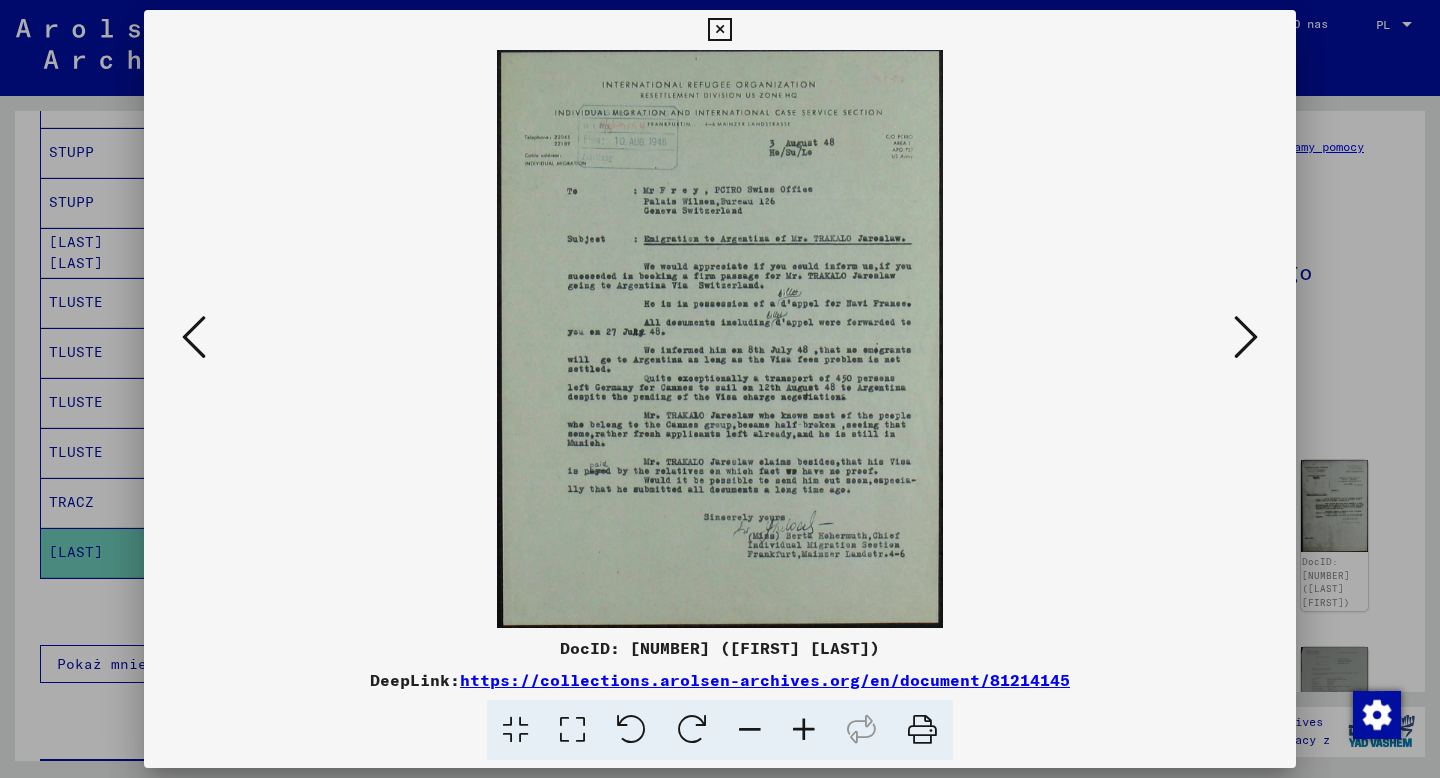 click at bounding box center (1246, 337) 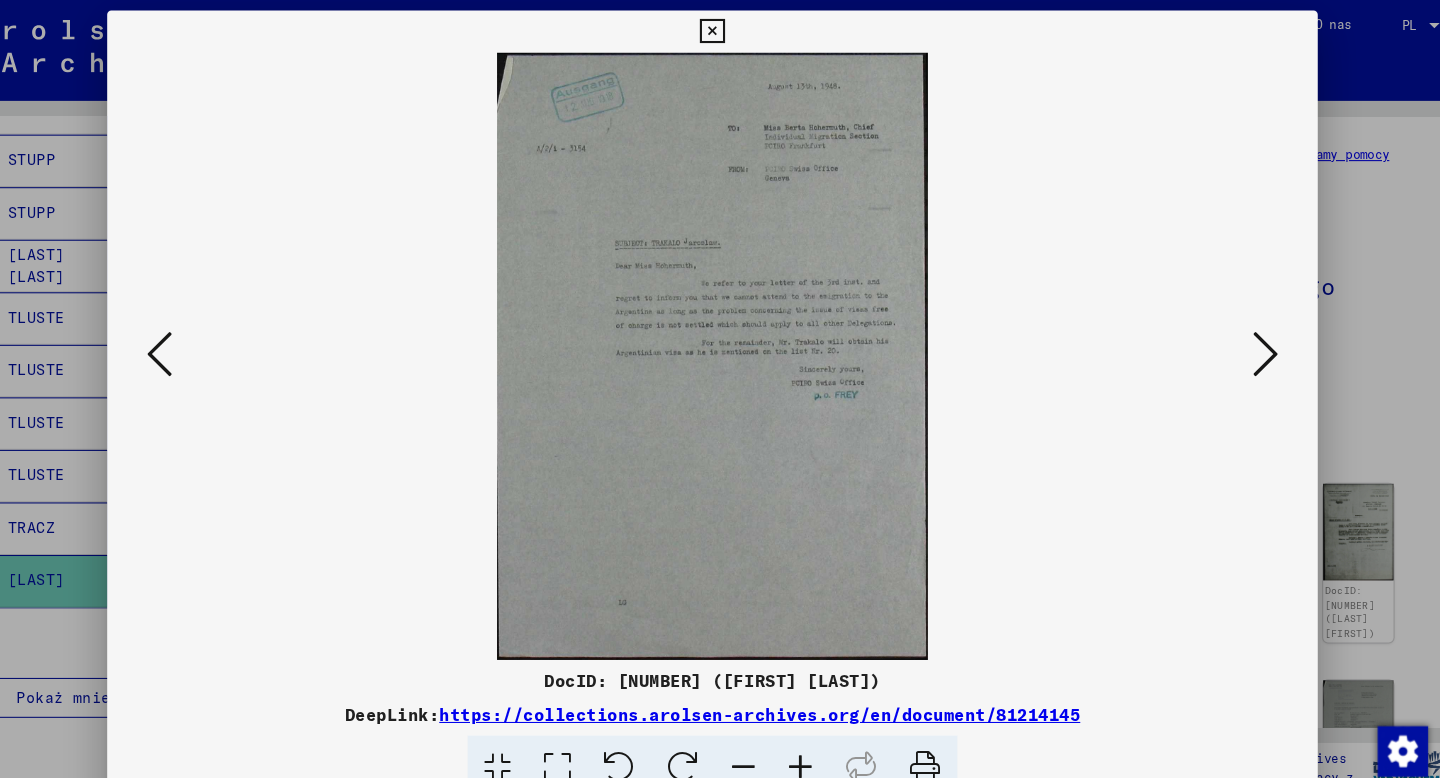 click at bounding box center (1246, 337) 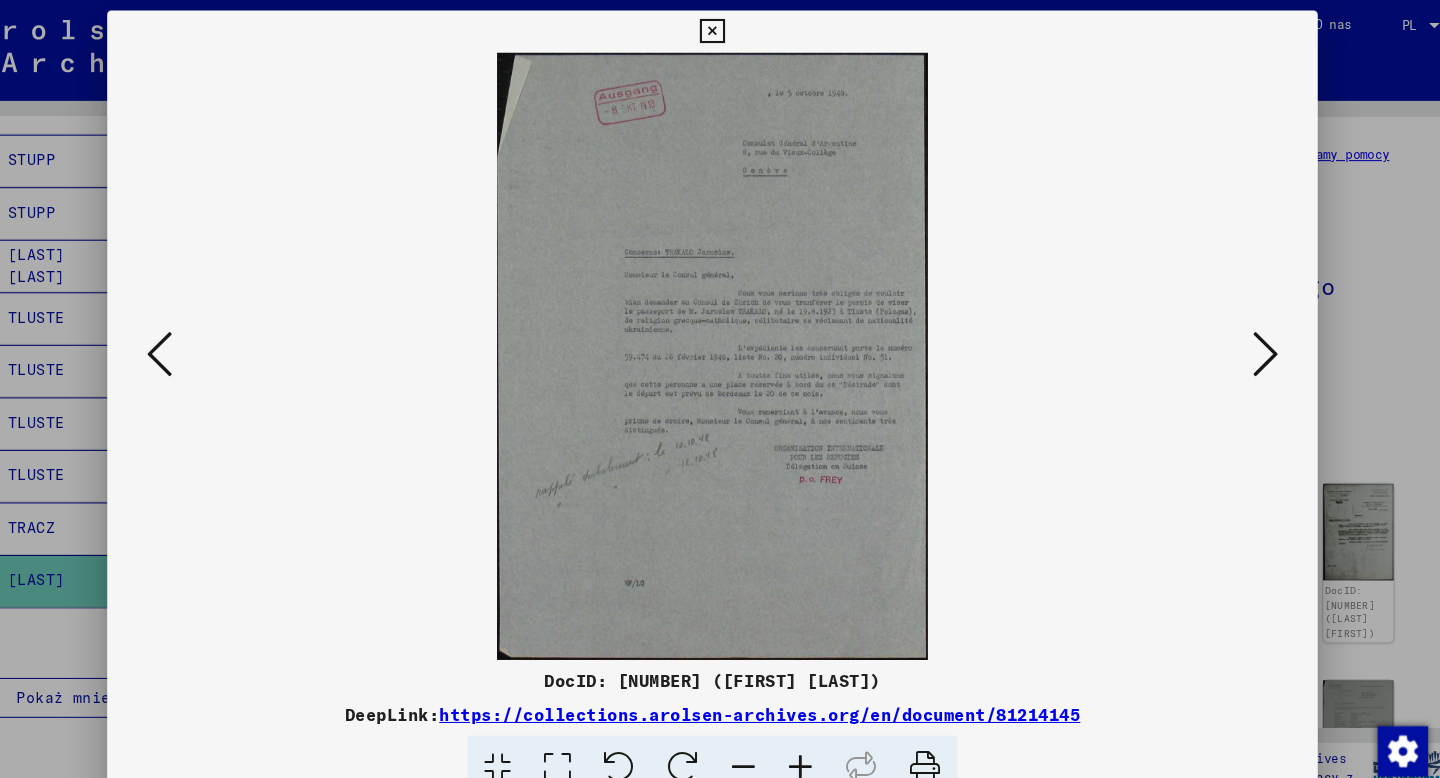 click at bounding box center (1246, 337) 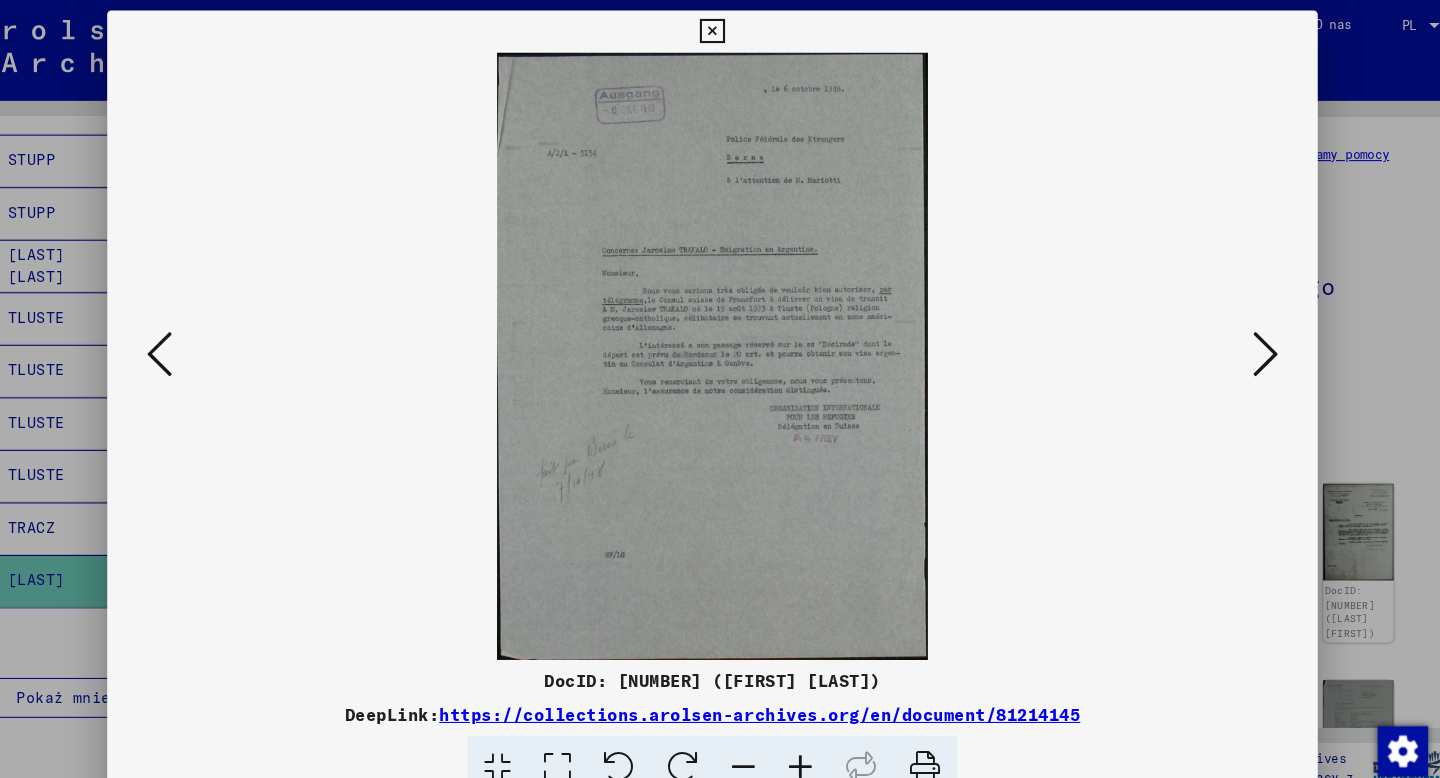 click at bounding box center (719, 30) 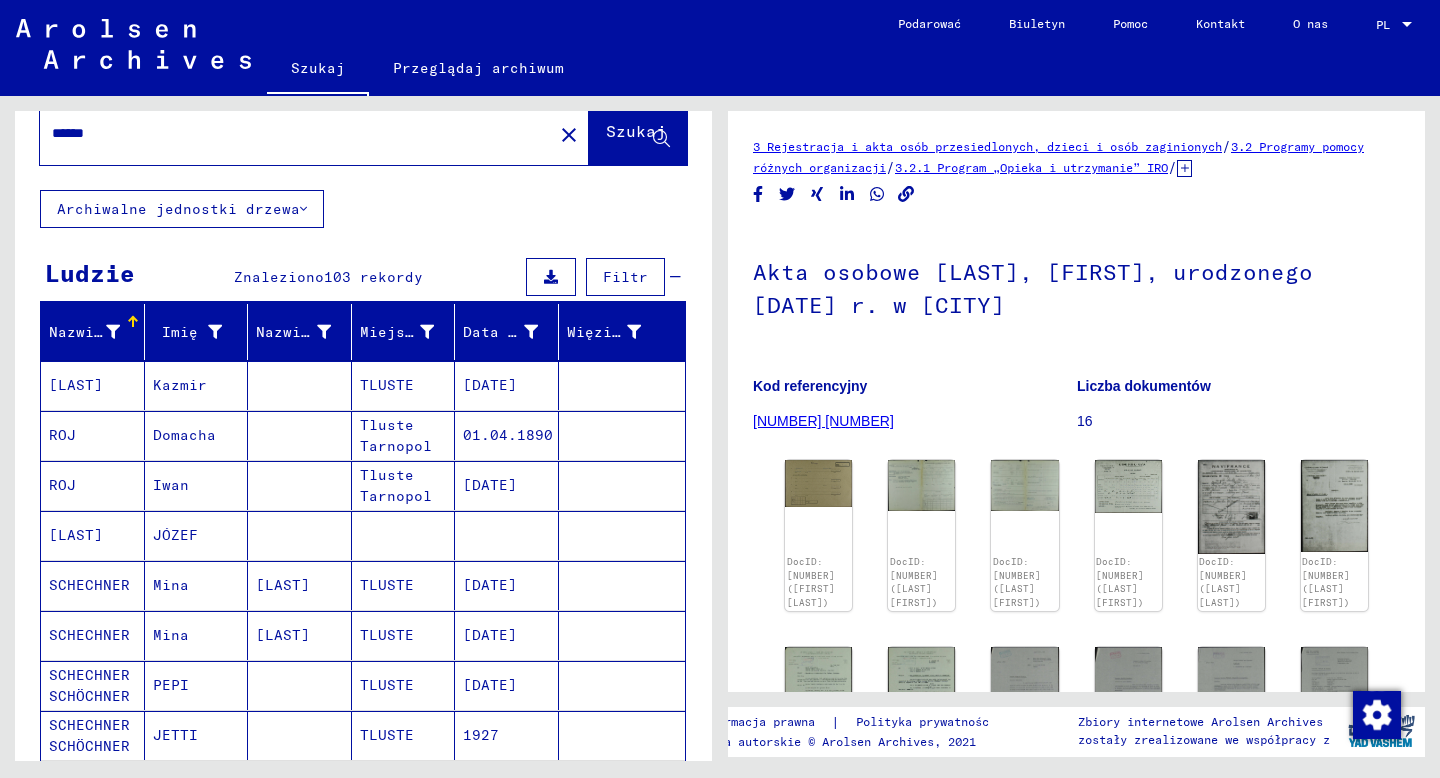 scroll, scrollTop: 0, scrollLeft: 0, axis: both 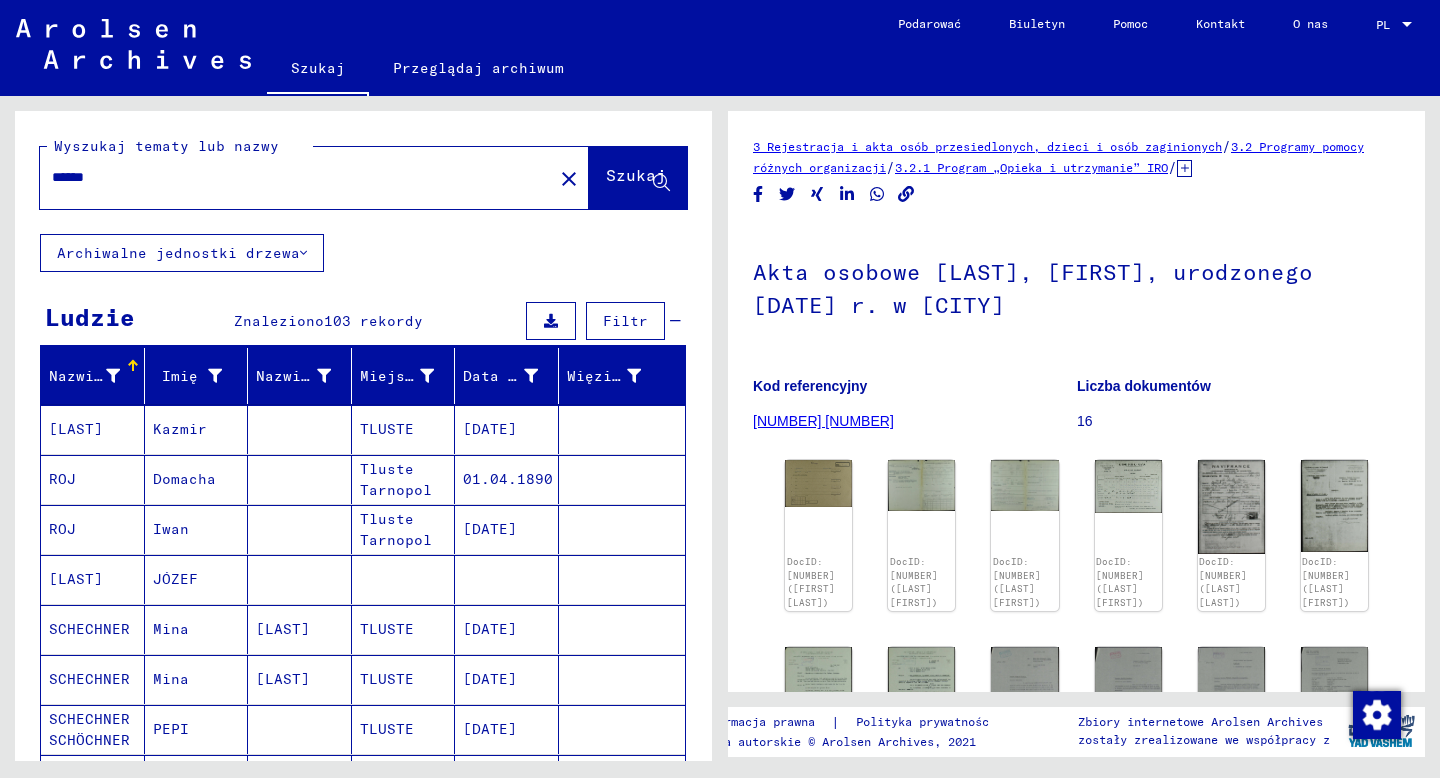 drag, startPoint x: 119, startPoint y: 172, endPoint x: 2, endPoint y: 170, distance: 117.01709 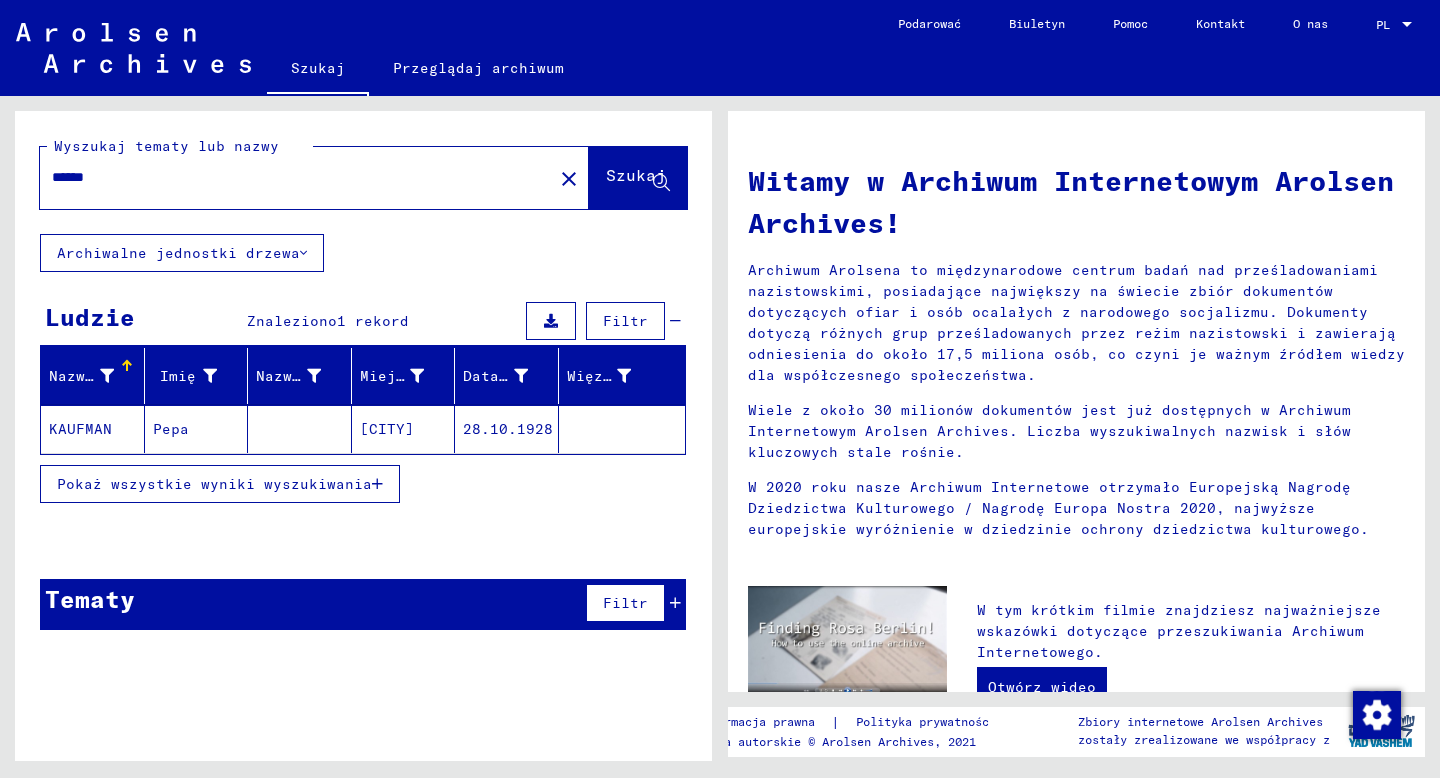 drag, startPoint x: 72, startPoint y: 176, endPoint x: 151, endPoint y: 176, distance: 79 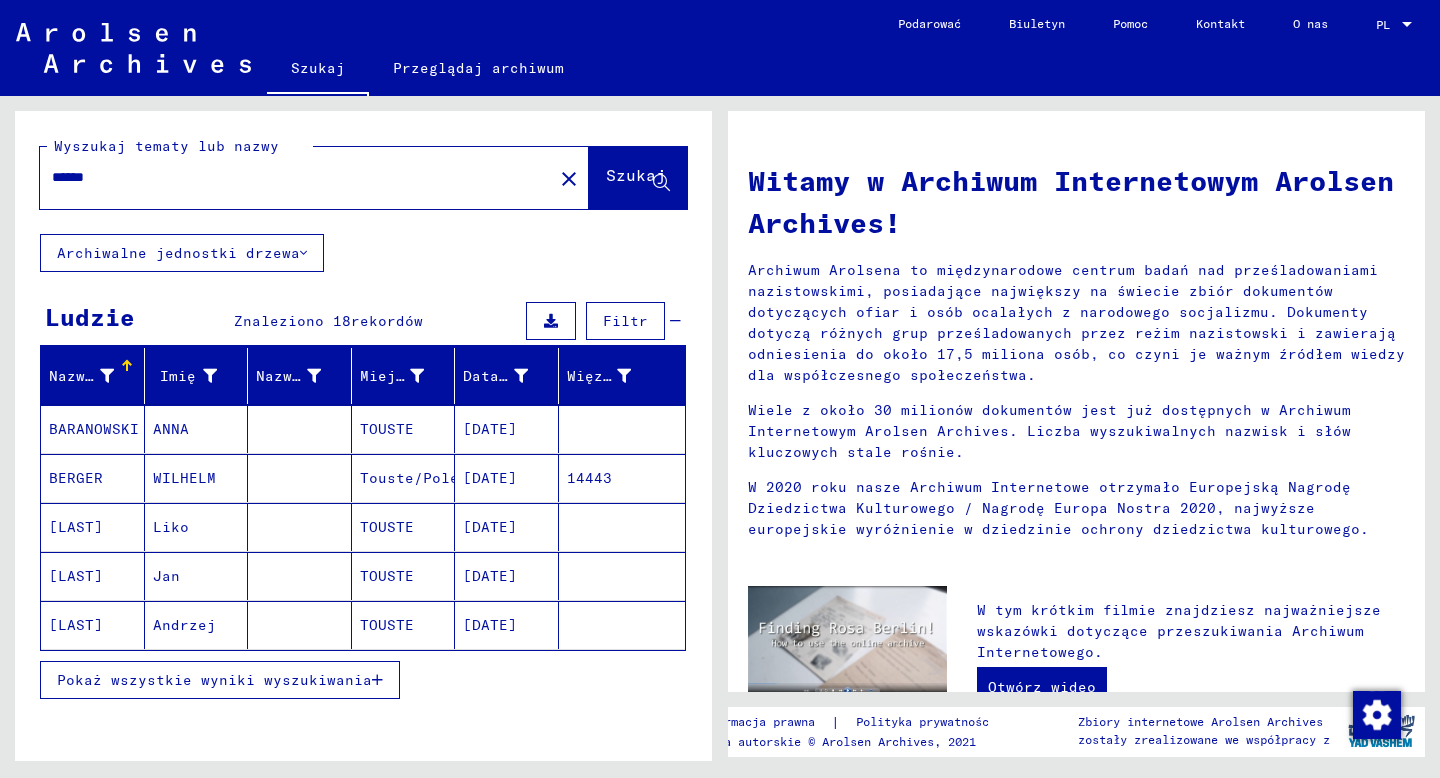 click on "Pokaż wszystkie wyniki wyszukiwania" at bounding box center (214, 680) 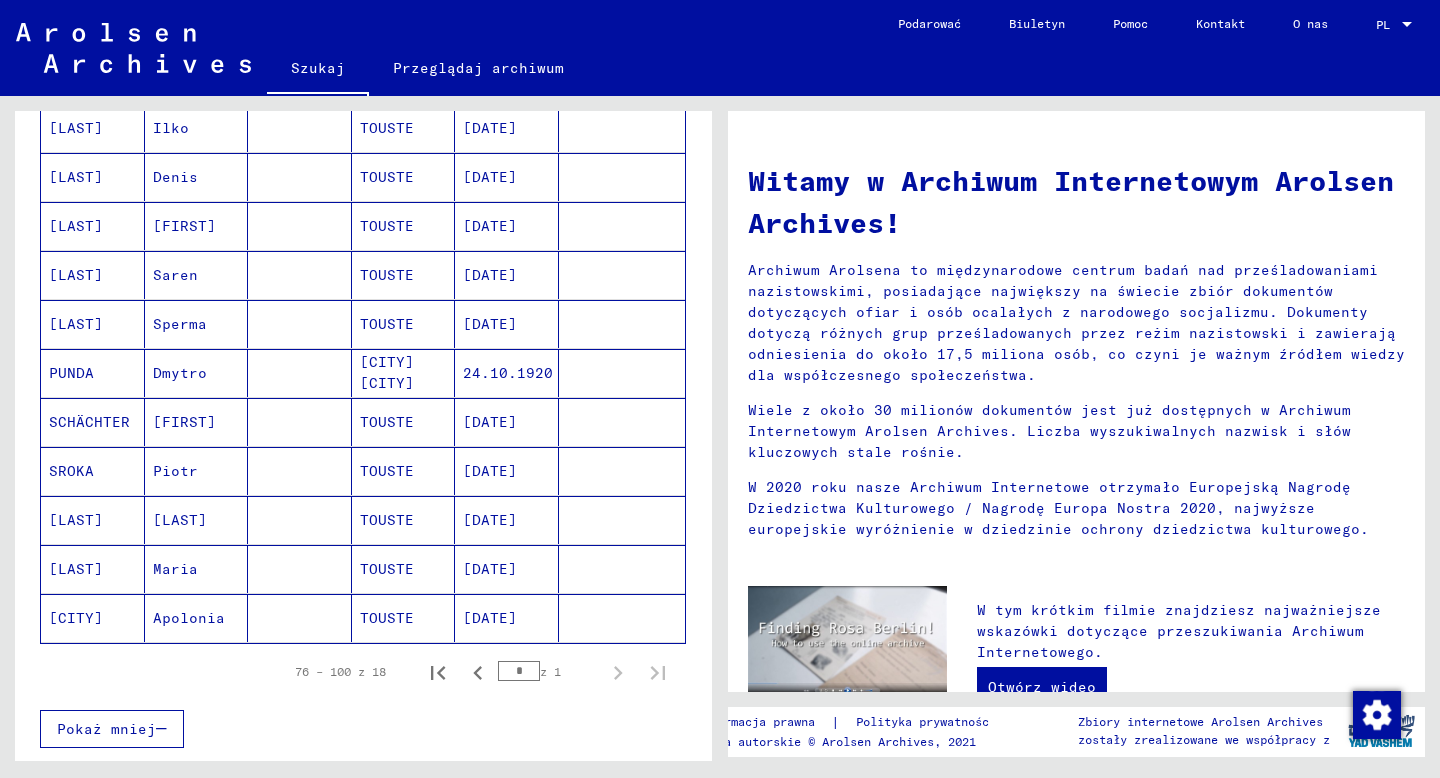 scroll, scrollTop: 662, scrollLeft: 0, axis: vertical 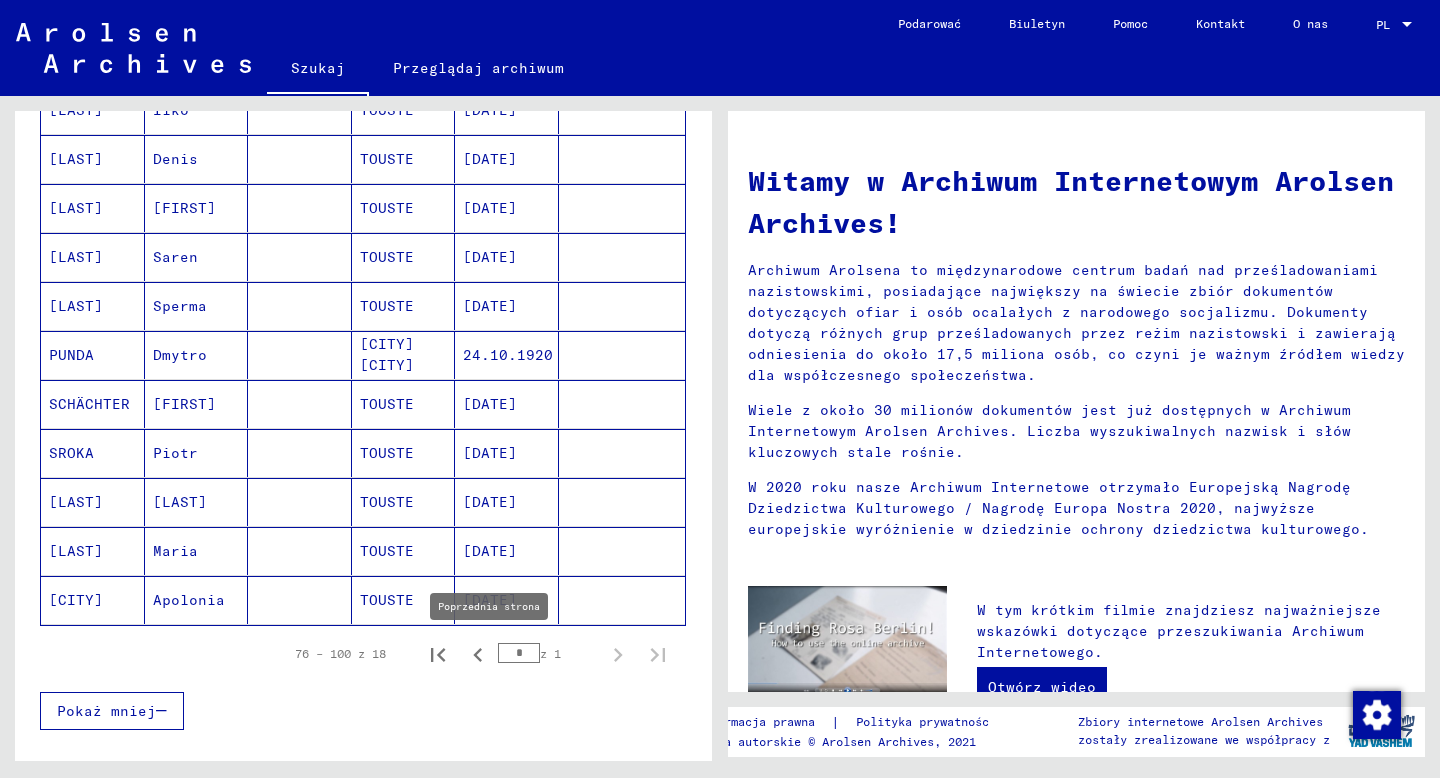 click 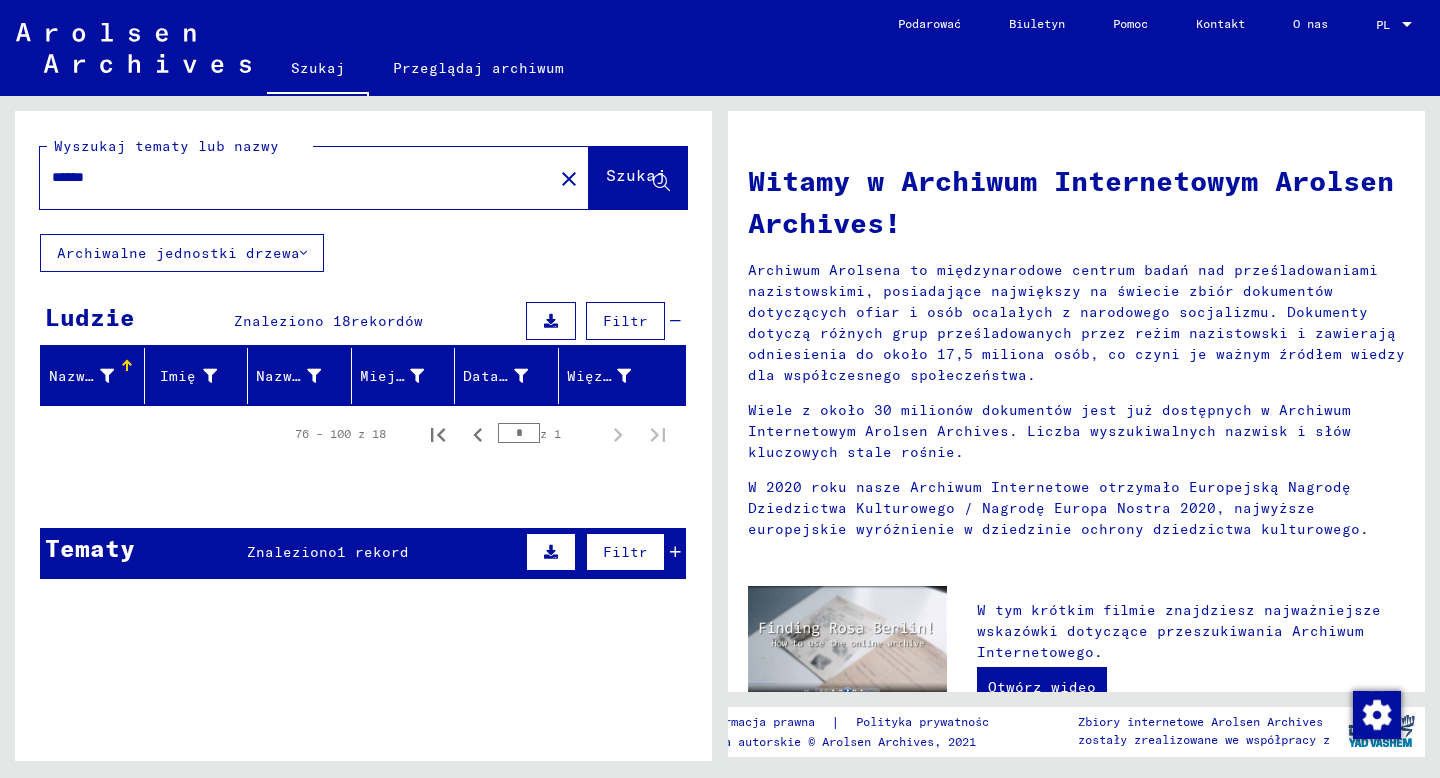 click on "rekordów" at bounding box center [387, 321] 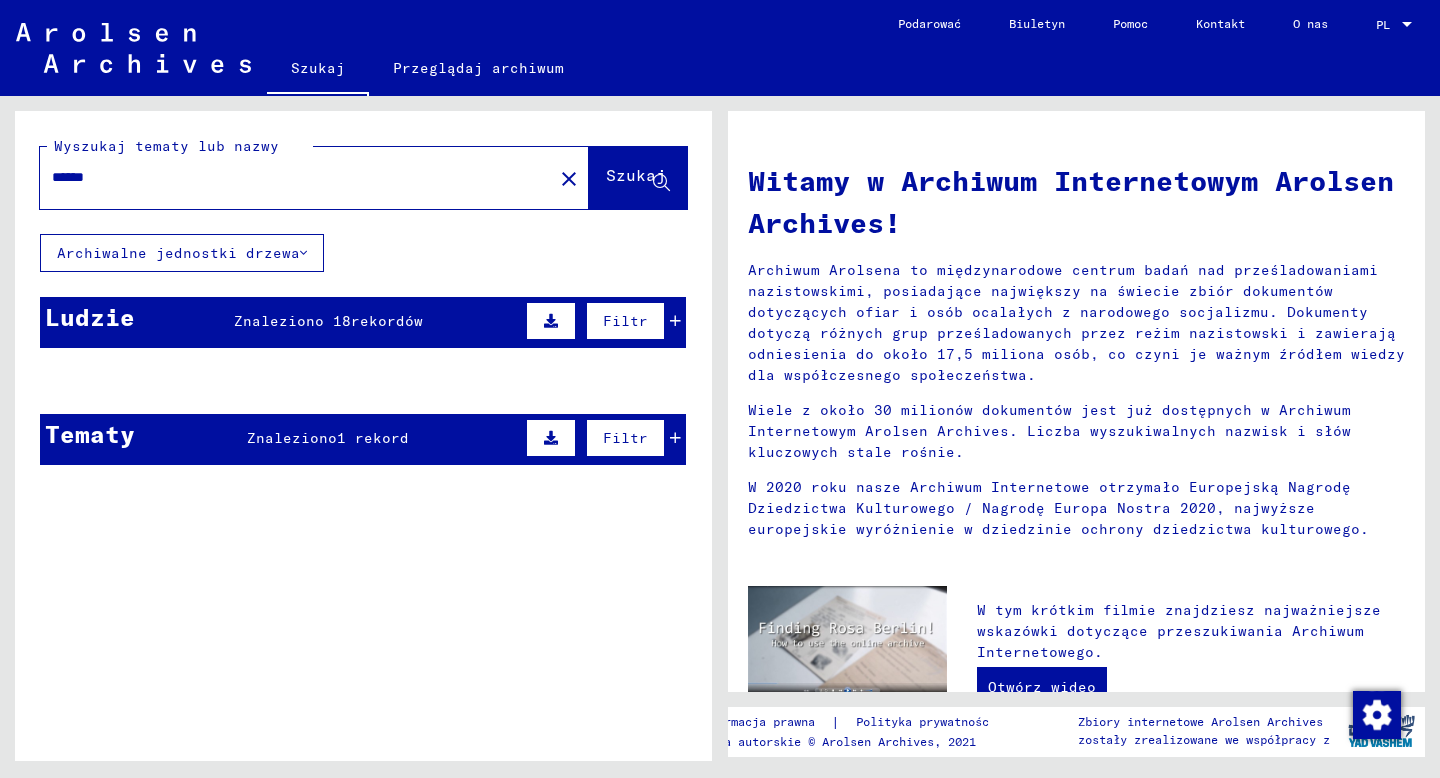 click on "rekordów" at bounding box center (387, 321) 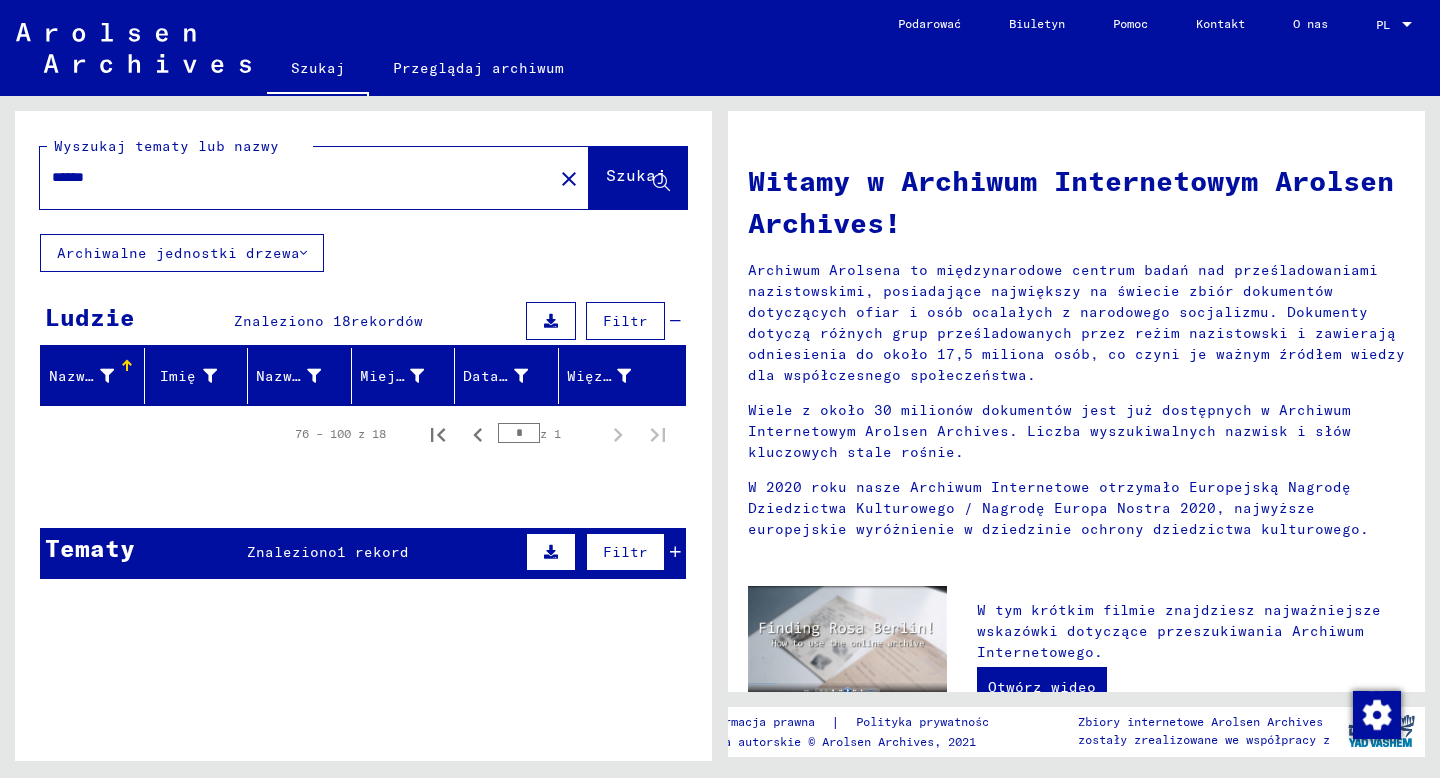 click on "Tematy Znaleziono  1 rekord Filtr" at bounding box center (363, 553) 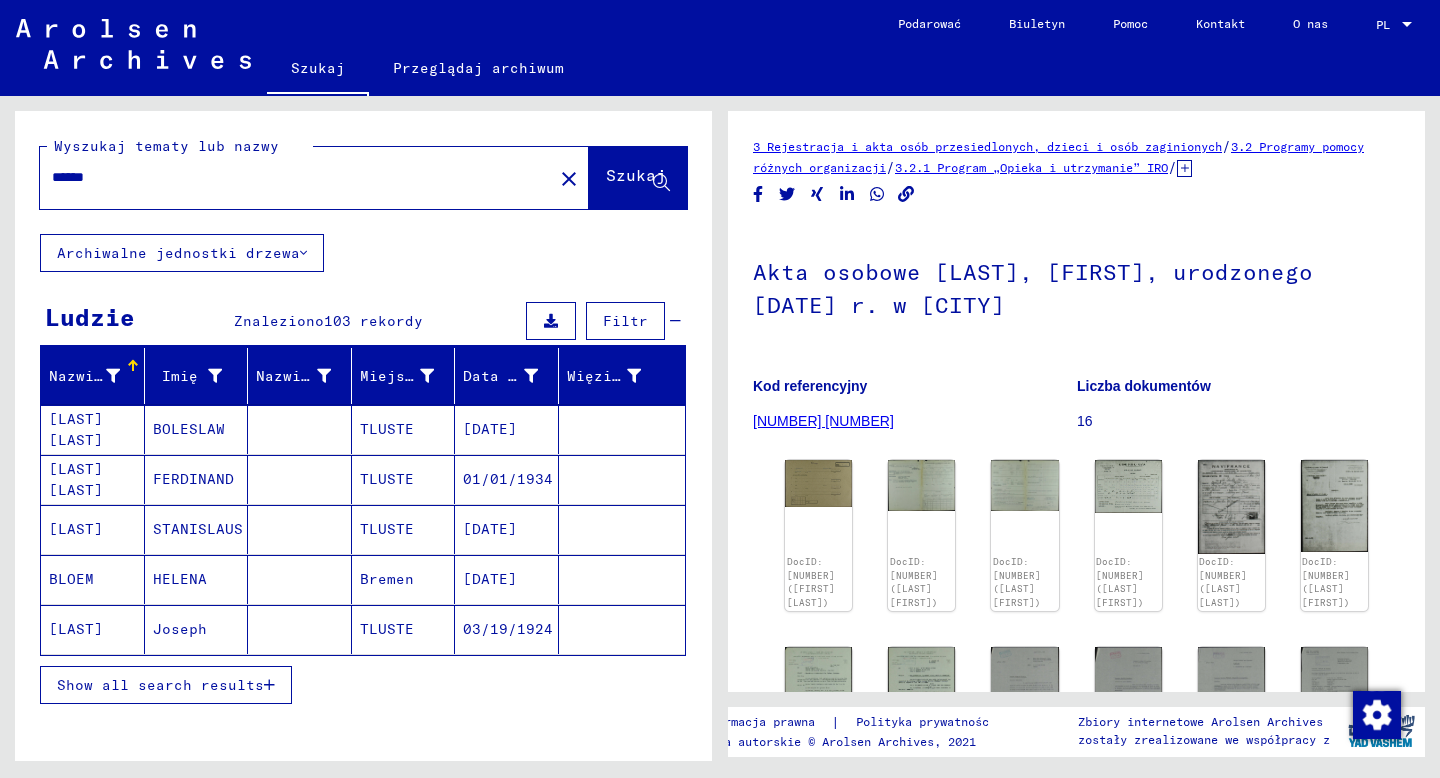 scroll, scrollTop: 0, scrollLeft: 0, axis: both 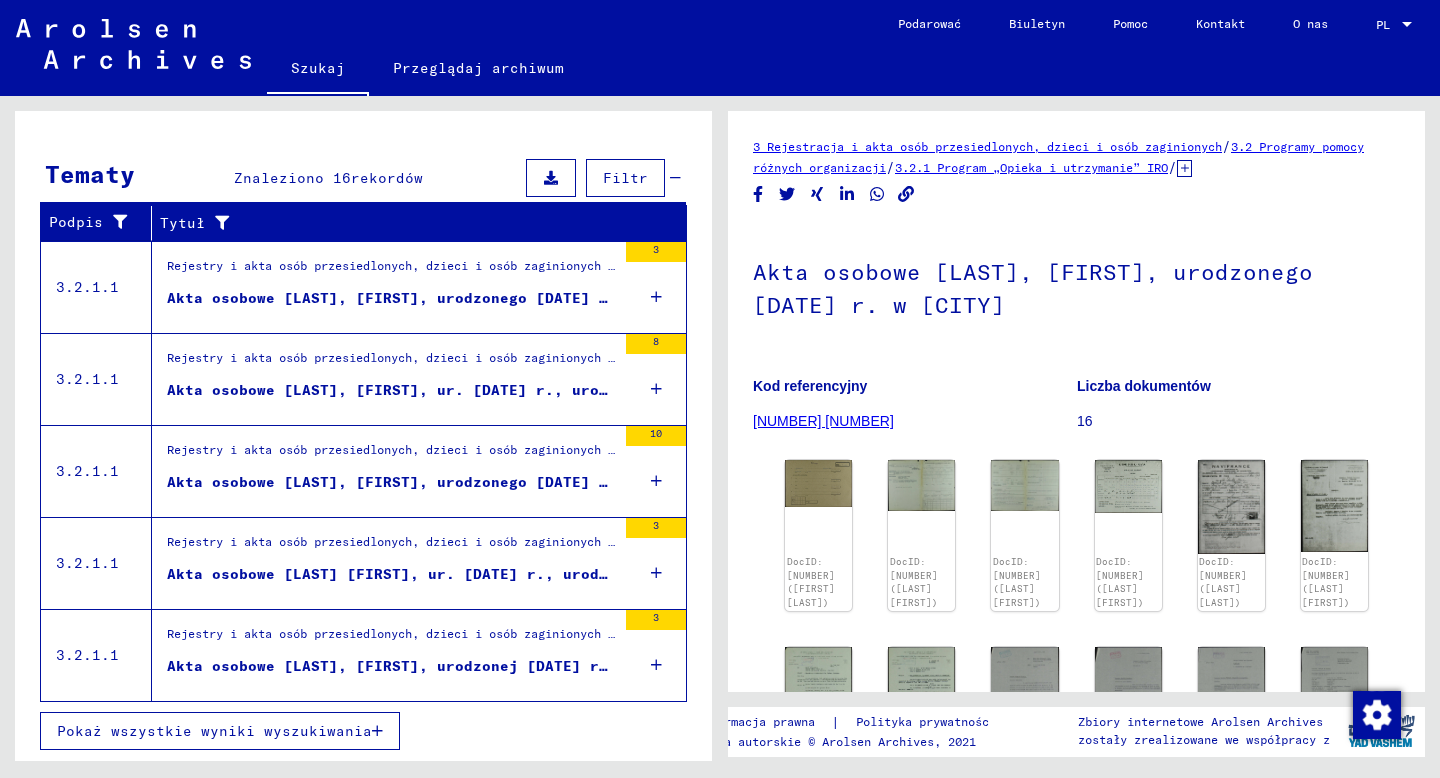 click on "Pokaż wszystkie wyniki wyszukiwania" at bounding box center [214, 731] 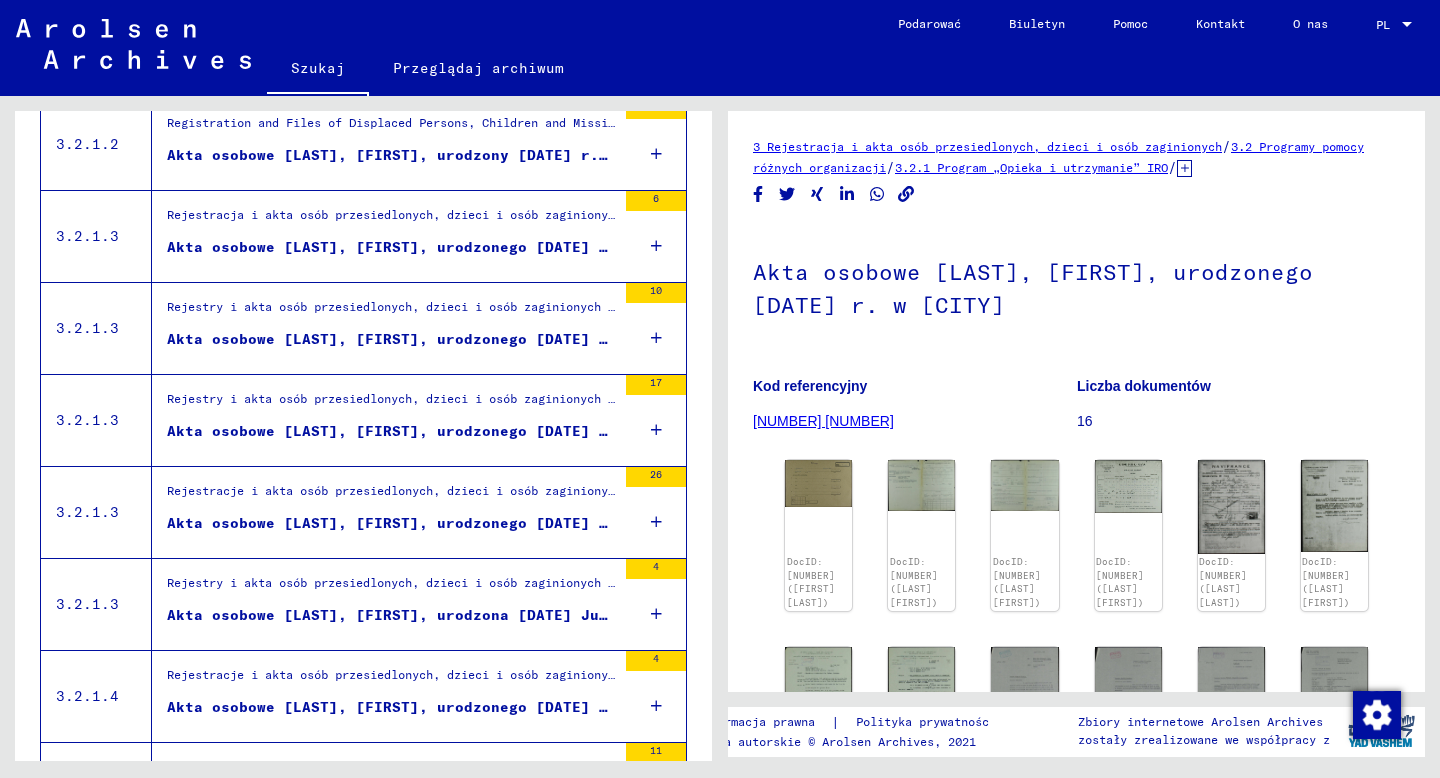 scroll, scrollTop: 962, scrollLeft: 0, axis: vertical 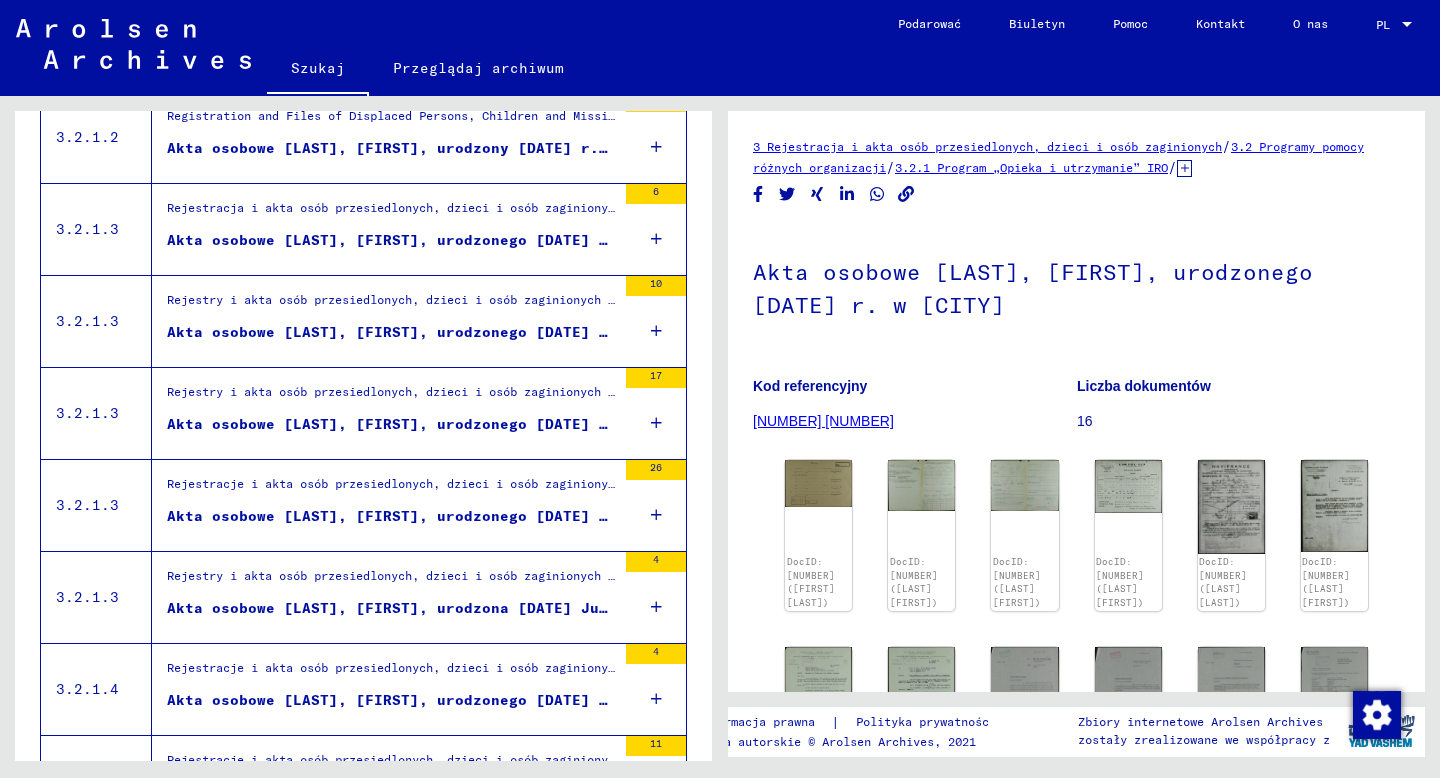 click on "Akta osobowe [LAST], [FIRST], urodzona [DATE] July [YEAR] r. w [CITY]" at bounding box center [477, 608] 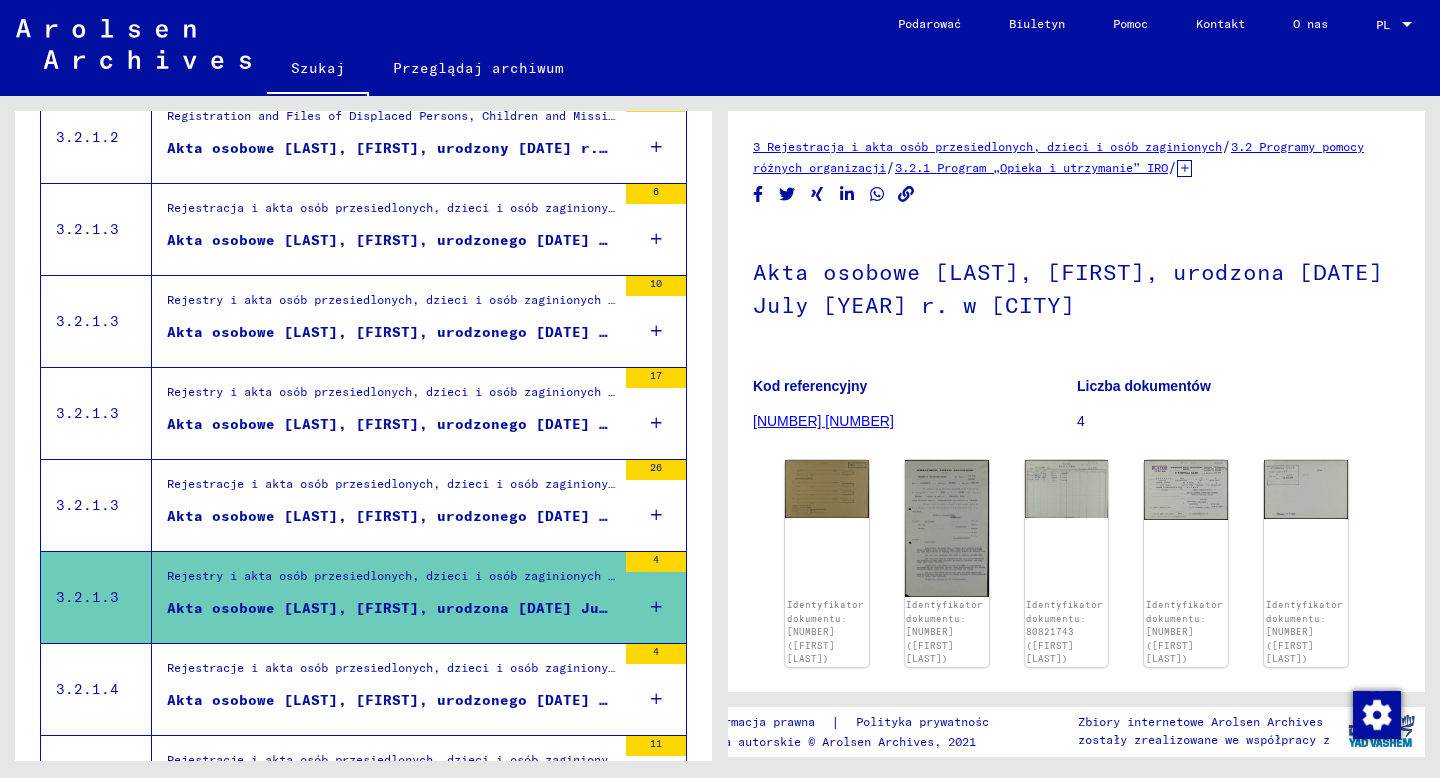 scroll, scrollTop: 0, scrollLeft: 0, axis: both 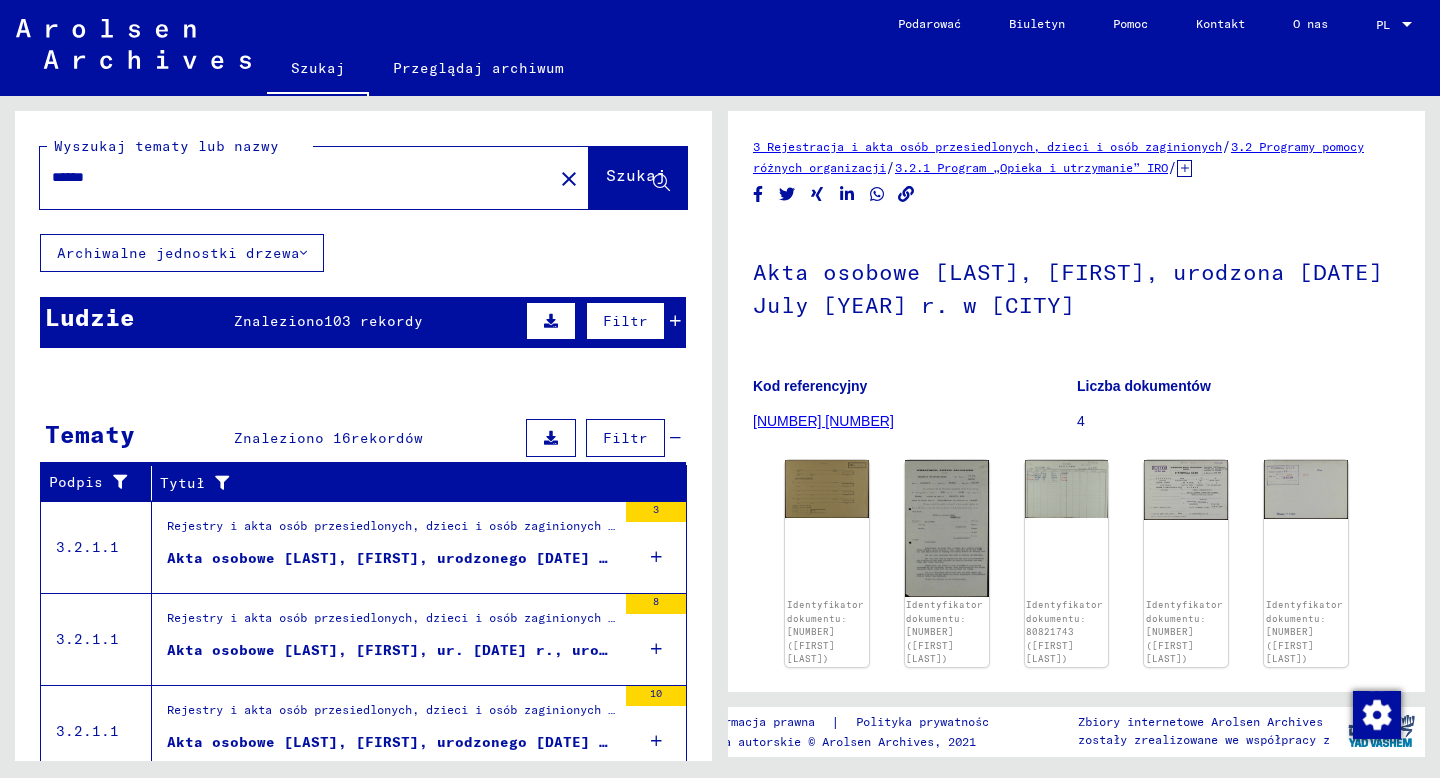 drag, startPoint x: 121, startPoint y: 182, endPoint x: 41, endPoint y: 179, distance: 80.05623 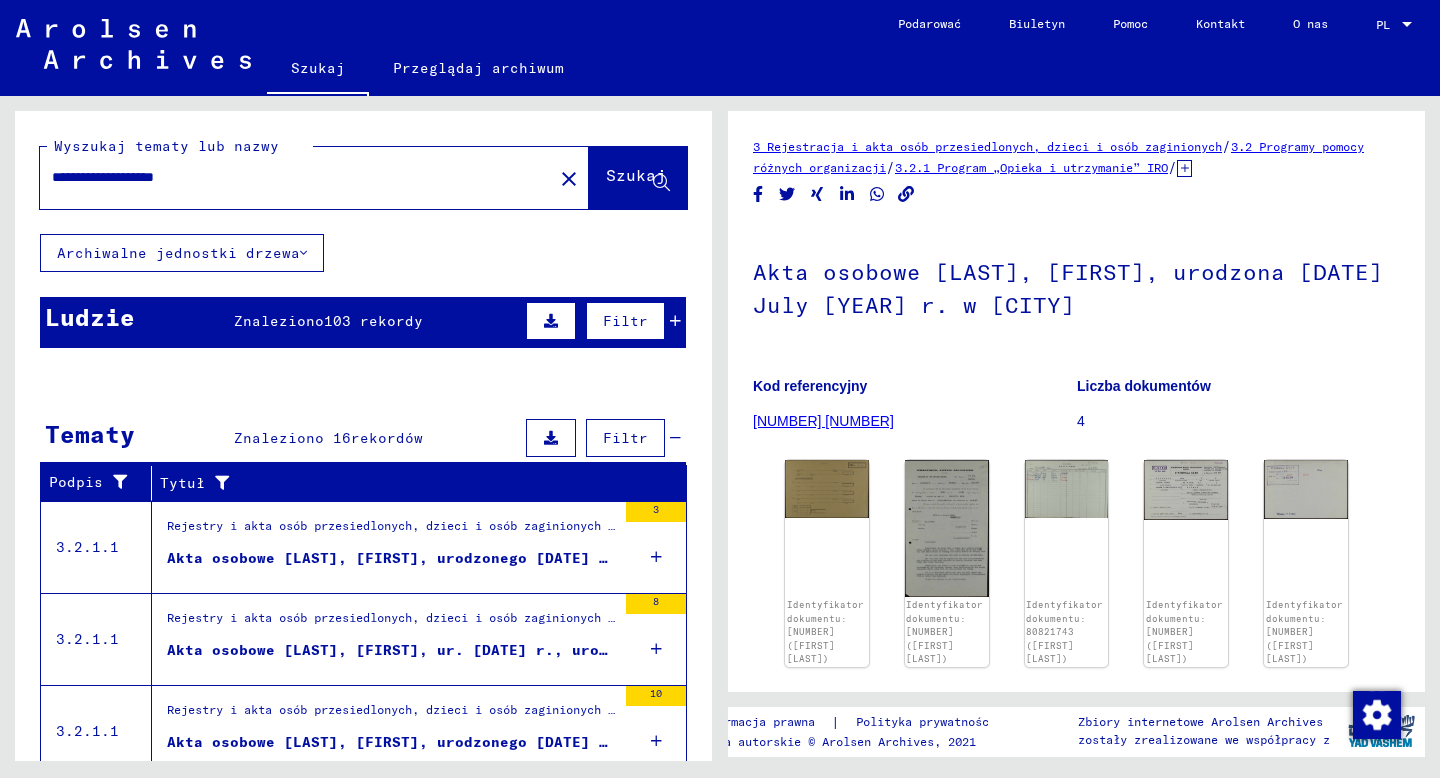 click on "Szukaj" 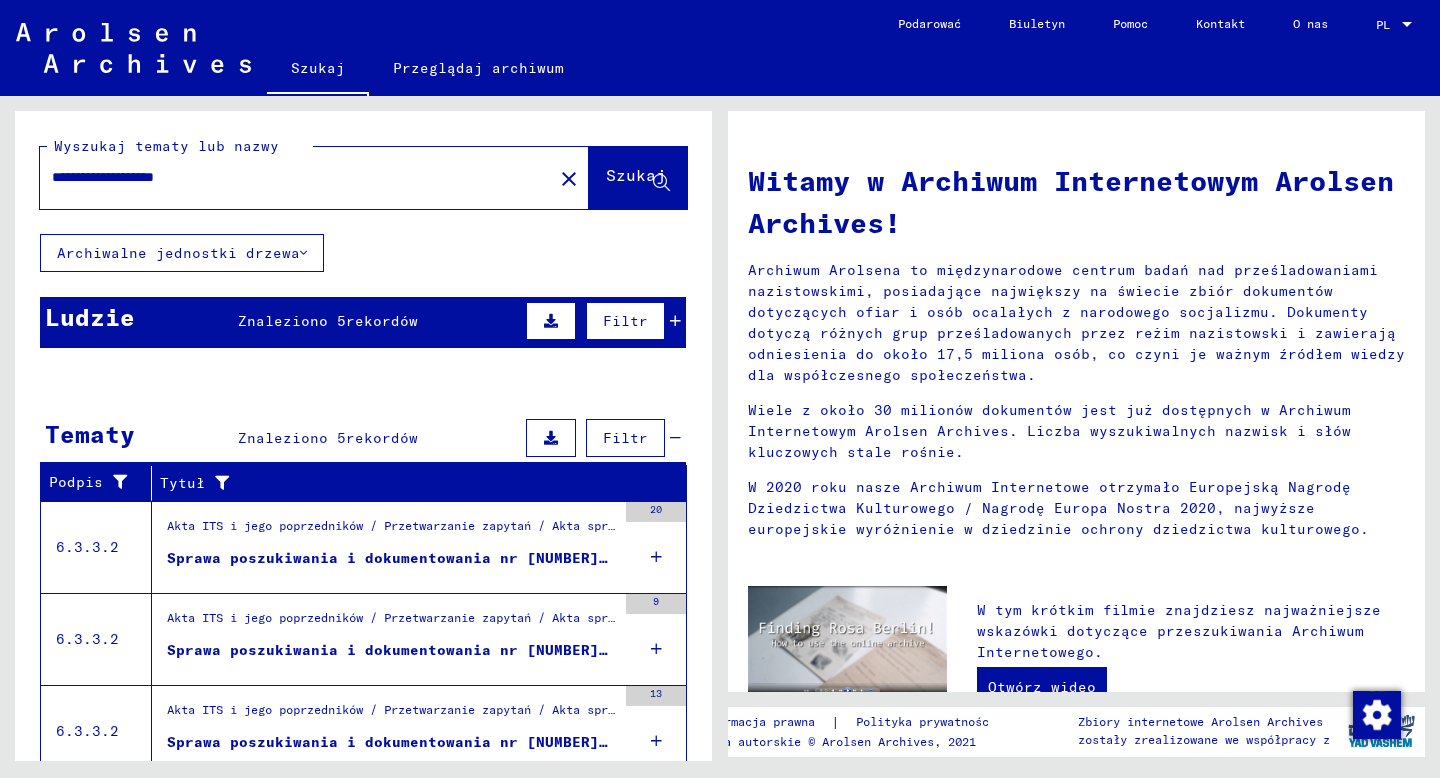 click on "rekordów" at bounding box center (382, 321) 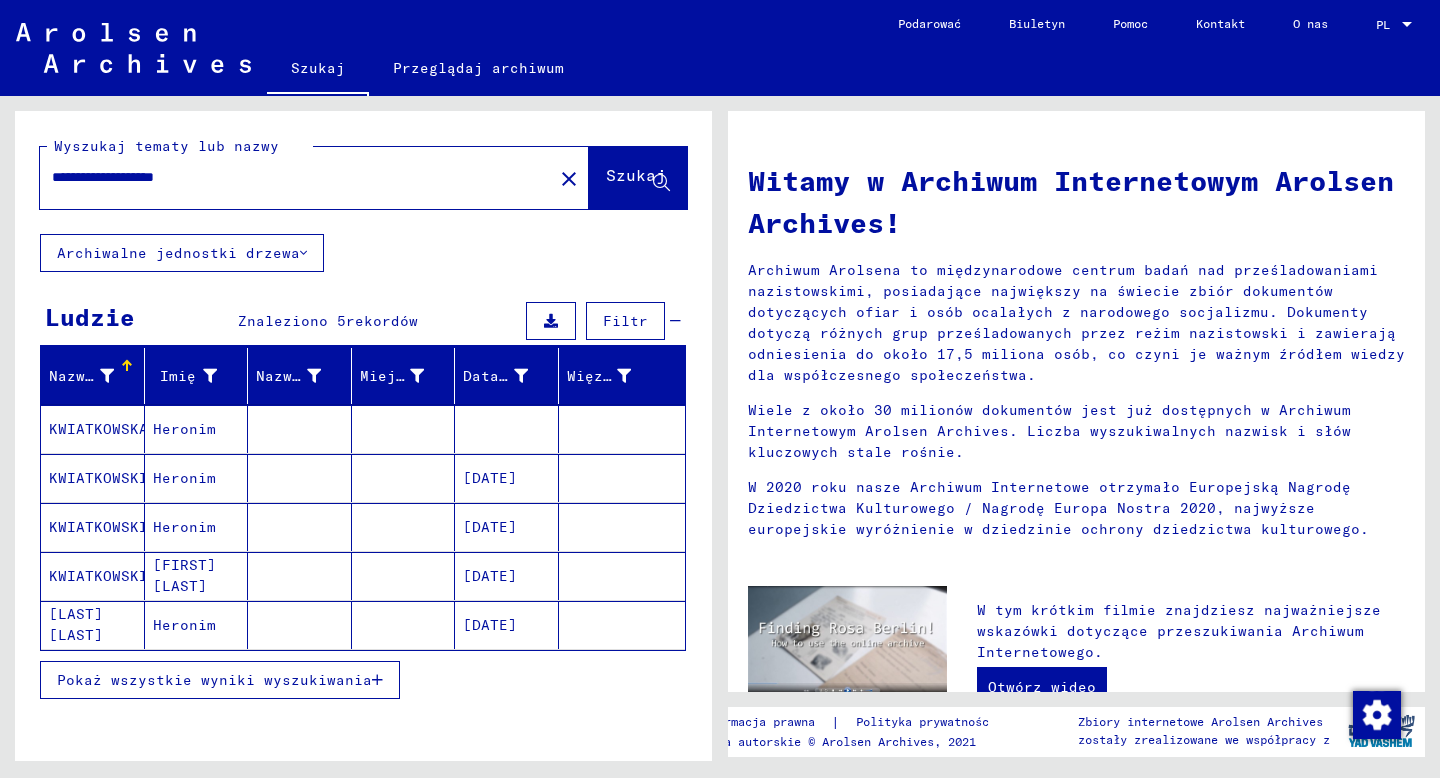 click on "KWIATKOWSKA" at bounding box center (98, 478) 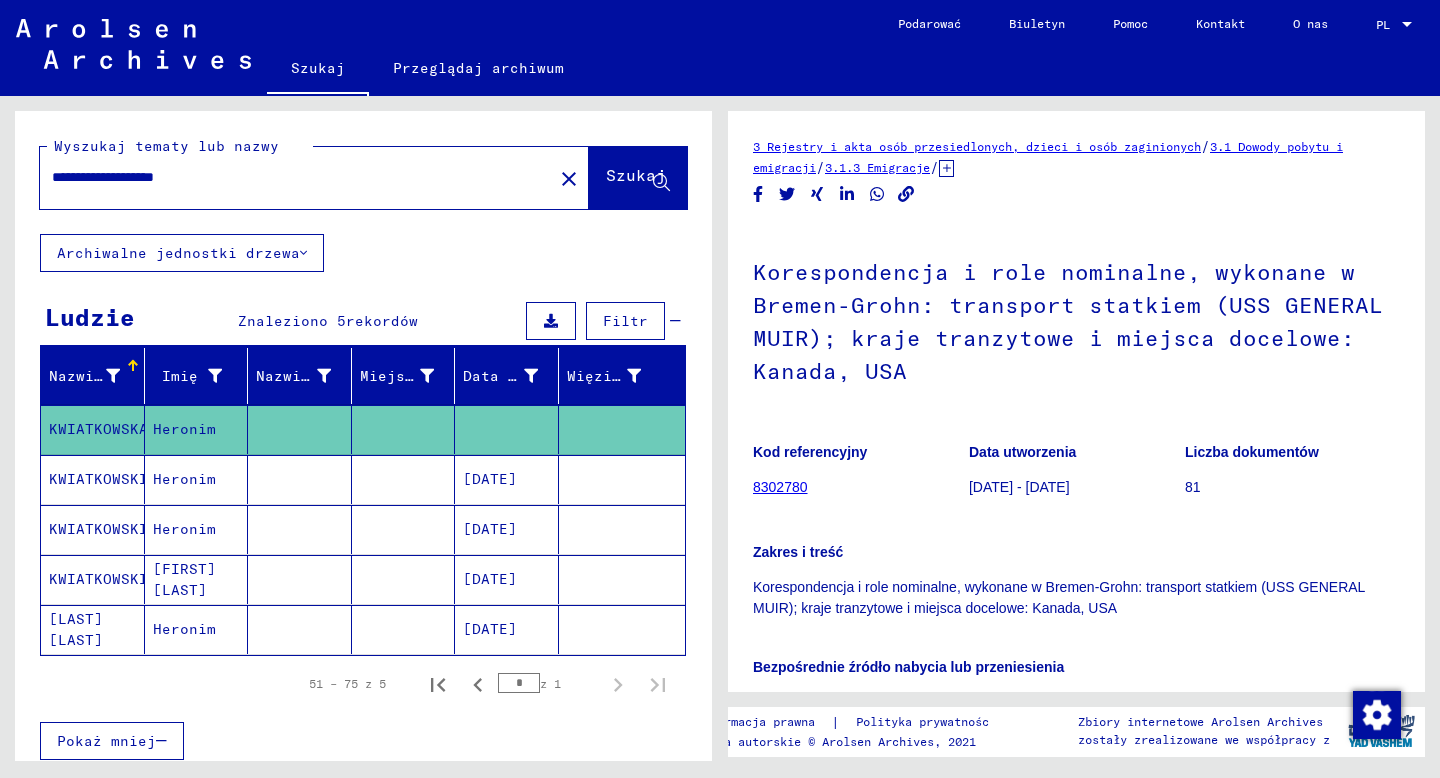 scroll, scrollTop: 0, scrollLeft: 0, axis: both 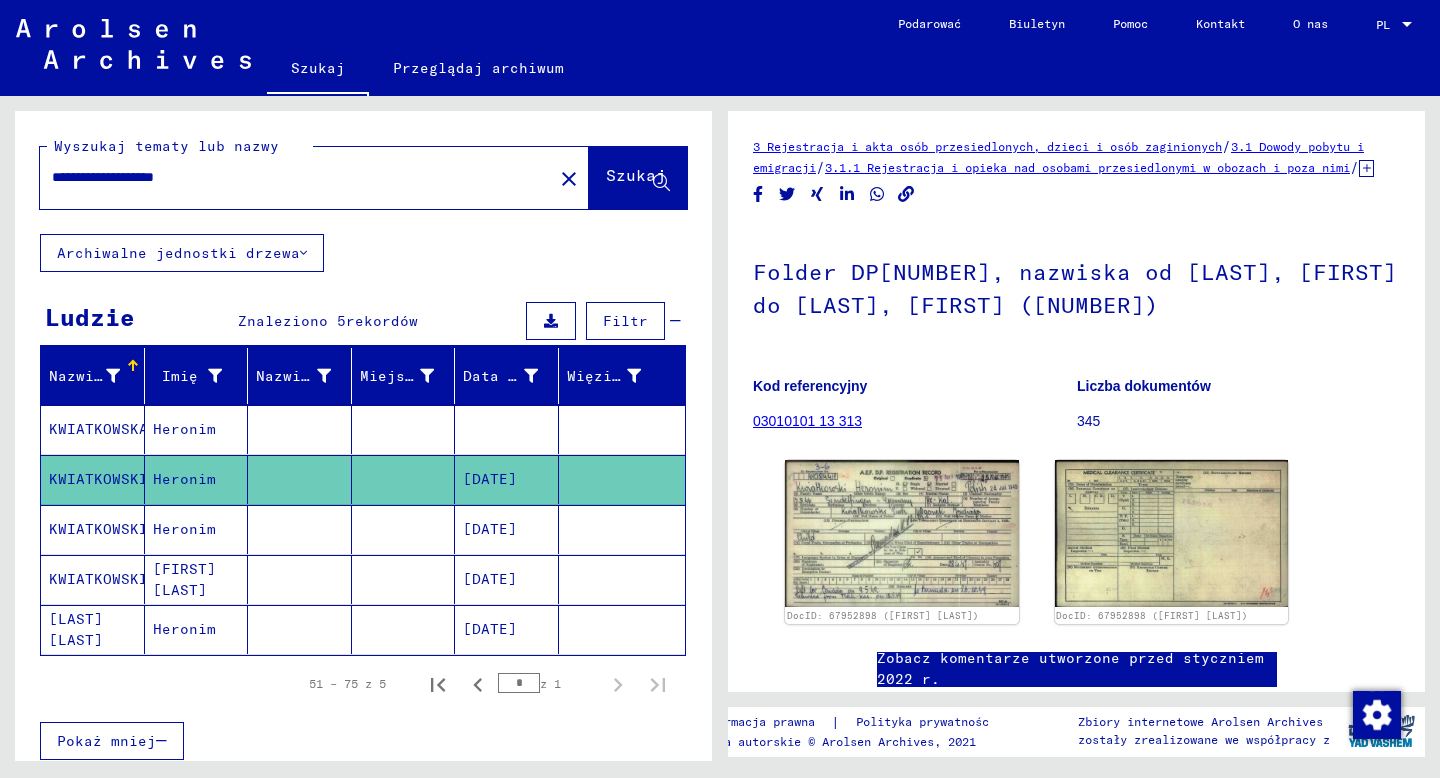 click on "KWIATKOWSKI" at bounding box center [98, 579] 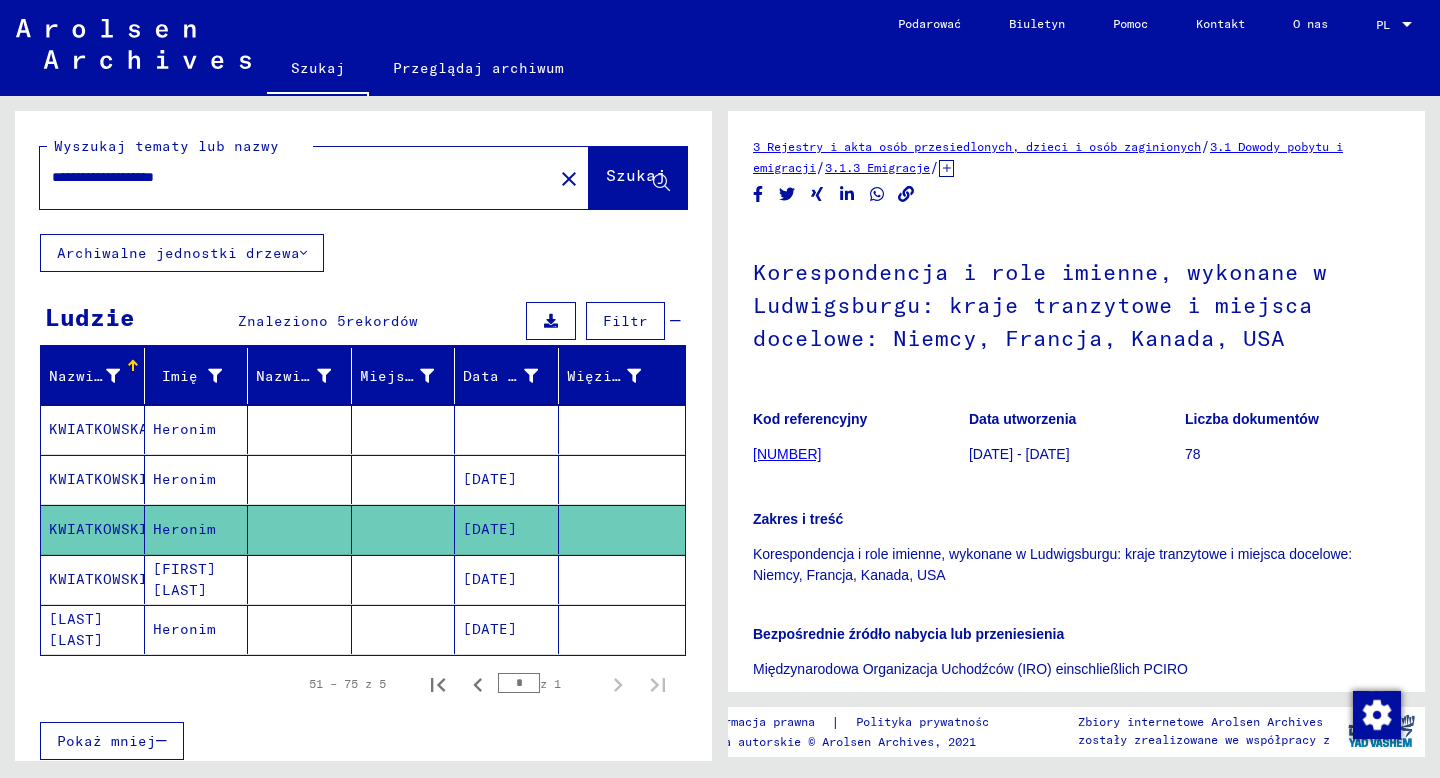 scroll, scrollTop: 0, scrollLeft: 0, axis: both 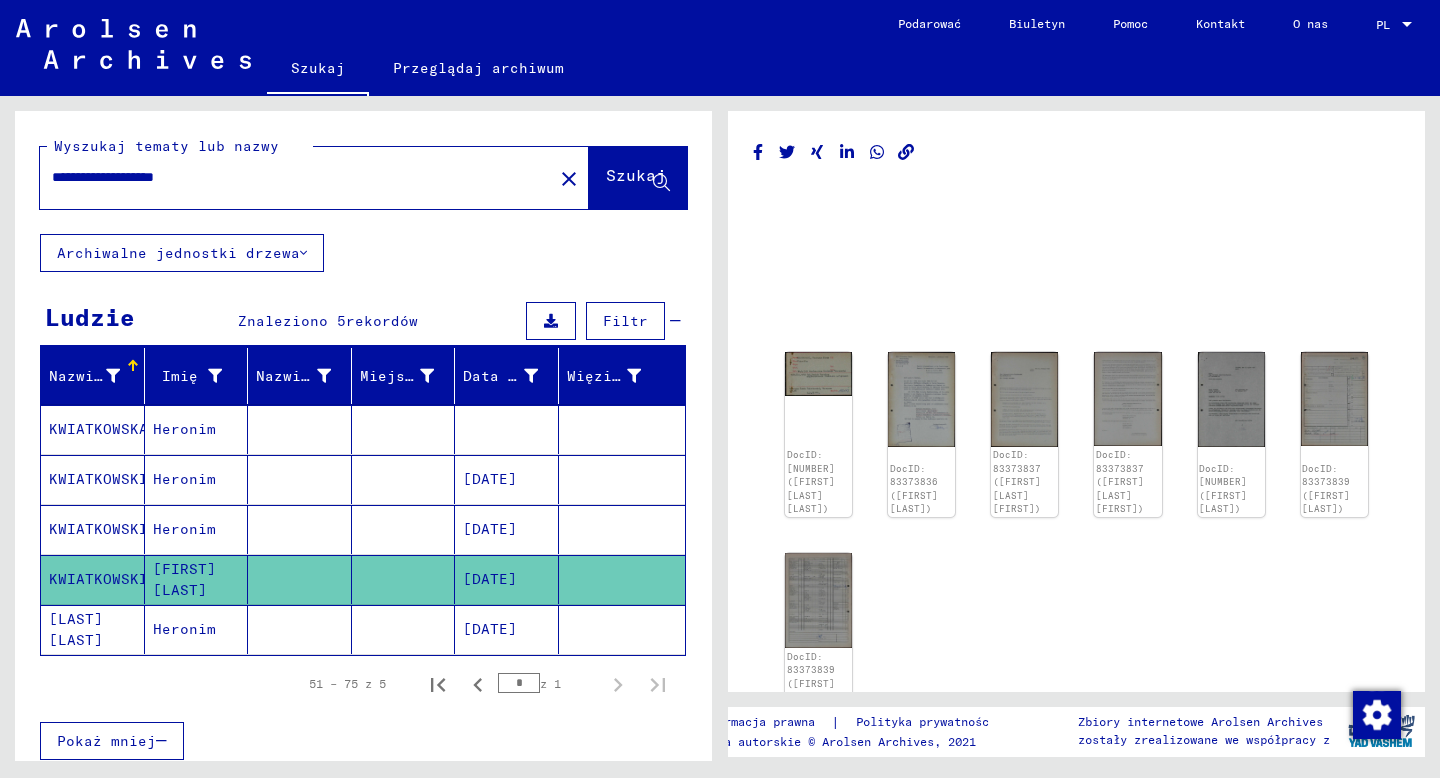click on "[LAST] [LAST]" 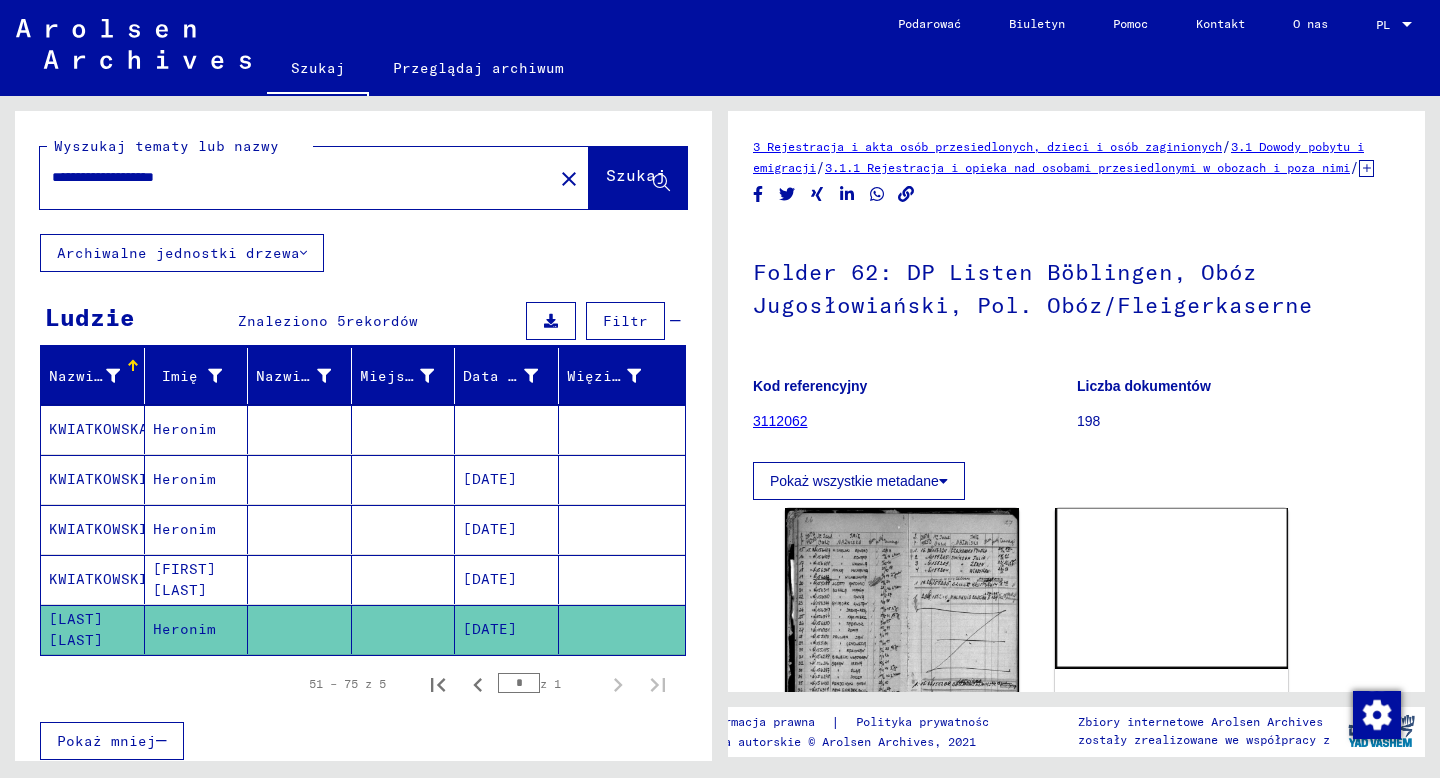 scroll, scrollTop: 0, scrollLeft: 0, axis: both 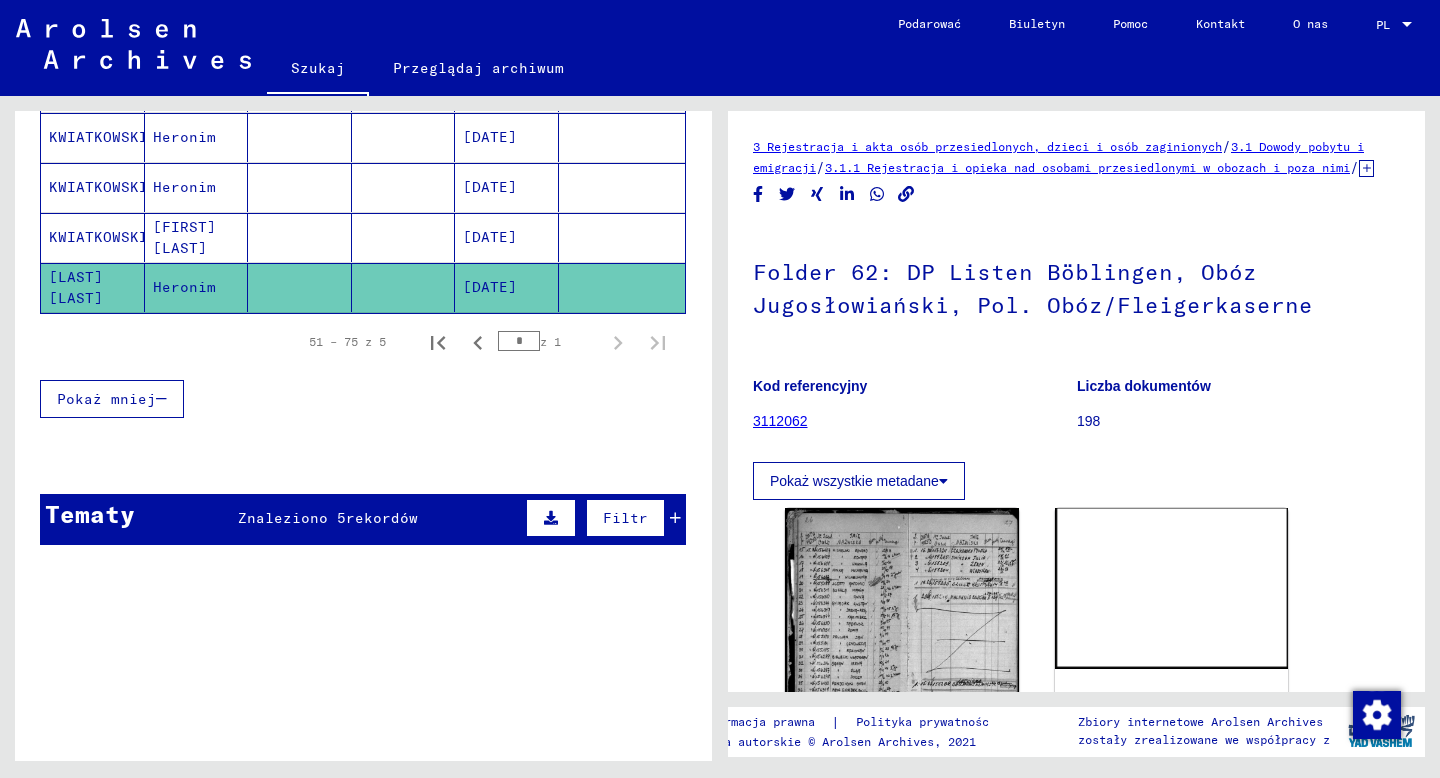 click on "Znaleziono 5" at bounding box center (292, 518) 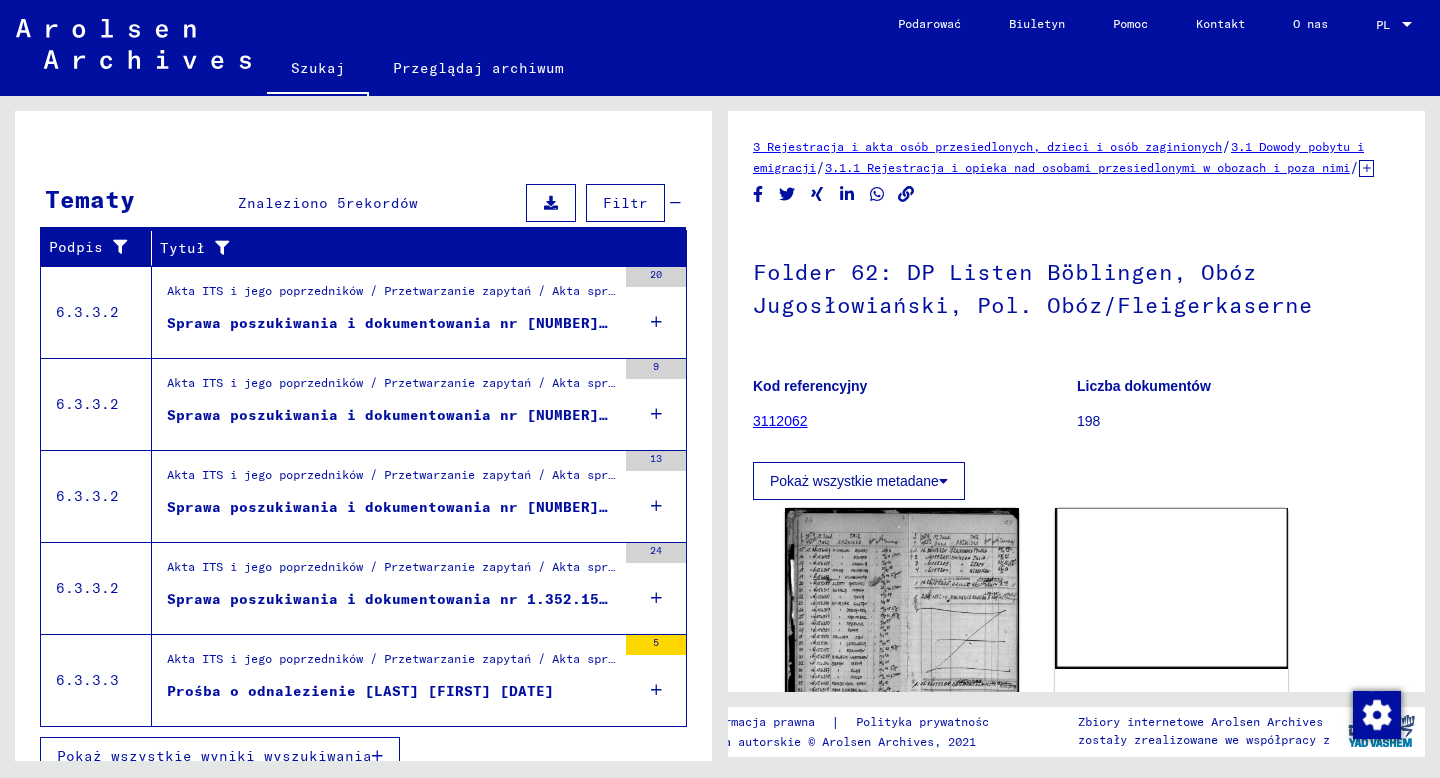 scroll, scrollTop: 658, scrollLeft: 0, axis: vertical 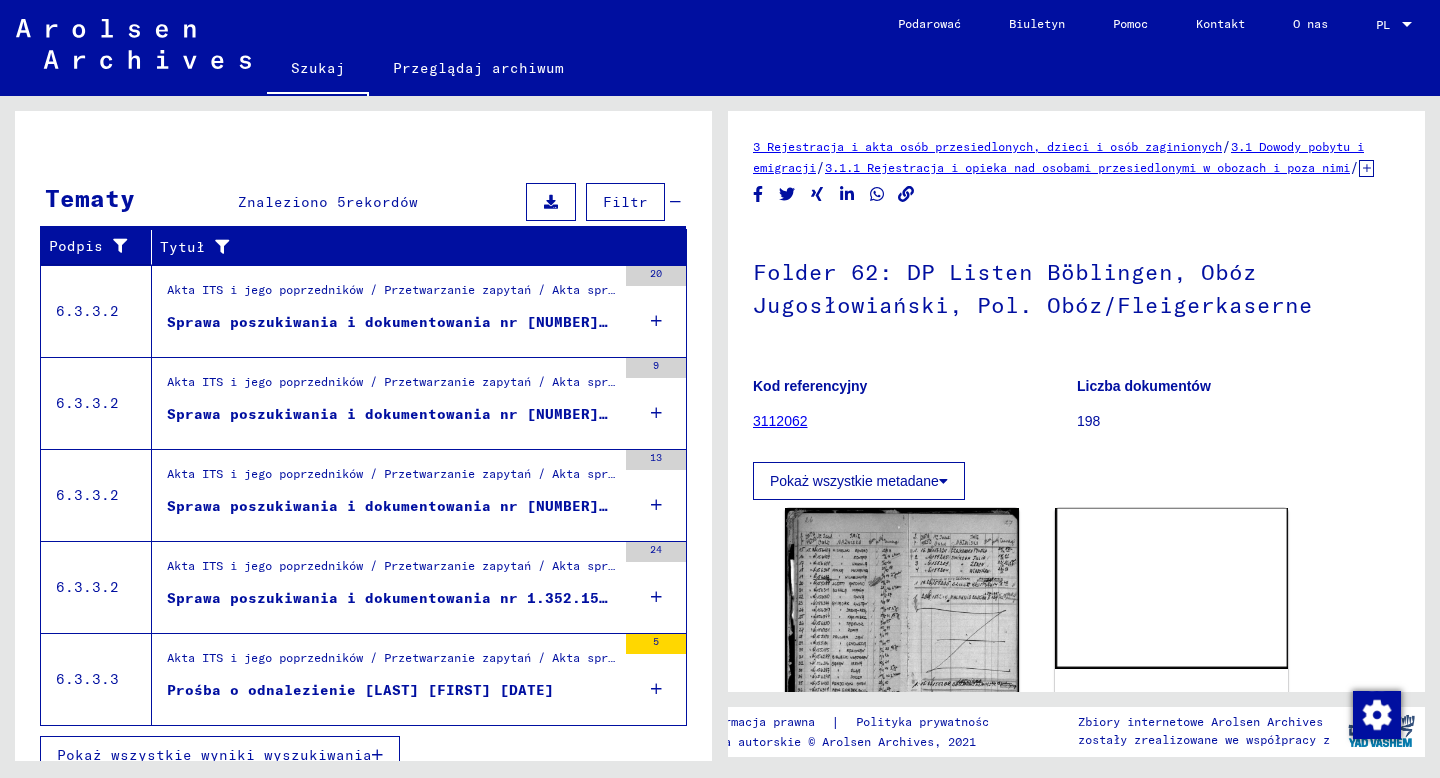 click on "Sprawa poszukiwania i dokumentowania nr 1.352.155 dla [LAST], [FIRST] ur. [DATE] r." at bounding box center [540, 598] 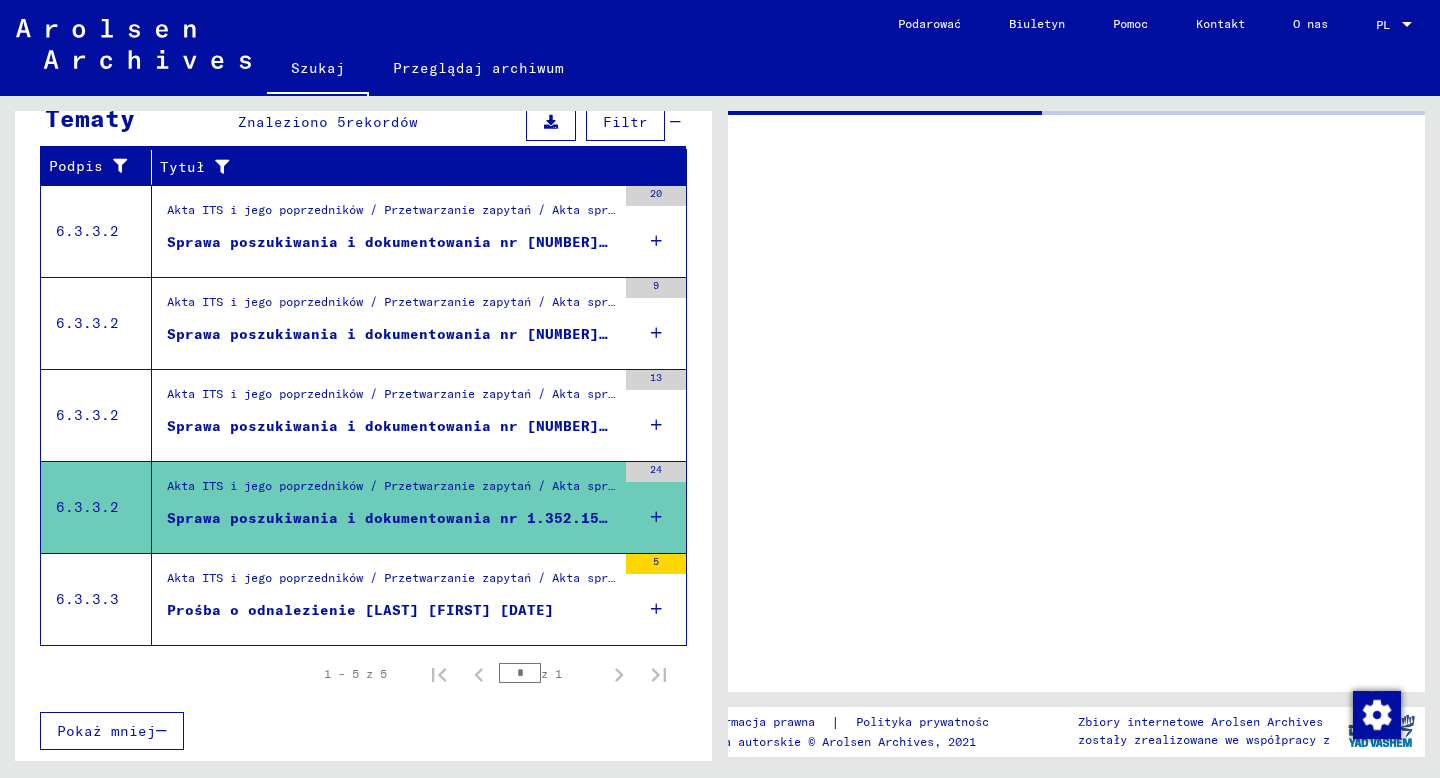 scroll, scrollTop: 316, scrollLeft: 0, axis: vertical 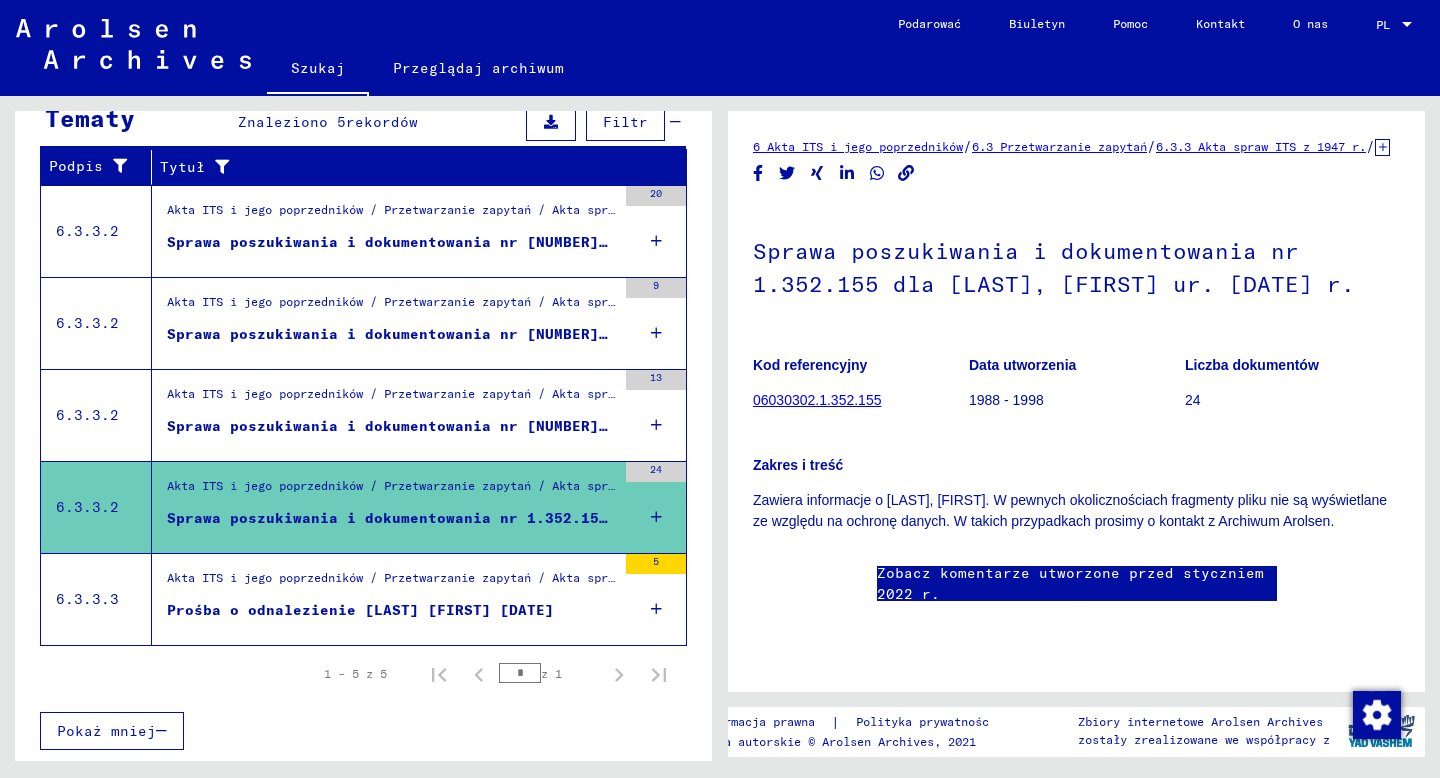 click on "Sprawa poszukiwania i dokumentowania nr [NUMBER] dla [LAST], [FIRST] ur. [DATE]" at bounding box center (522, 426) 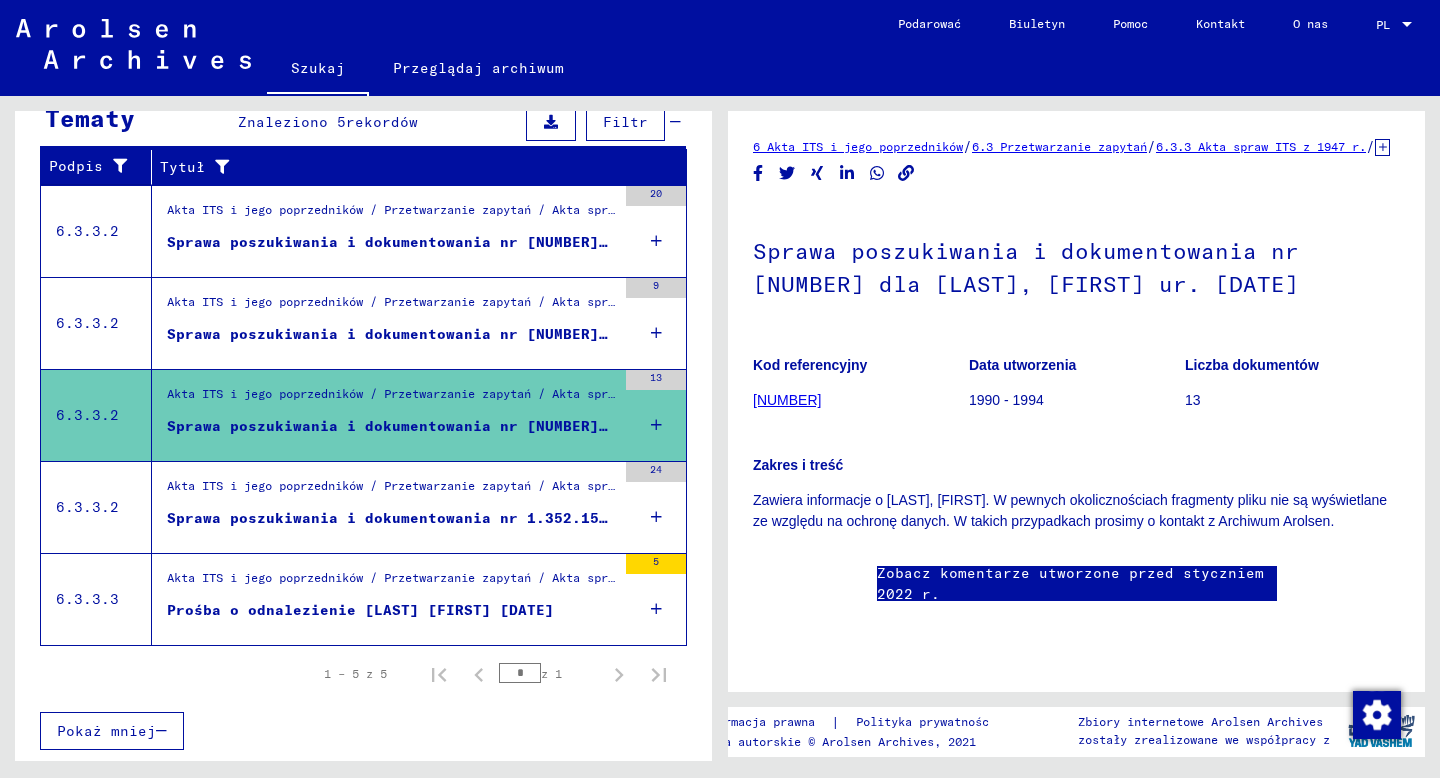 scroll, scrollTop: 0, scrollLeft: 0, axis: both 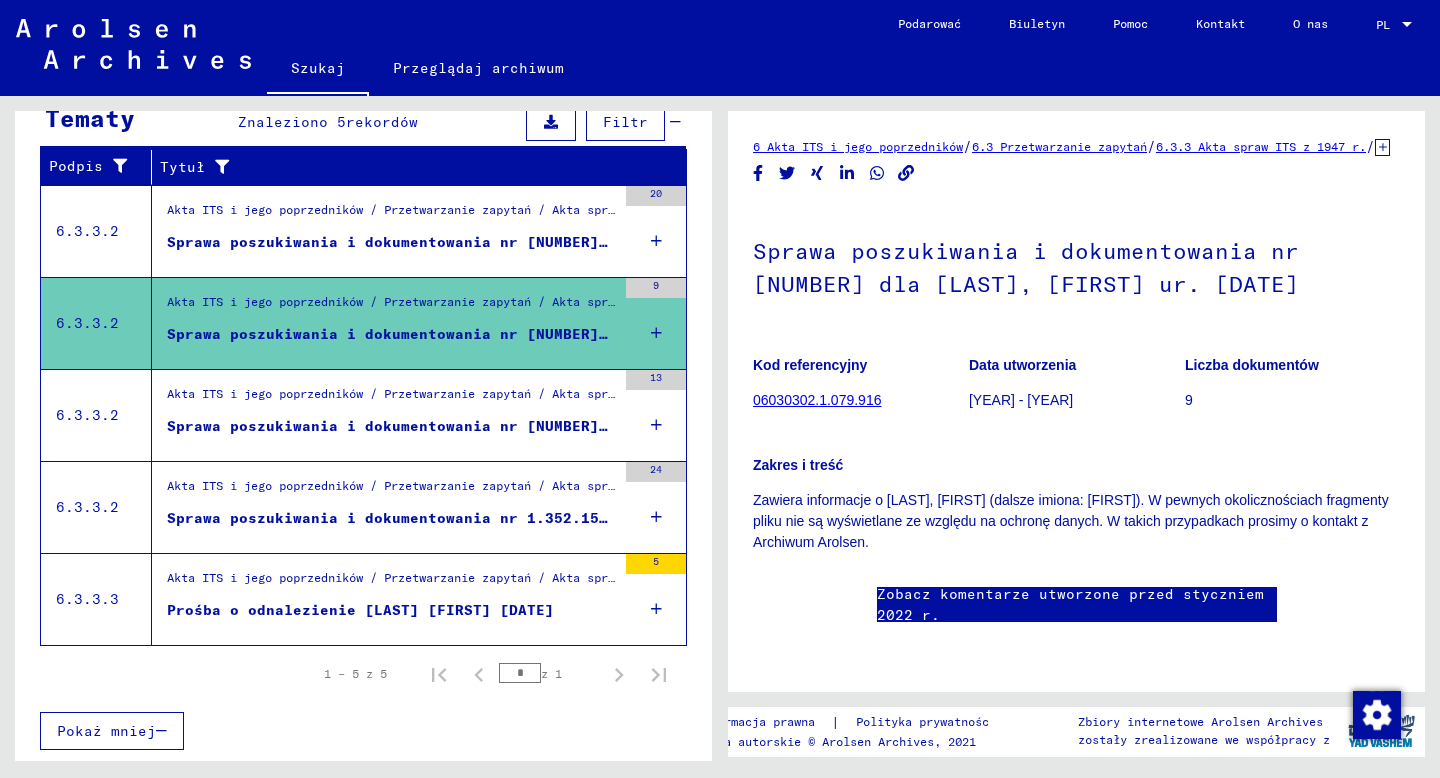 click on "Sprawa poszukiwania i dokumentowania nr [NUMBER] dla [LAST], [FIRST] ur. [DATE]" at bounding box center (522, 242) 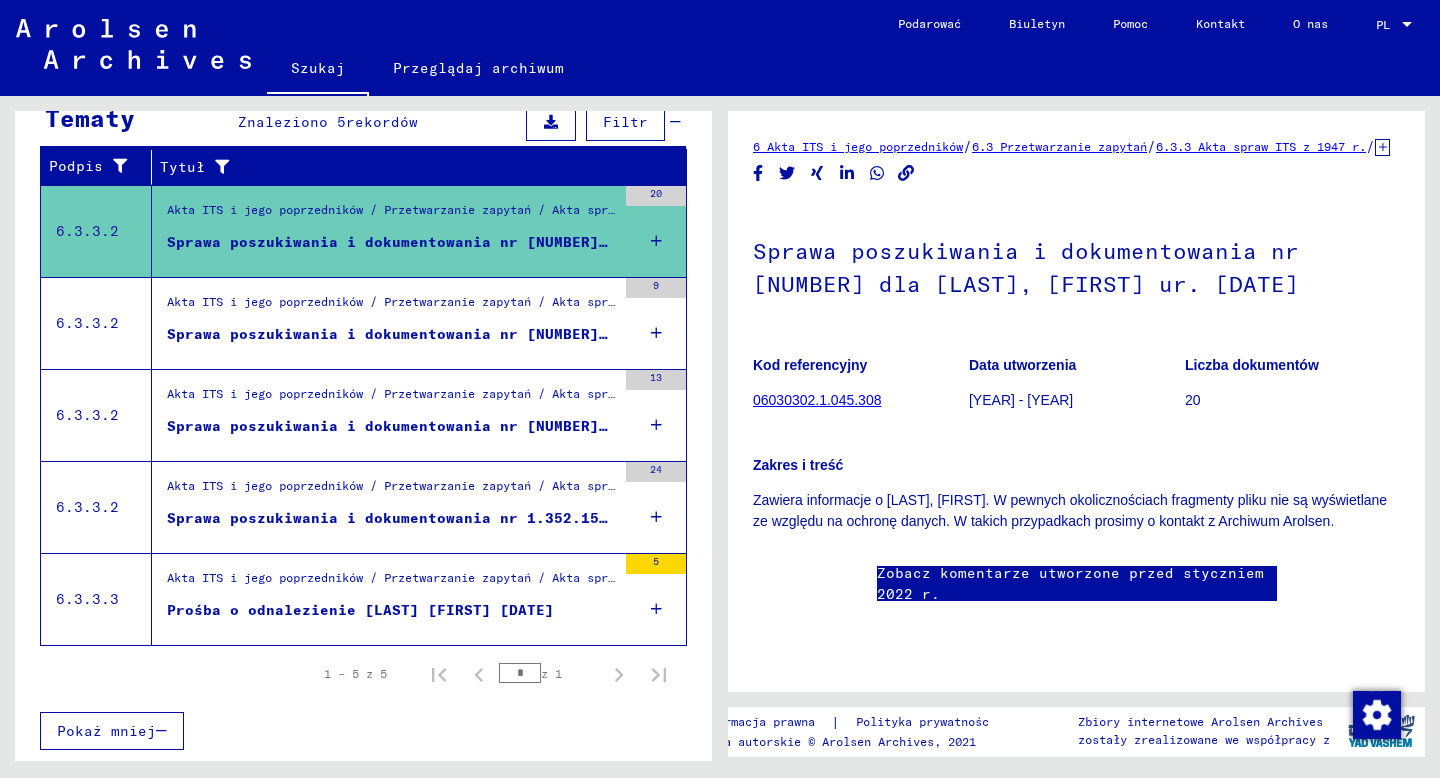 scroll, scrollTop: 0, scrollLeft: 0, axis: both 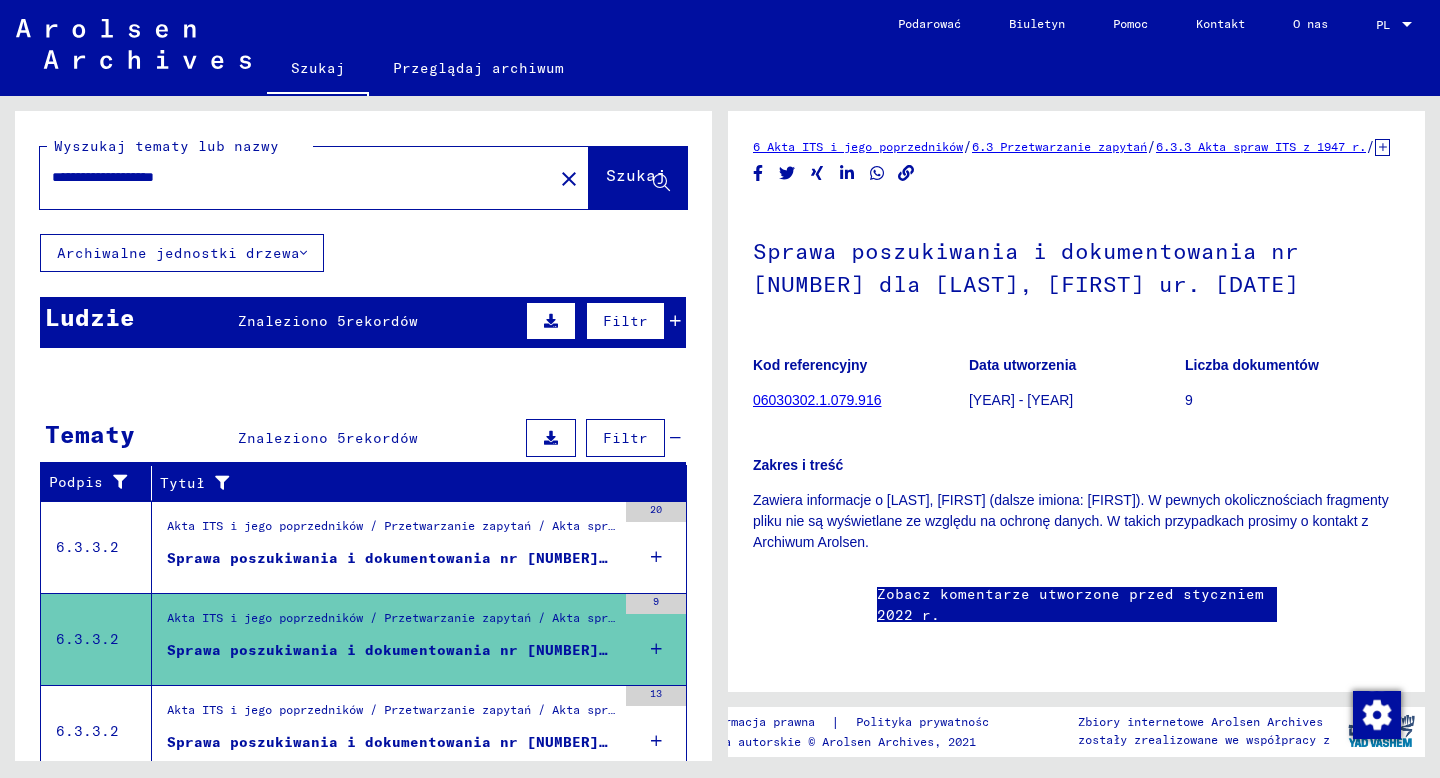 drag, startPoint x: 236, startPoint y: 181, endPoint x: 35, endPoint y: 179, distance: 201.00995 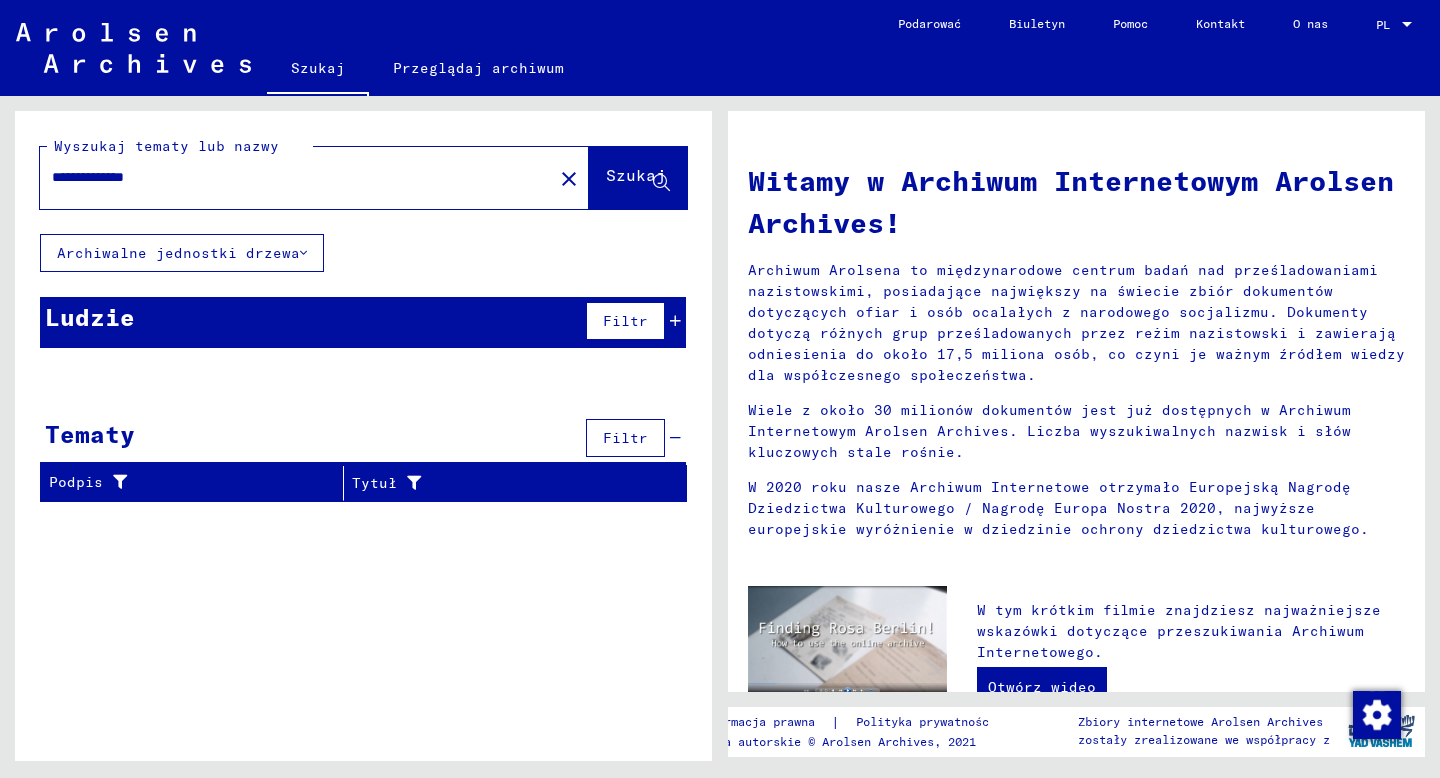 drag, startPoint x: 181, startPoint y: 179, endPoint x: 21, endPoint y: 174, distance: 160.07811 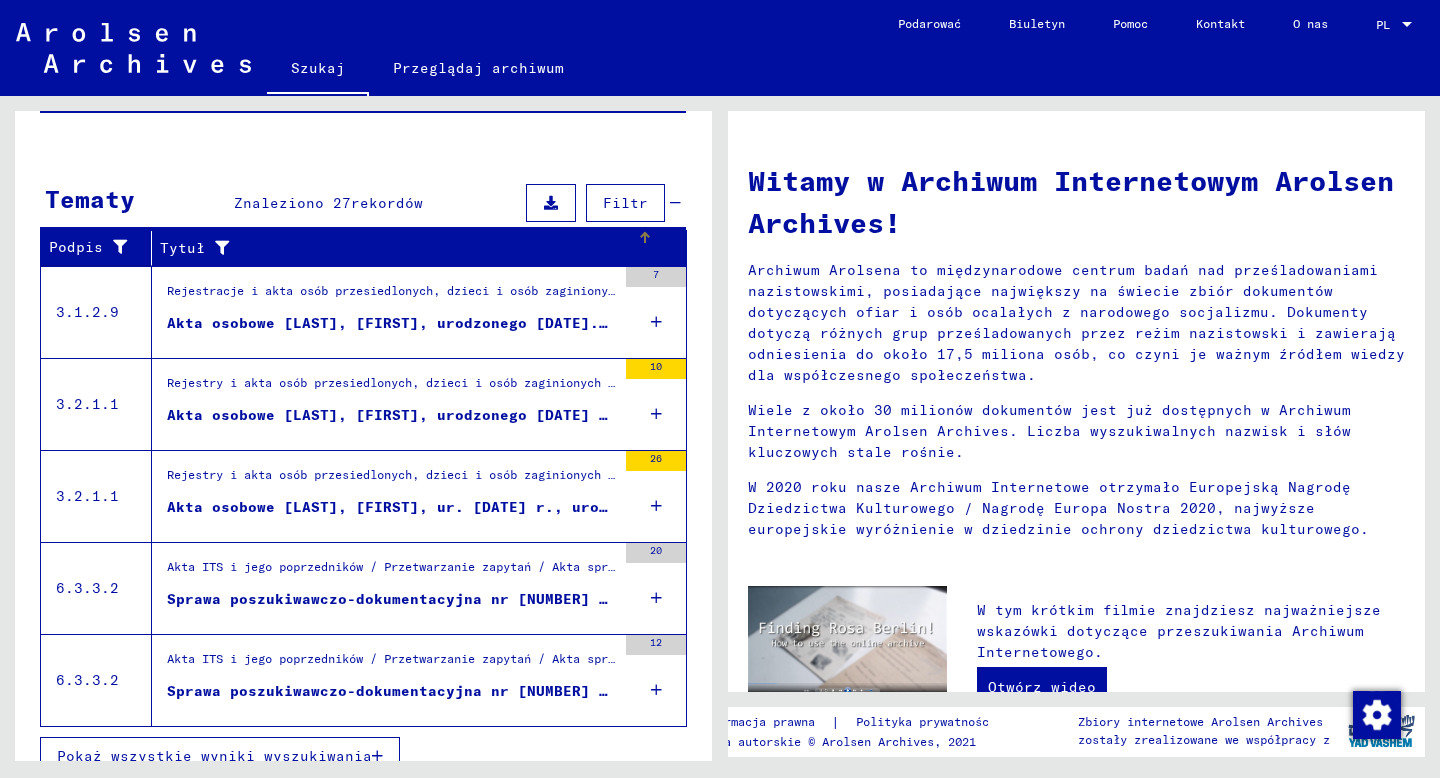 scroll, scrollTop: 260, scrollLeft: 0, axis: vertical 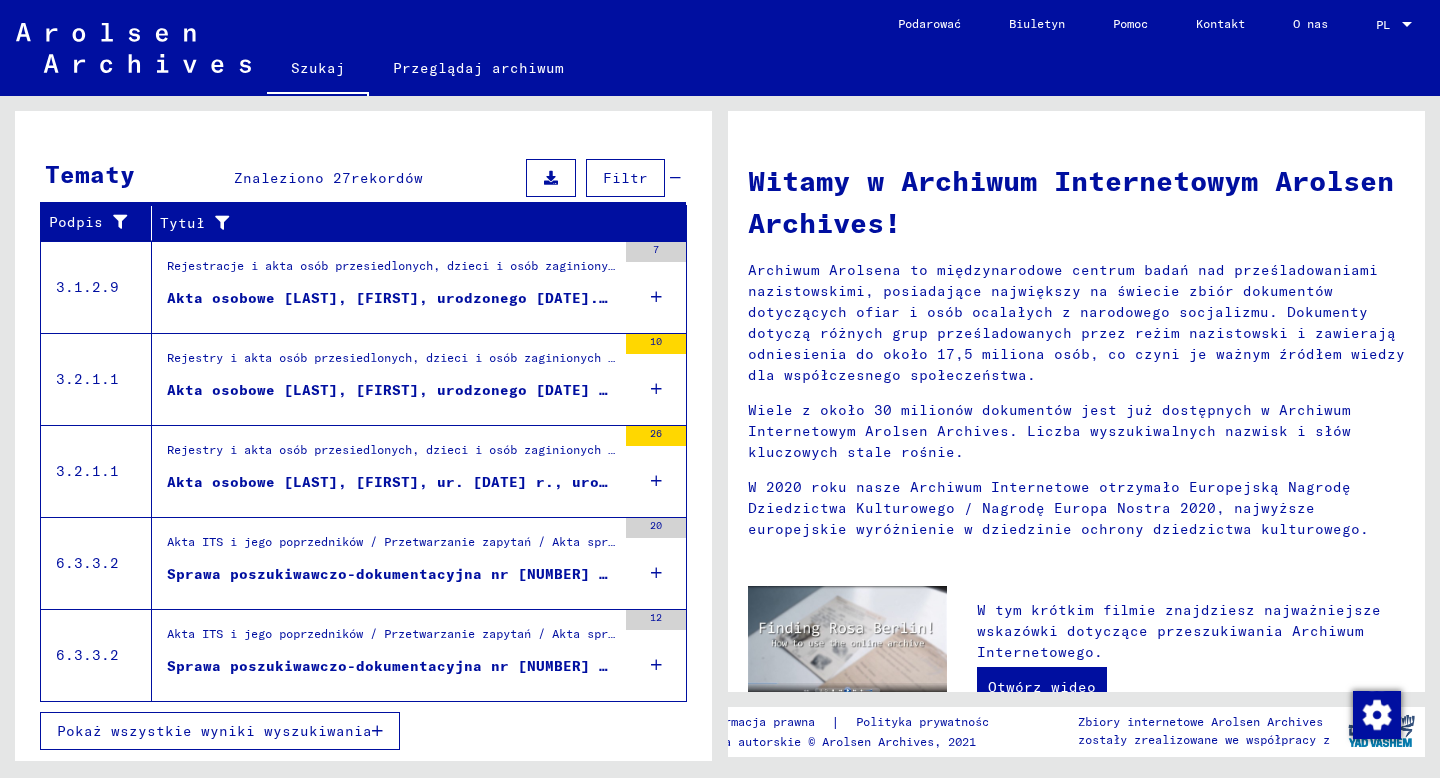 click on "Akta osobowe [LAST], [FIRST], ur. [DATE] r., urodzonego w [CITY] i dalszych osób" at bounding box center (527, 482) 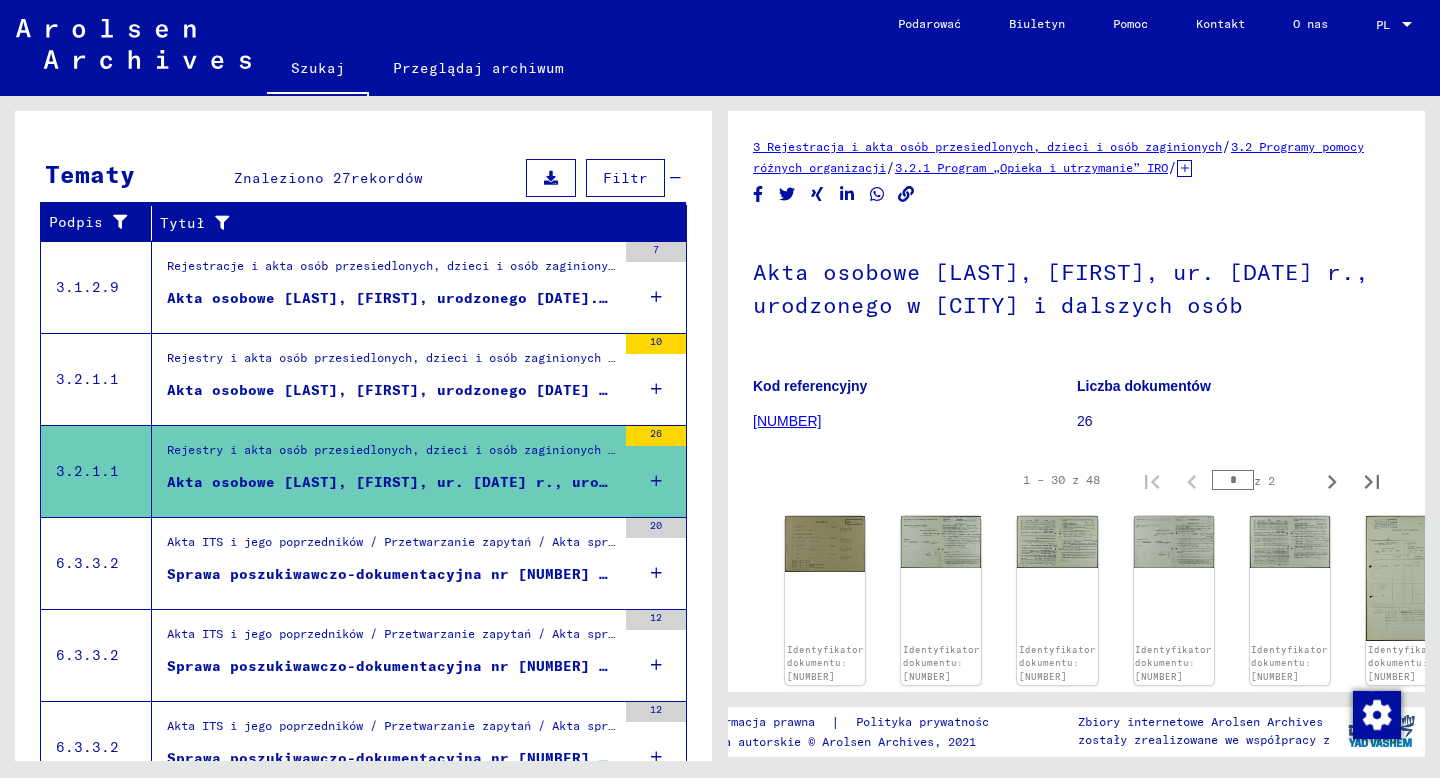 scroll, scrollTop: 0, scrollLeft: 0, axis: both 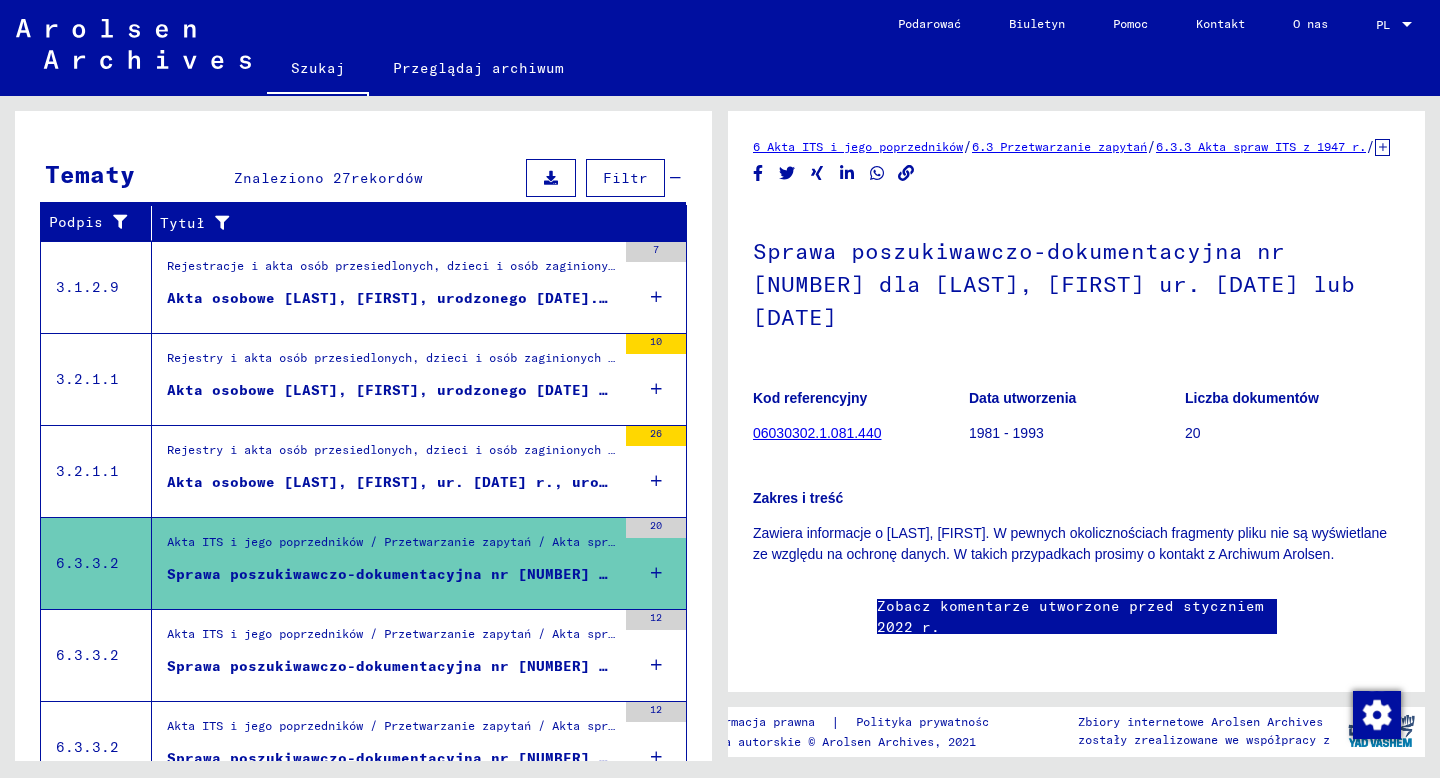click on "Sprawa poszukiwawczo-dokumentacyjna nr [NUMBER] dla [LAST], [FIRST] ur. [DATE] r." at bounding box center [531, 666] 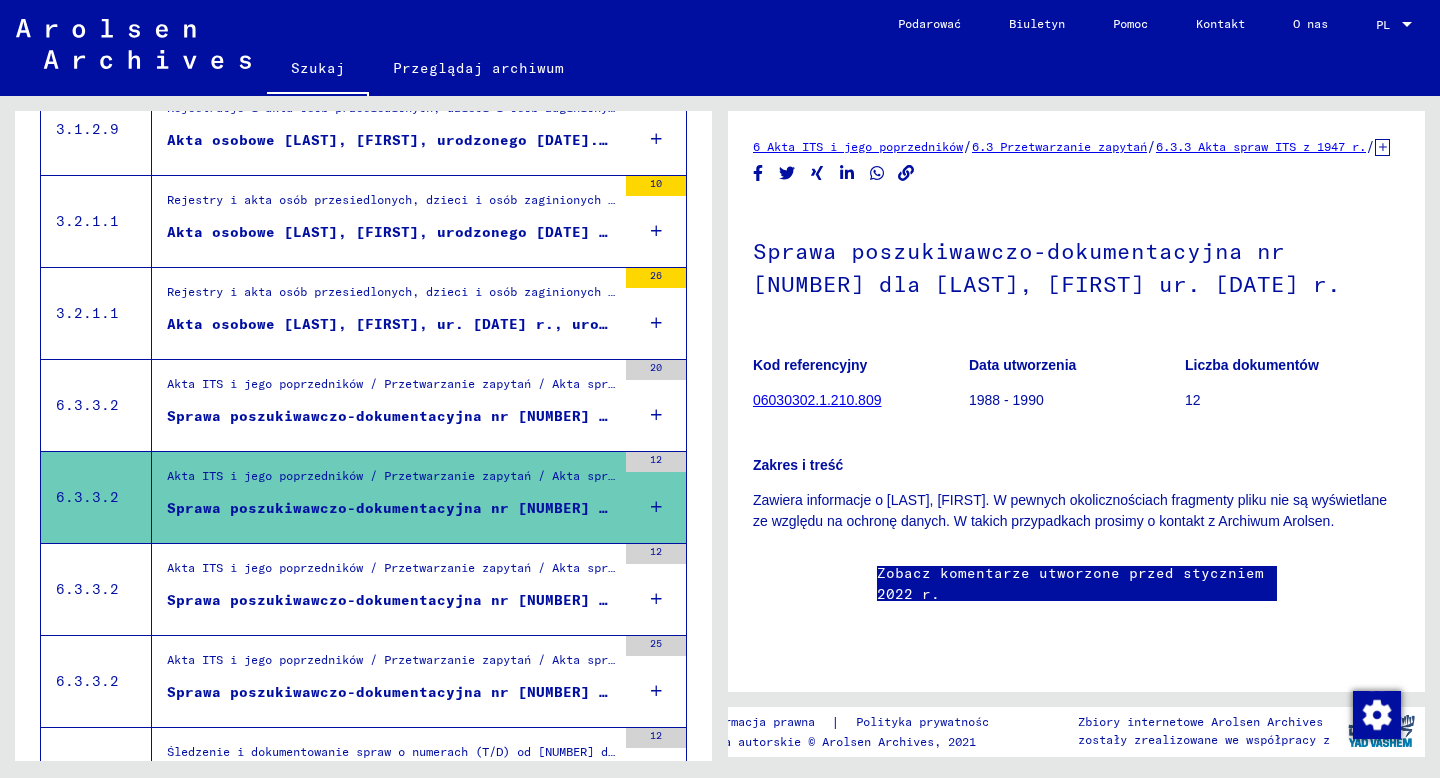 scroll, scrollTop: 475, scrollLeft: 0, axis: vertical 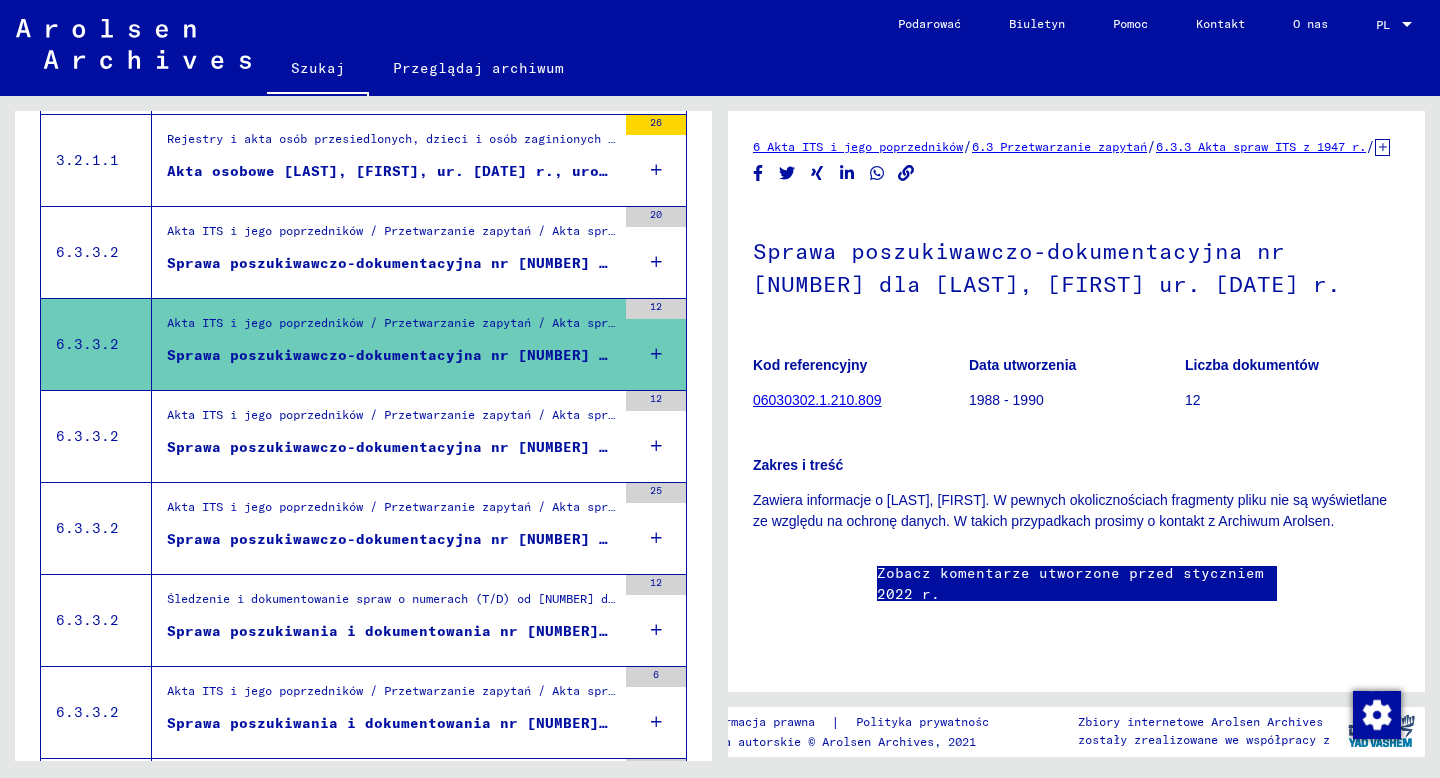 click on "Sprawa poszukiwawczo-dokumentacyjna nr [NUMBER] dla [LAST], [FIRST] ur. [DATE] r." at bounding box center [384, 436] 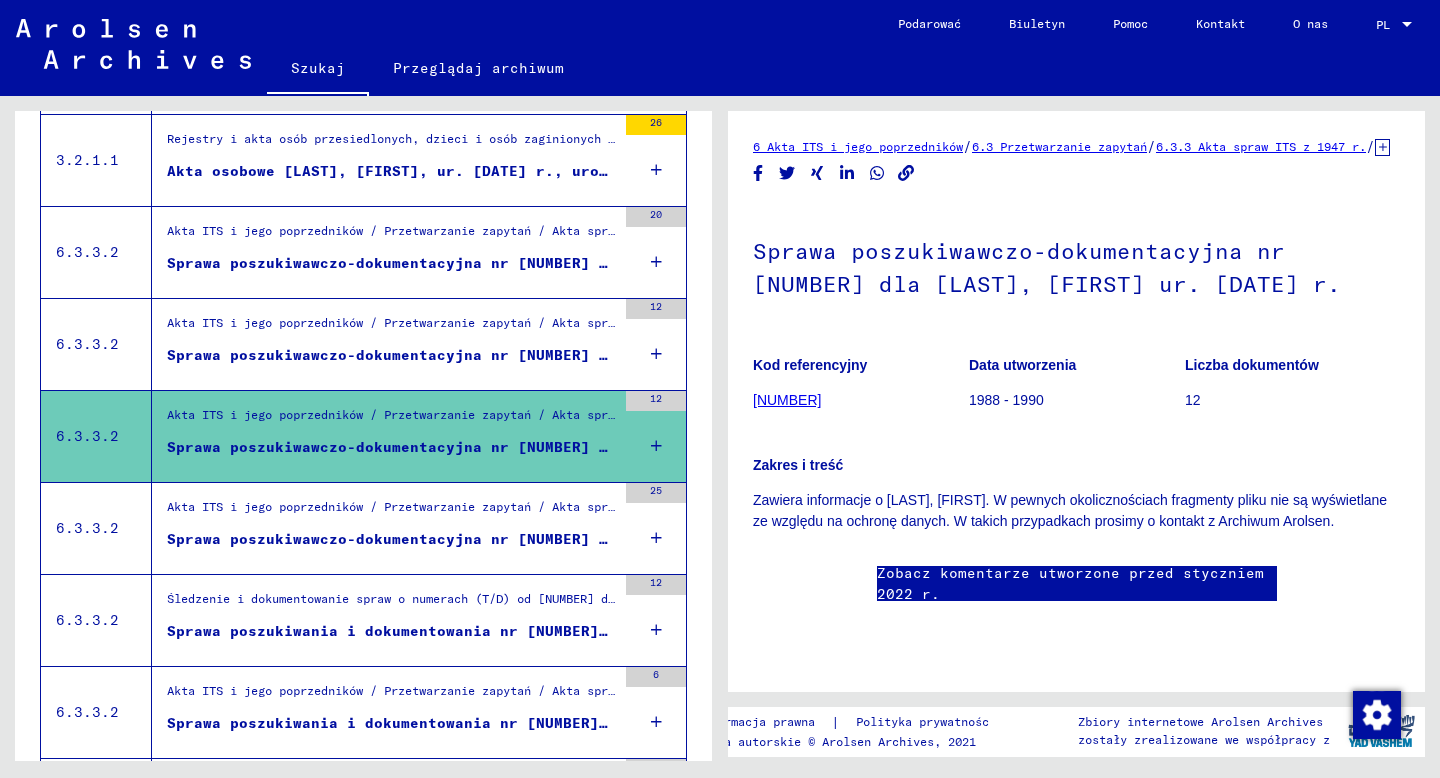 scroll, scrollTop: 0, scrollLeft: 0, axis: both 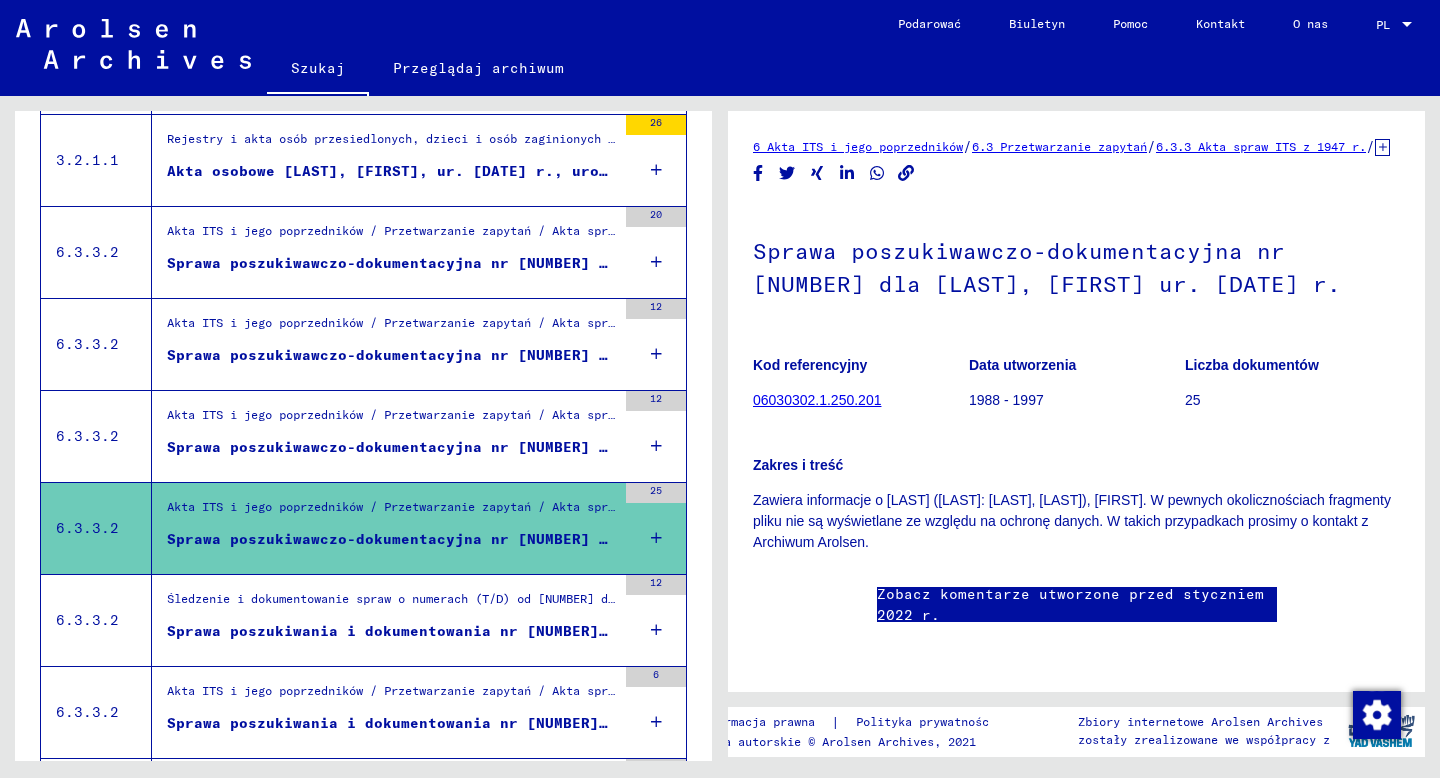 click on "Sprawa poszukiwania i dokumentowania nr [NUMBER] dla [LAST], [FIRST] ur. [DATE]" at bounding box center (522, 631) 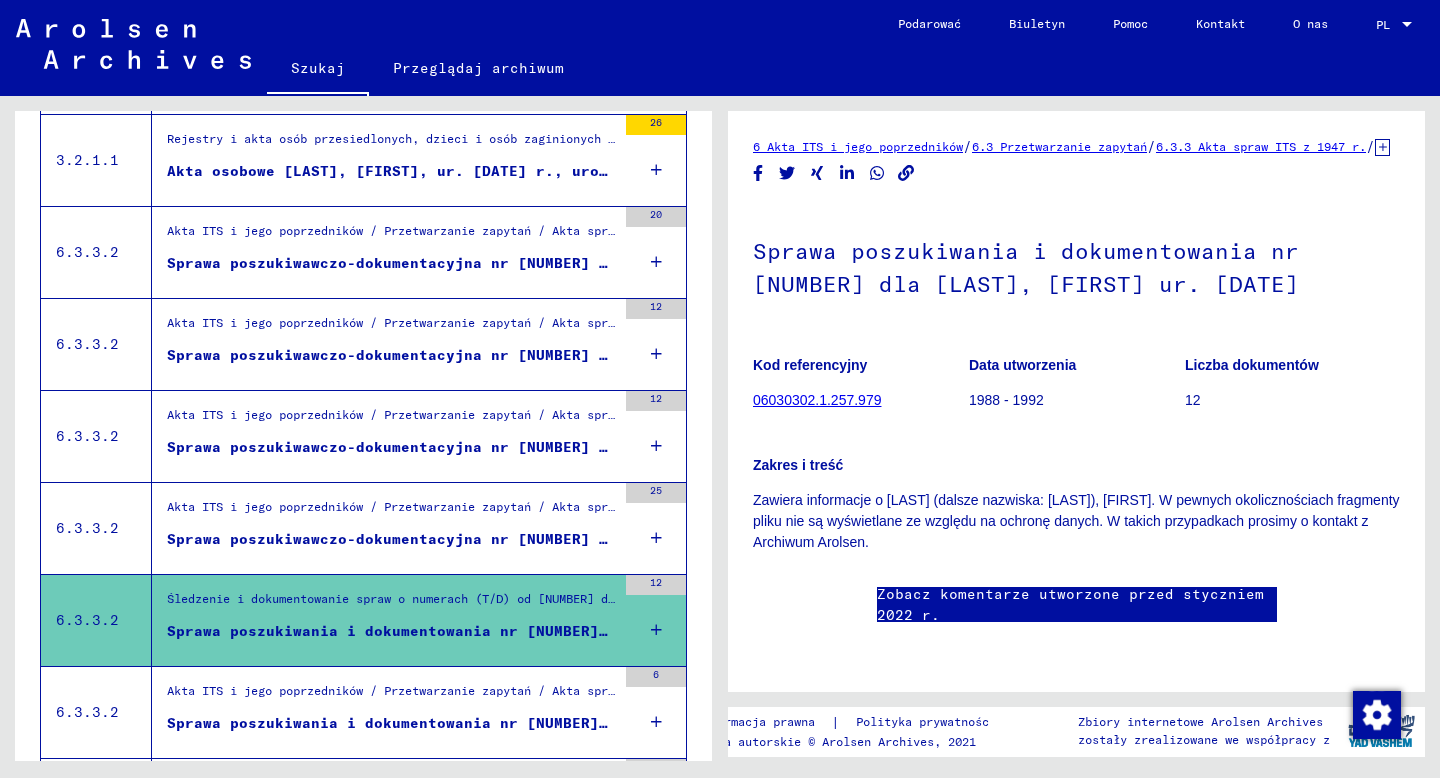 scroll, scrollTop: 0, scrollLeft: 0, axis: both 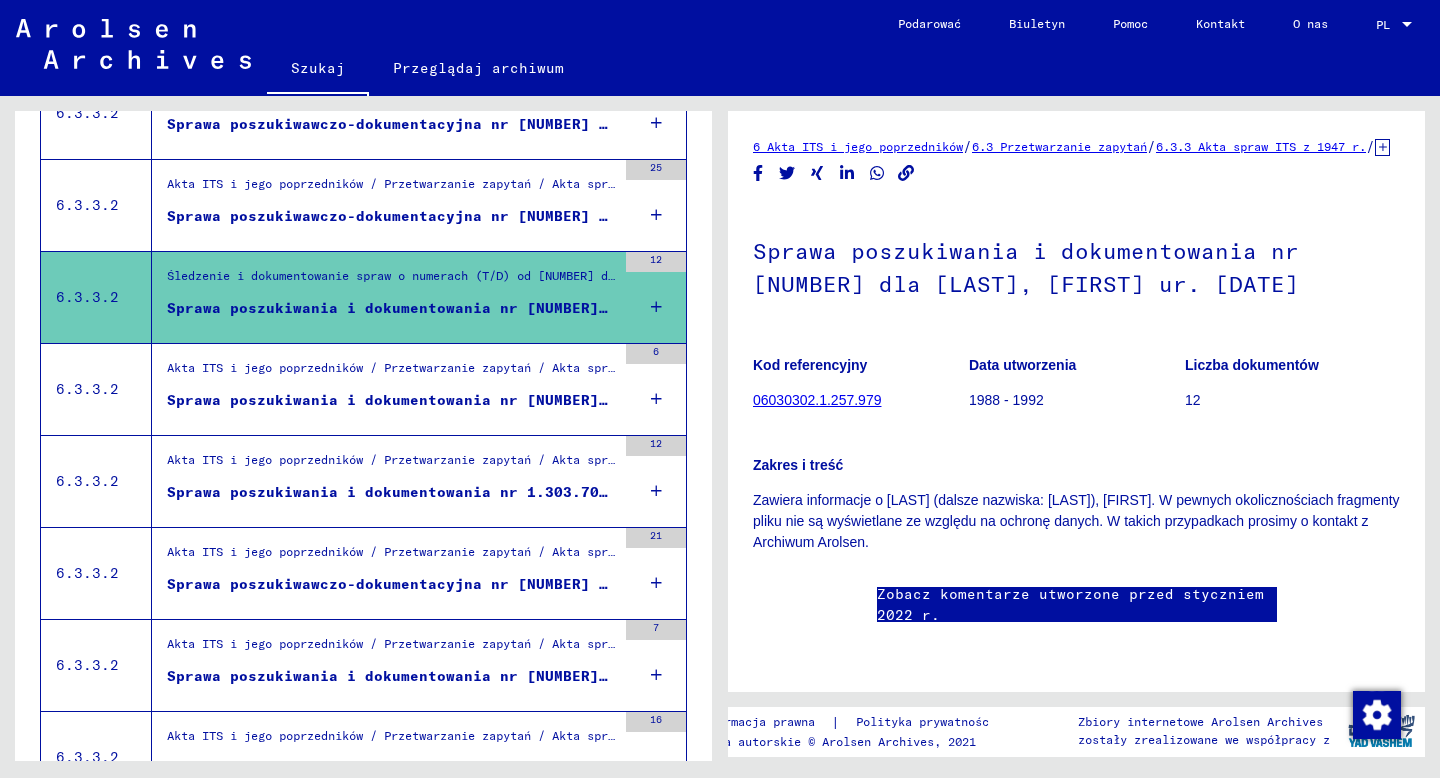 click on "Sprawa poszukiwania i dokumentowania nr [NUMBER] dla [LAST], [FIRST] ur. [DATE] r." at bounding box center (391, 405) 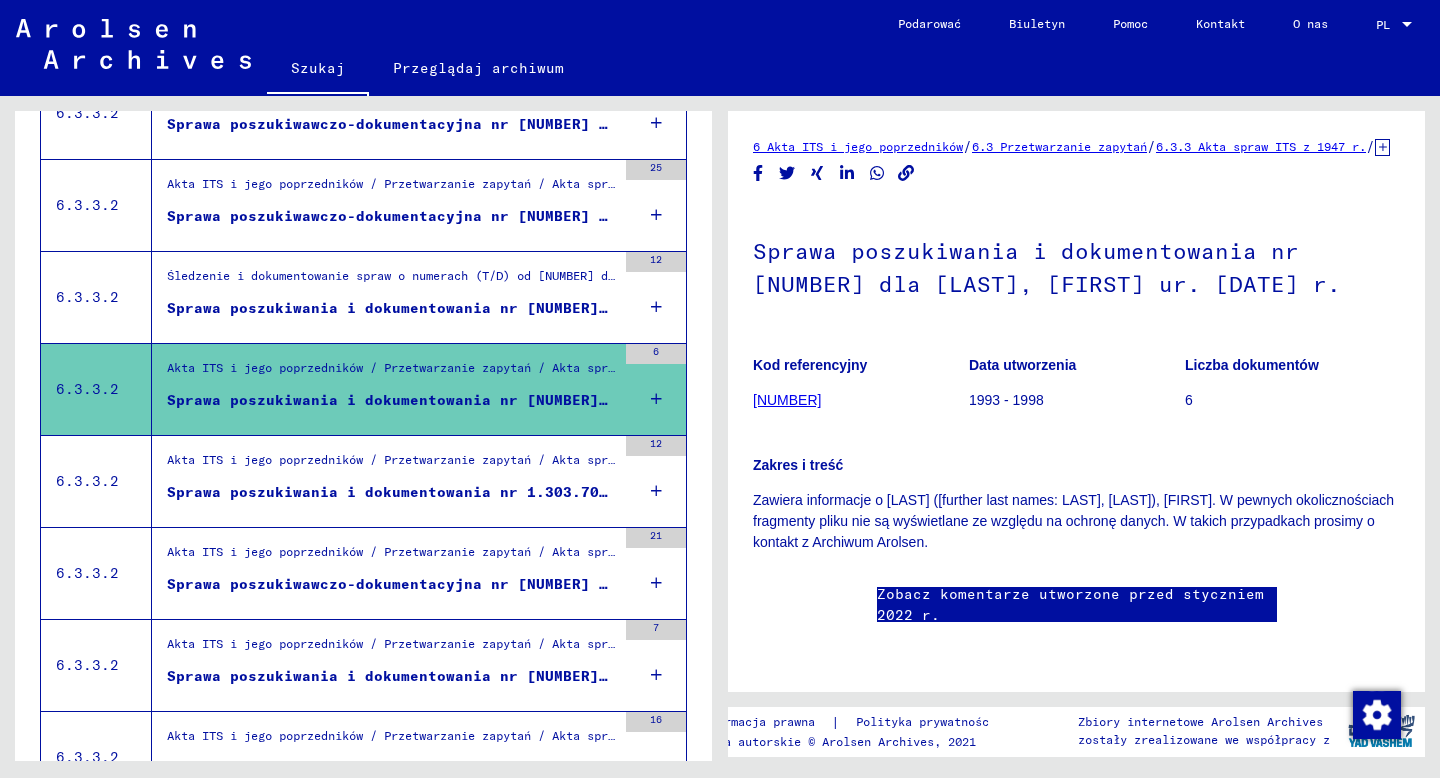 scroll, scrollTop: 0, scrollLeft: 0, axis: both 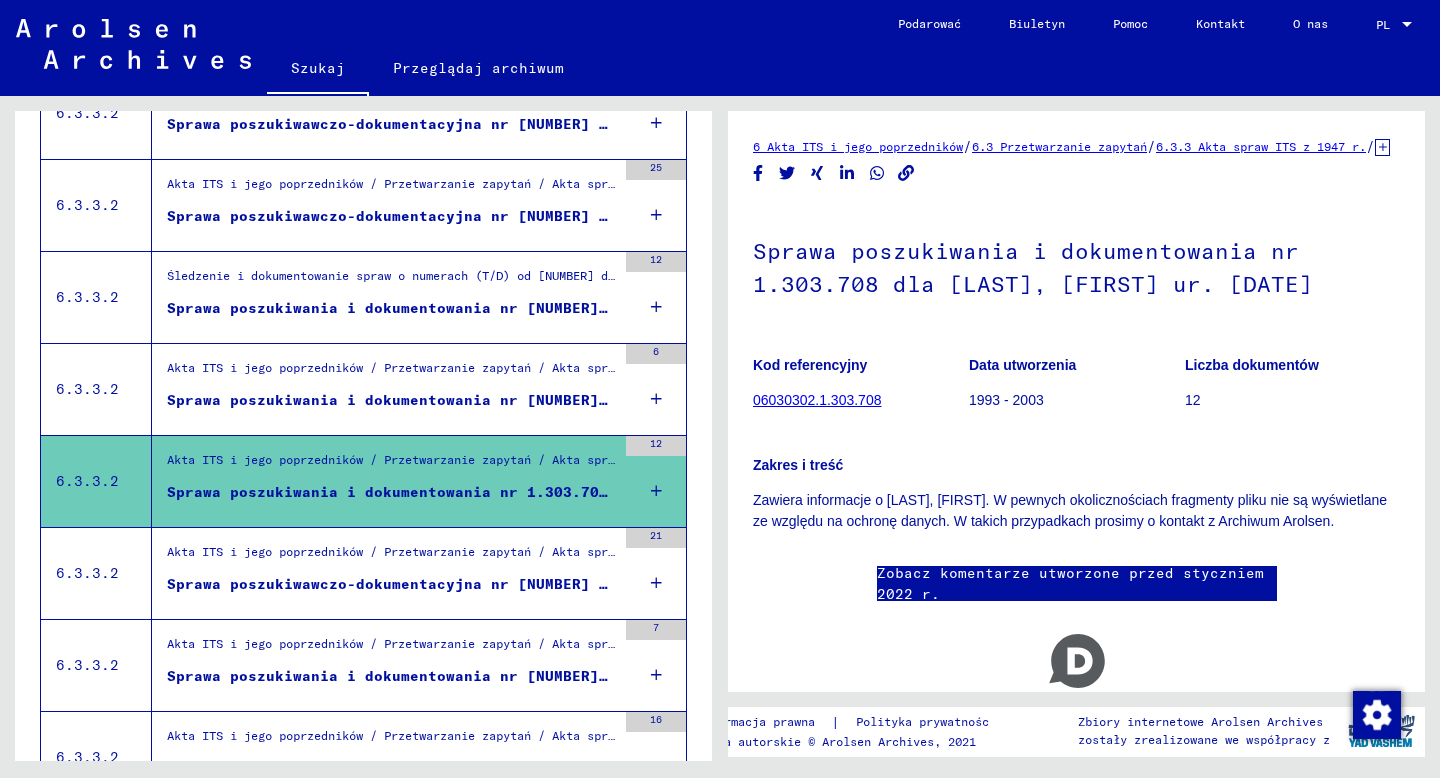 click on "Sprawa poszukiwawczo-dokumentacyjna nr [NUMBER] dla [LAST], [FIRST] ur. [DATE] r." at bounding box center (531, 584) 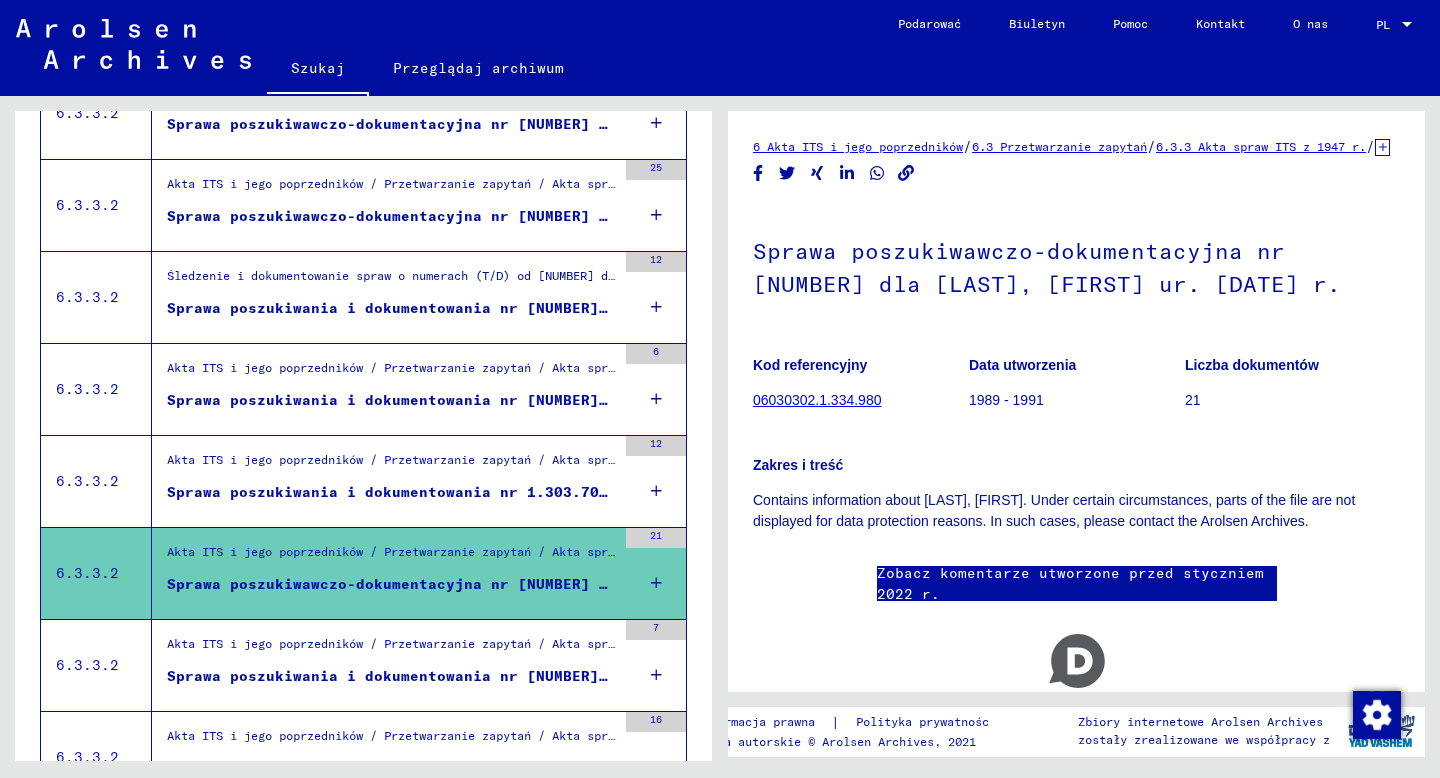 click on "Akta ITS i jego poprzedników / Przetwarzanie zapytań / Akta spraw ITS od 1947 r. / Repozytorium spraw T/D / Śledzenie i dokumentowanie spraw o numerach (T/D) od 1 250 000 do 1 499 999 / Śledzenie i dokumentowanie spraw o numerach (T/D) od 1 374 000 do 1 374 499" at bounding box center (391, 649) 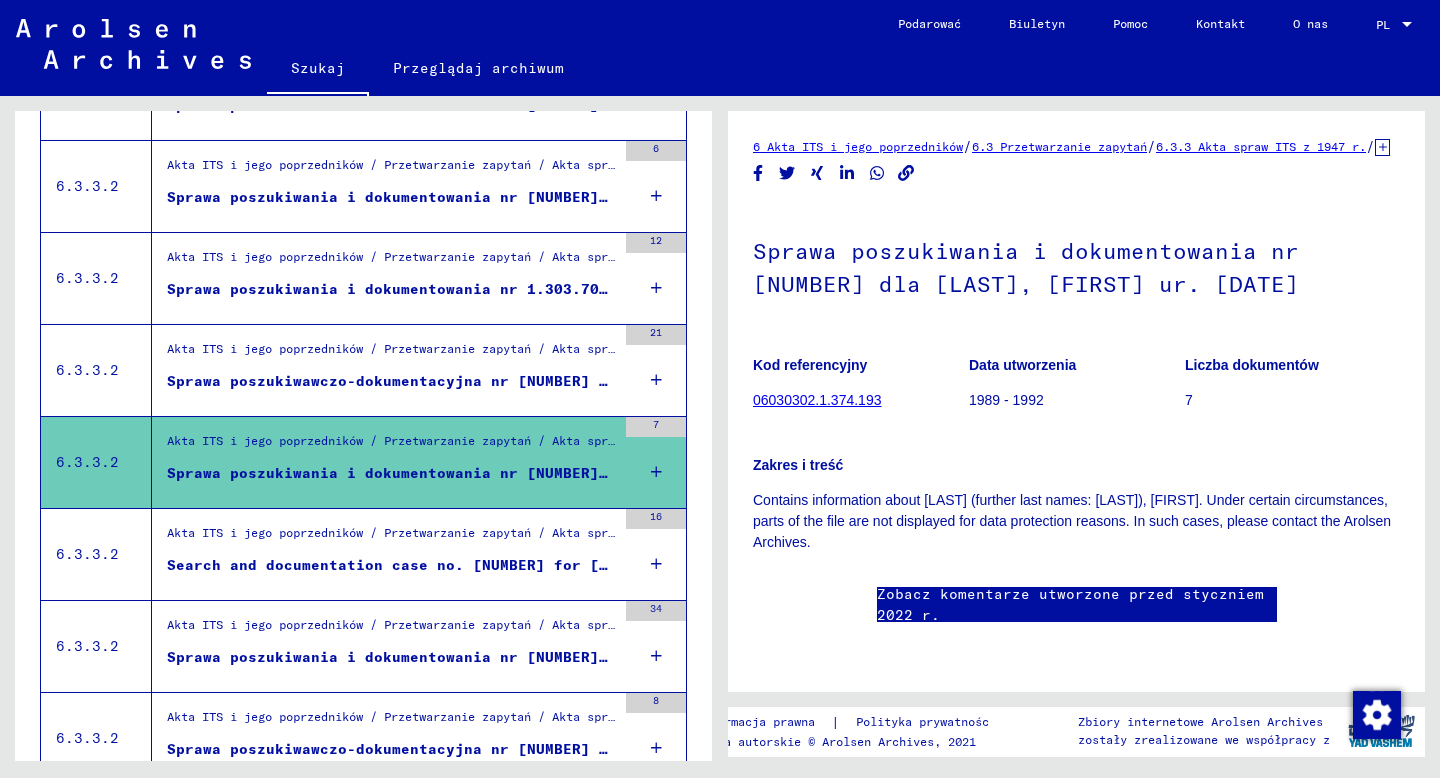 scroll, scrollTop: 1115, scrollLeft: 0, axis: vertical 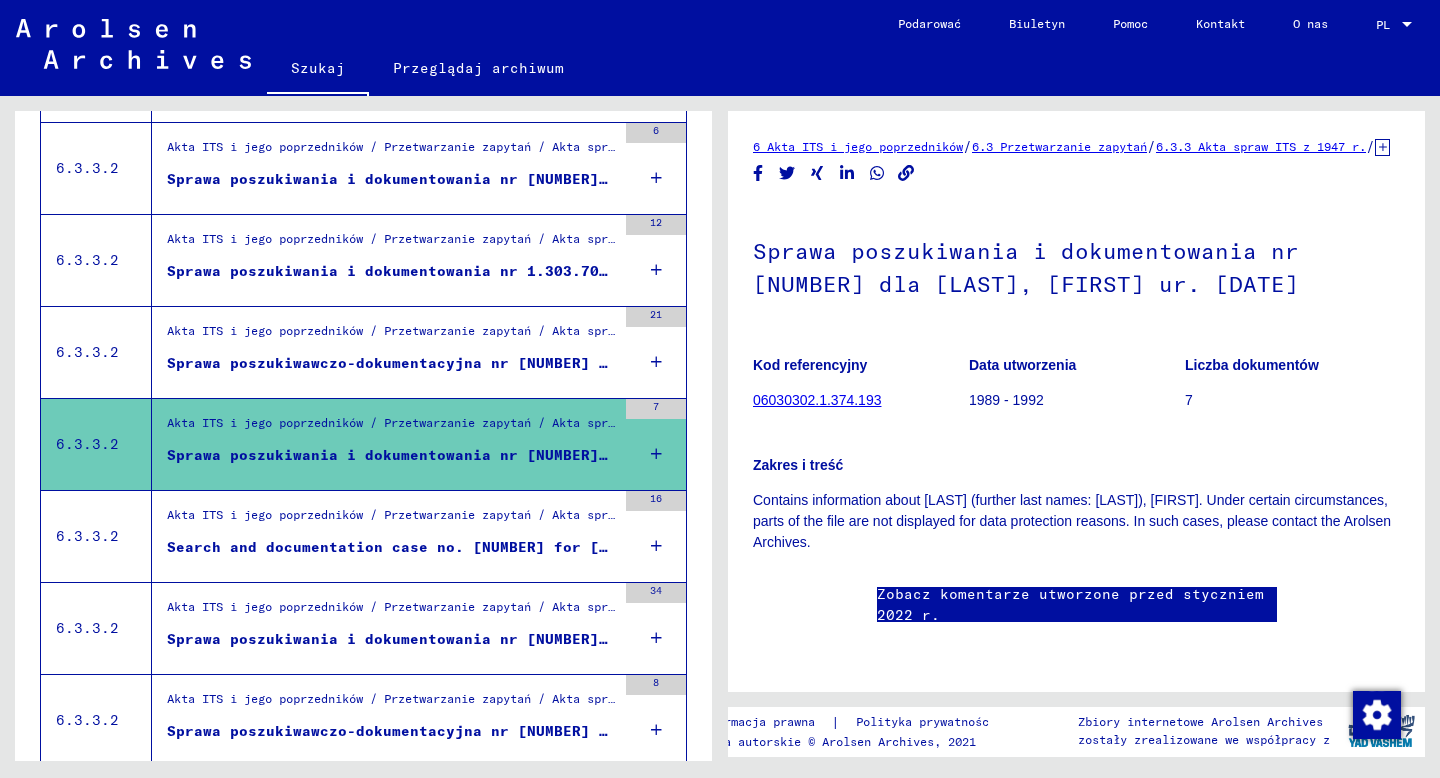 click on "Search and documentation case no. [NUMBER] for [LAST], [FIRST] born [DATE]" at bounding box center (391, 552) 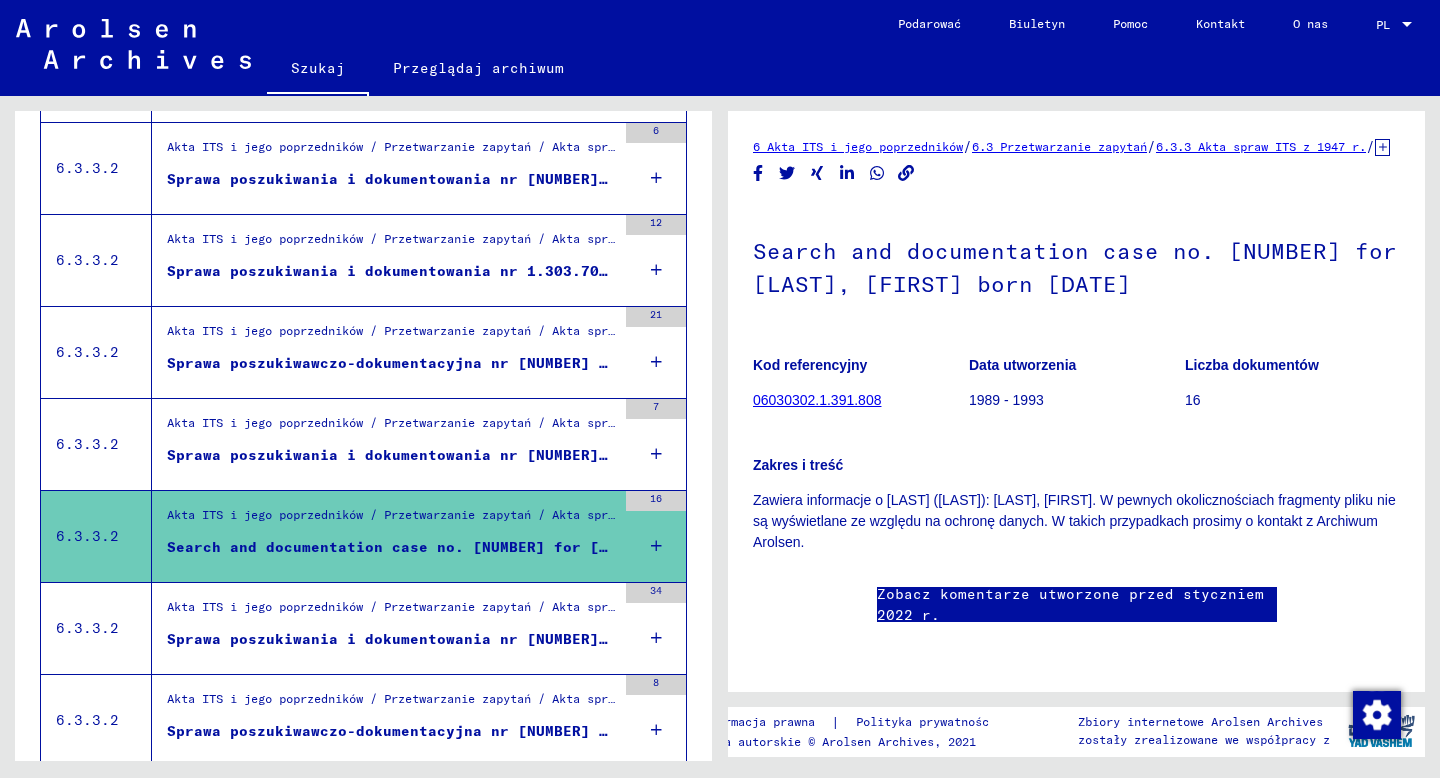 click on "Akta ITS i jego poprzedników / Przetwarzanie zapytań / Akta spraw ITS od 1947 r. / Repozytorium spraw T/D / Śledzenie i dokumentowanie spraw o numerach (T/D) od [NUMBER] do [NUMBER] / Śledzenie i dokumentowanie spraw o numerach (T/D) od [NUMBER] do [NUMBER] Sprawa poszukiwania i dokumentowania nr [NUMBER] dla [LAST], [FIRST] ur. [DATE]" at bounding box center (384, 628) 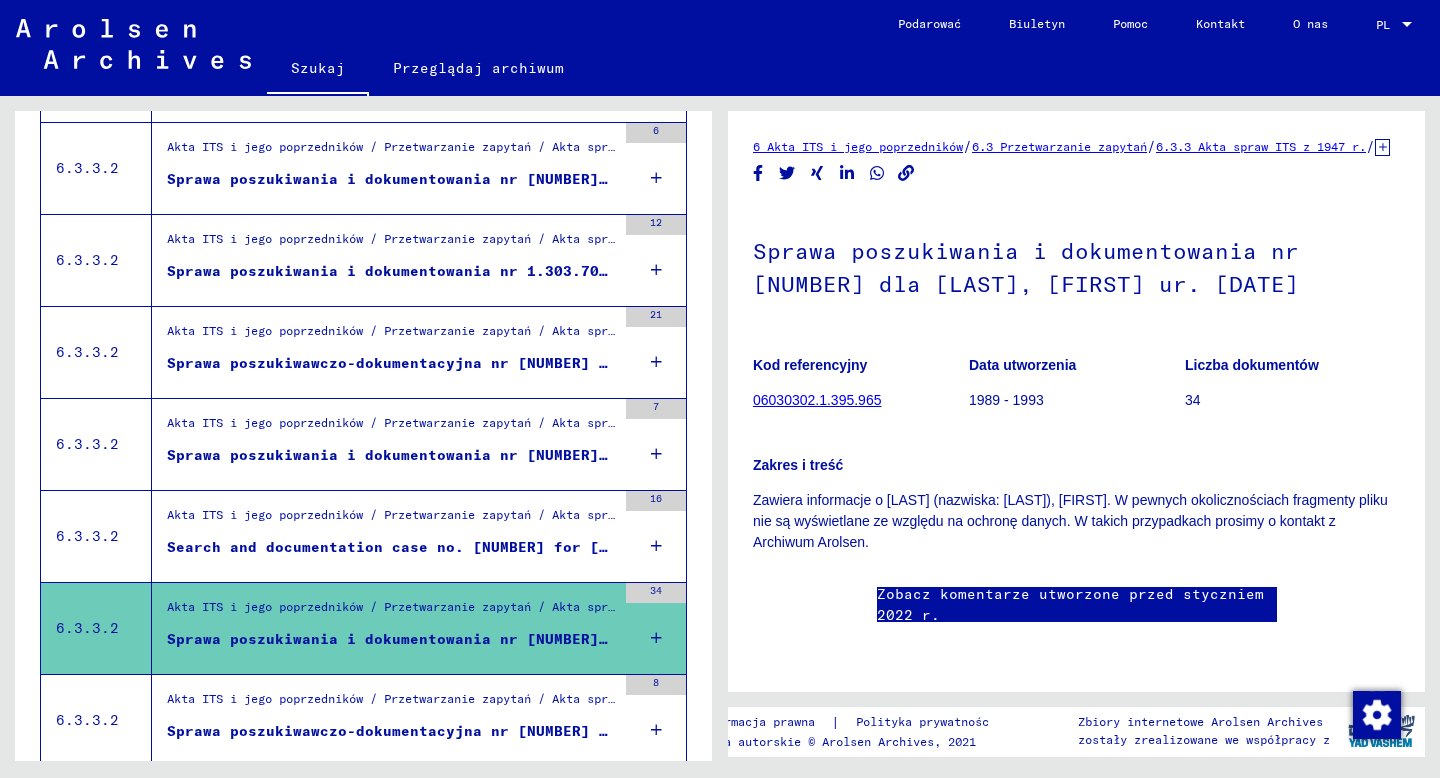 click on "Sprawa poszukiwawczo-dokumentacyjna nr [NUMBER] dla [LAST], [FIRST] ur. [DATE] r." at bounding box center [531, 731] 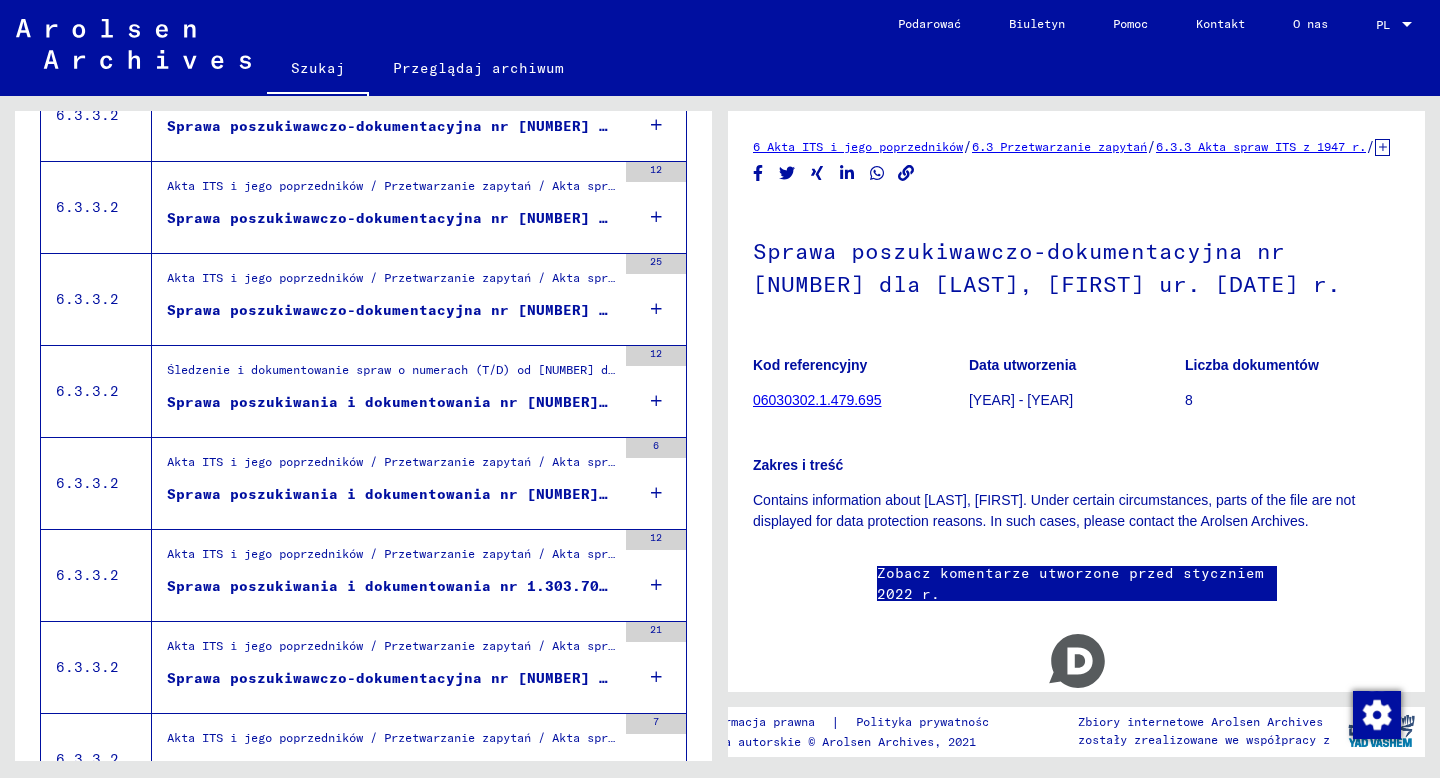 scroll, scrollTop: 0, scrollLeft: 0, axis: both 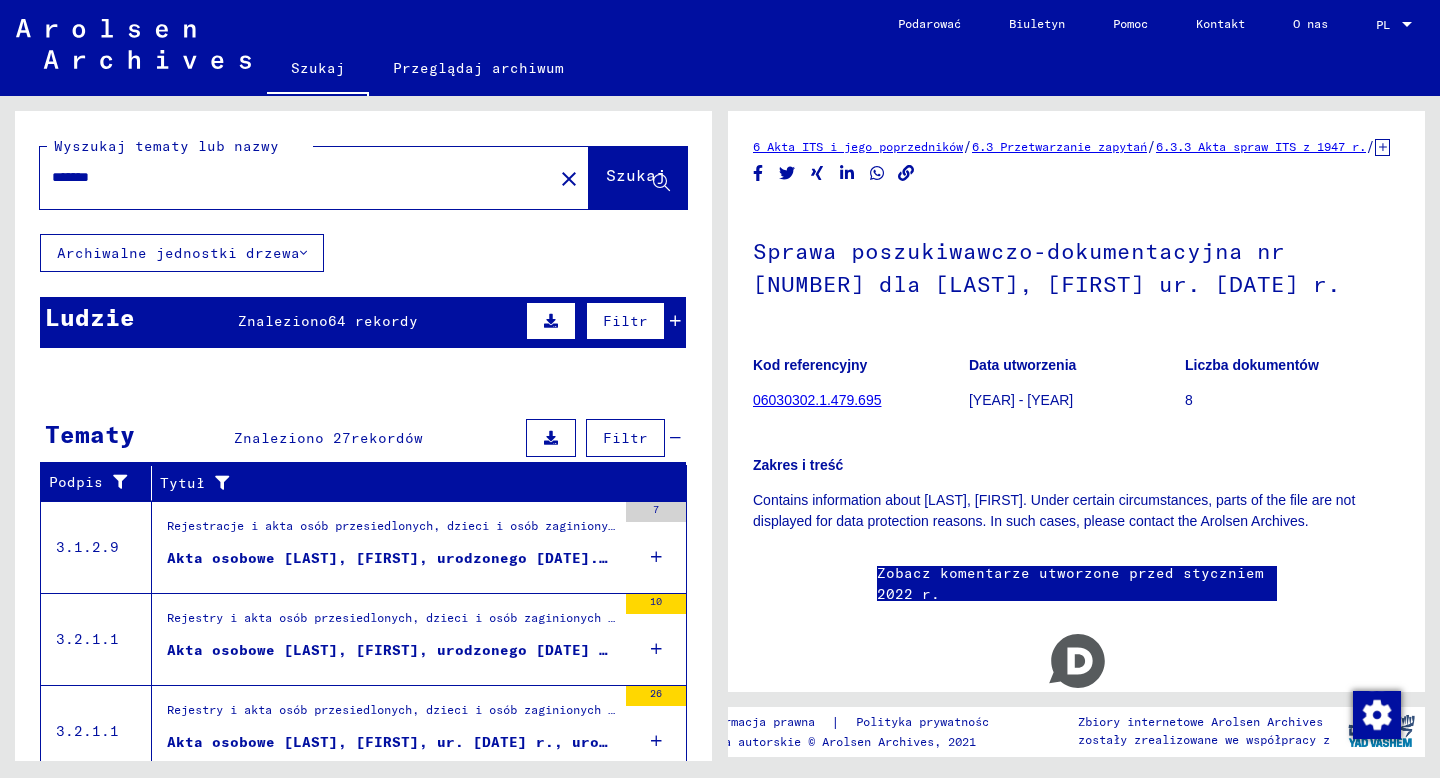 drag, startPoint x: 129, startPoint y: 176, endPoint x: 0, endPoint y: 174, distance: 129.0155 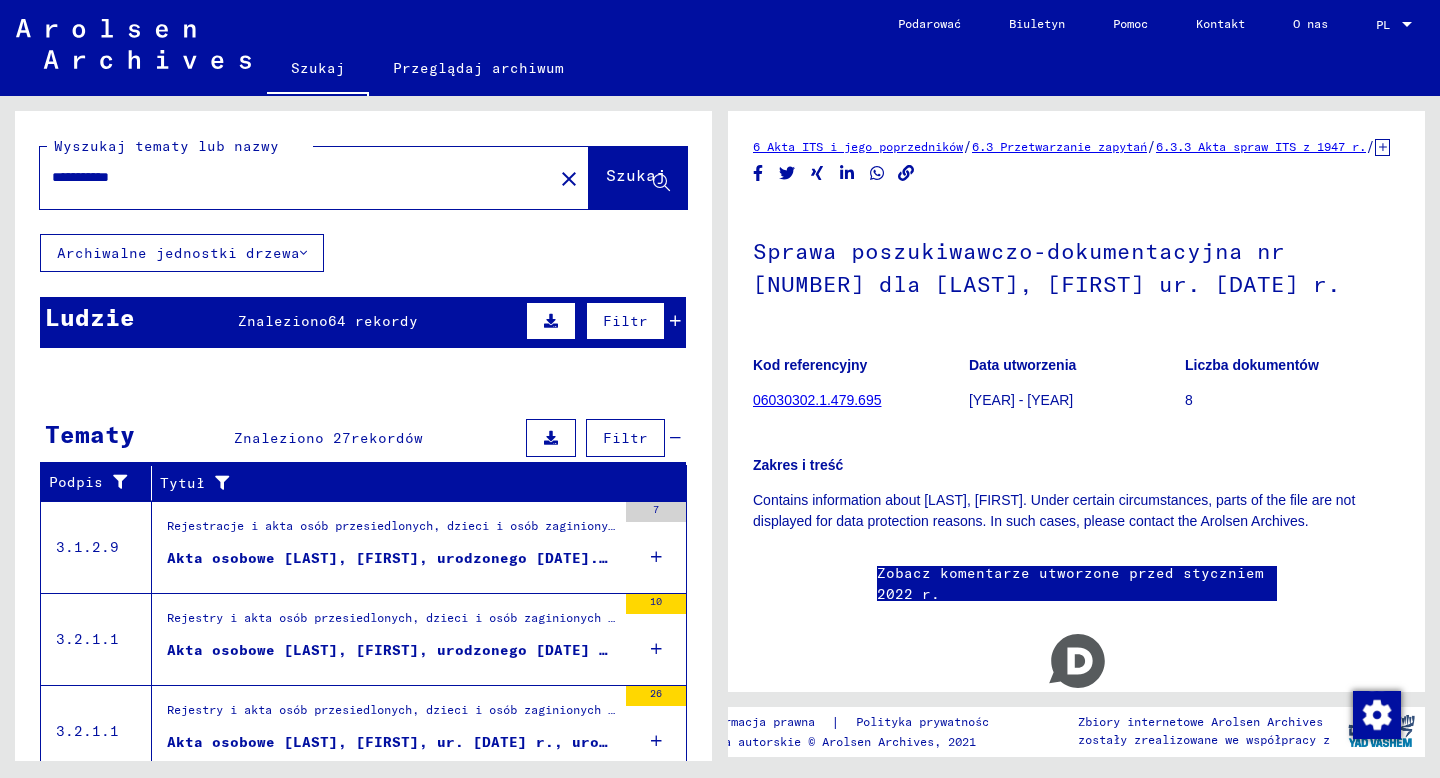click on "Szukaj" 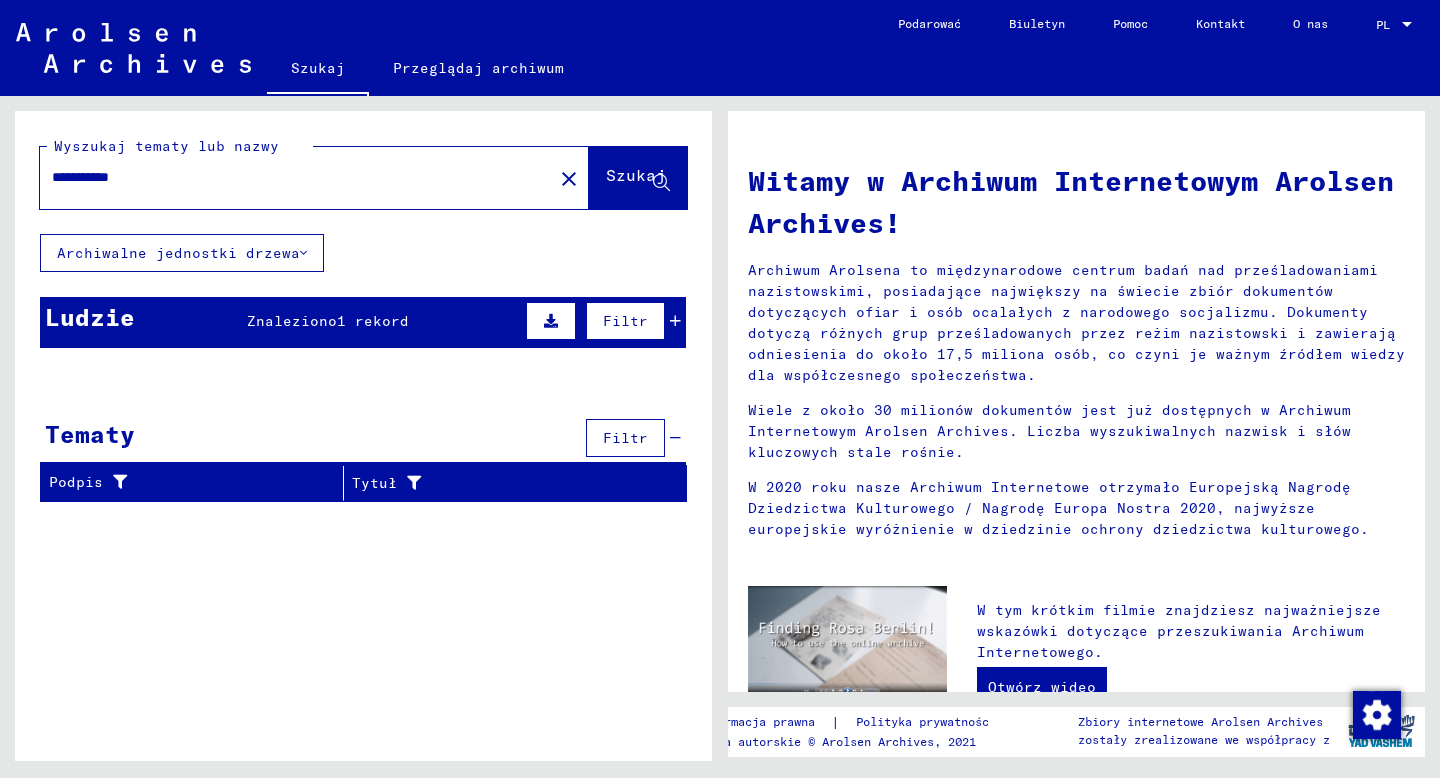 click on "1 rekord" at bounding box center [373, 321] 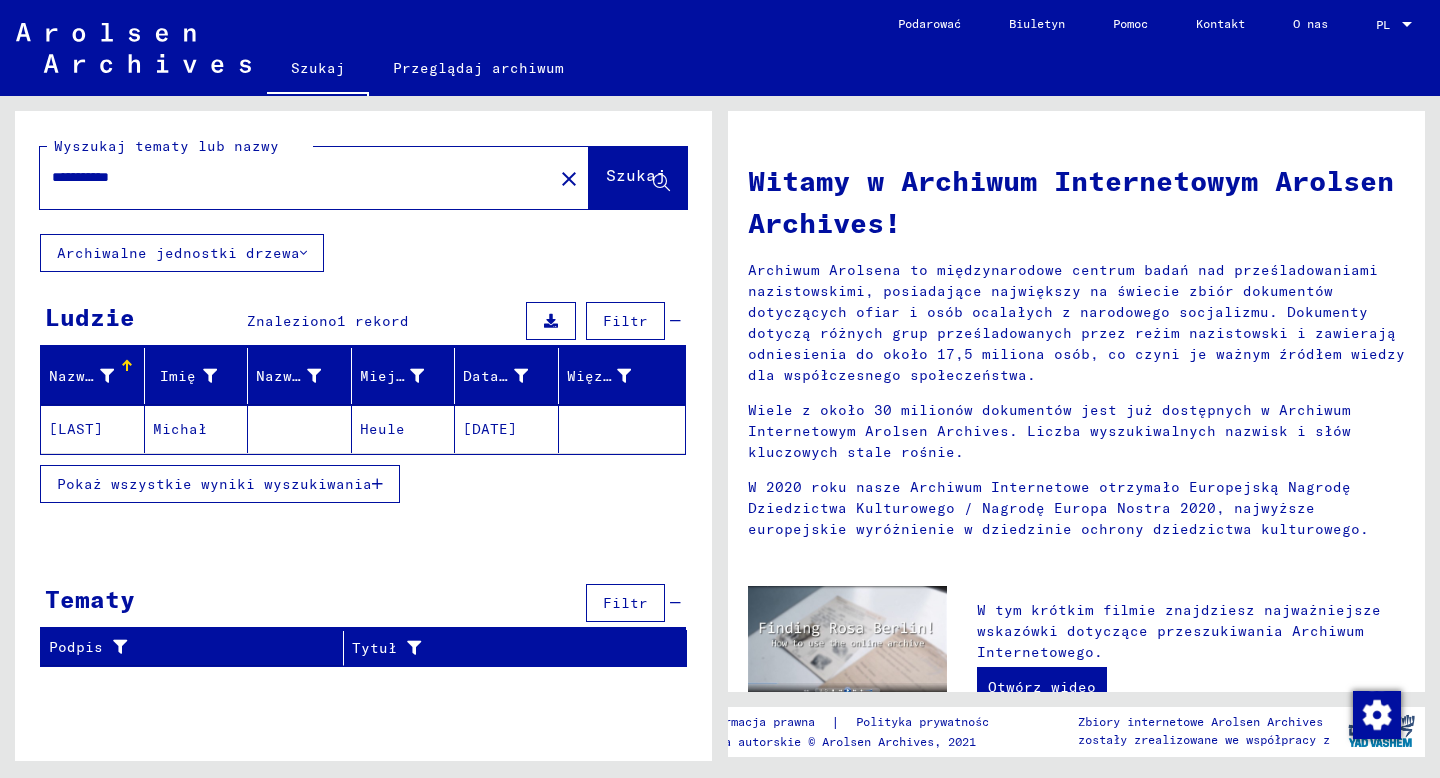 drag, startPoint x: 113, startPoint y: 178, endPoint x: 44, endPoint y: 177, distance: 69.00725 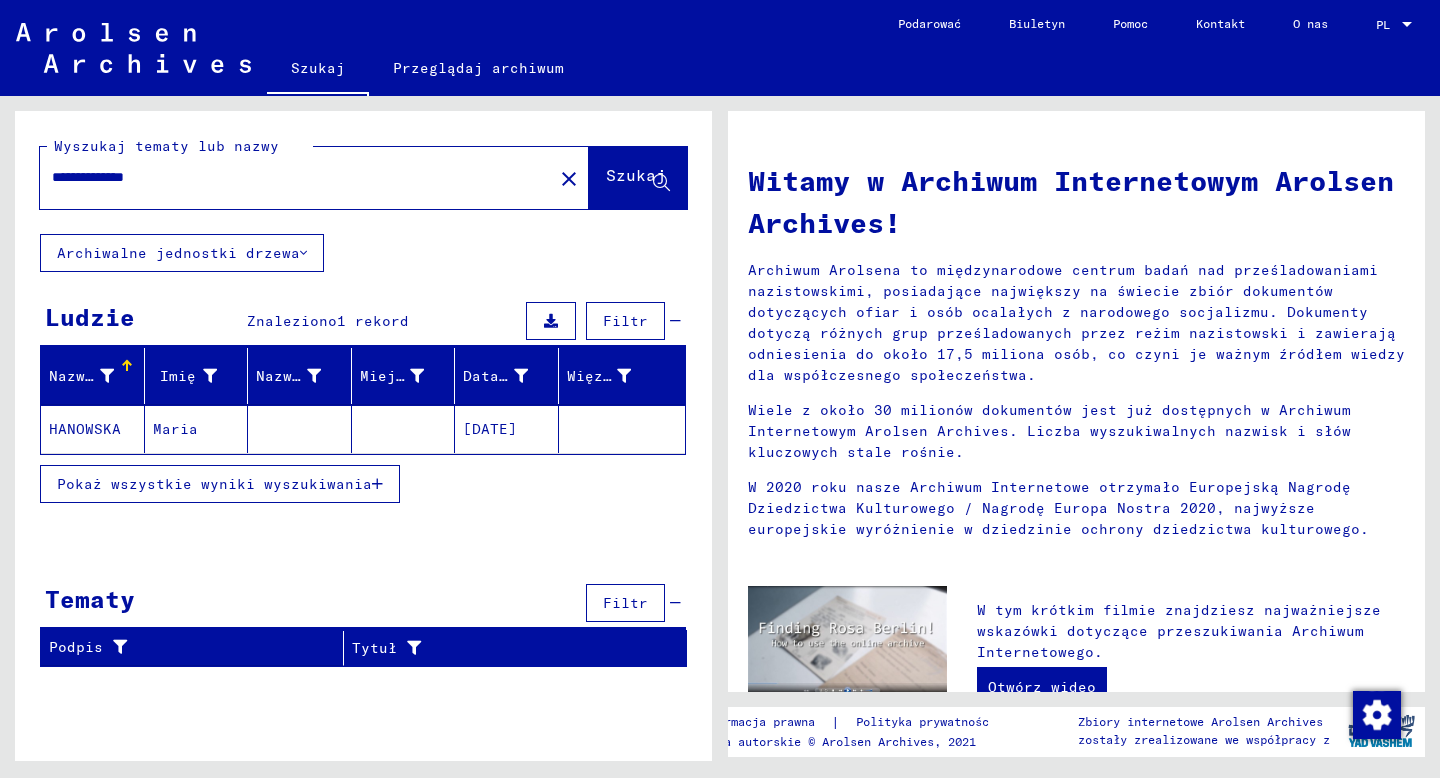 click on "HANOWSKA" 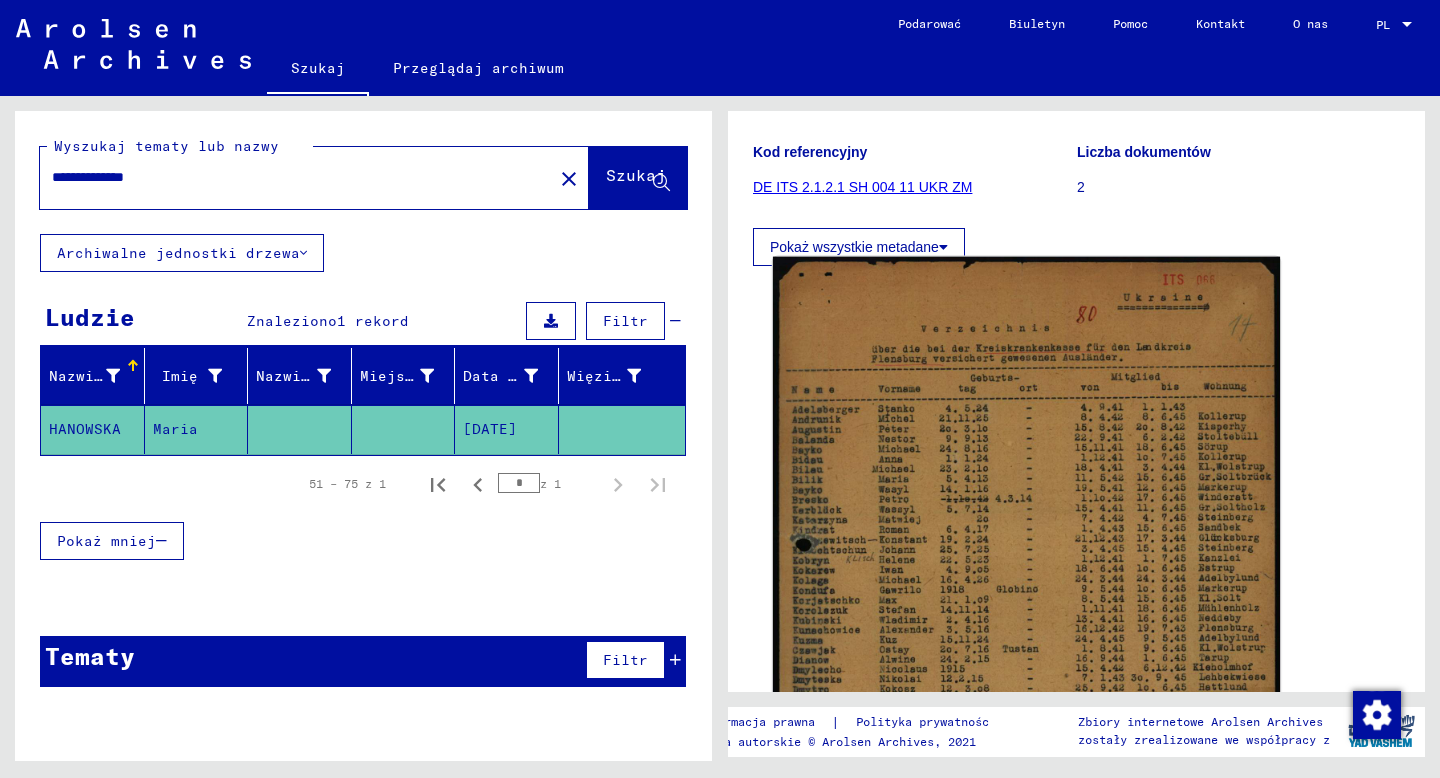 scroll, scrollTop: 244, scrollLeft: 0, axis: vertical 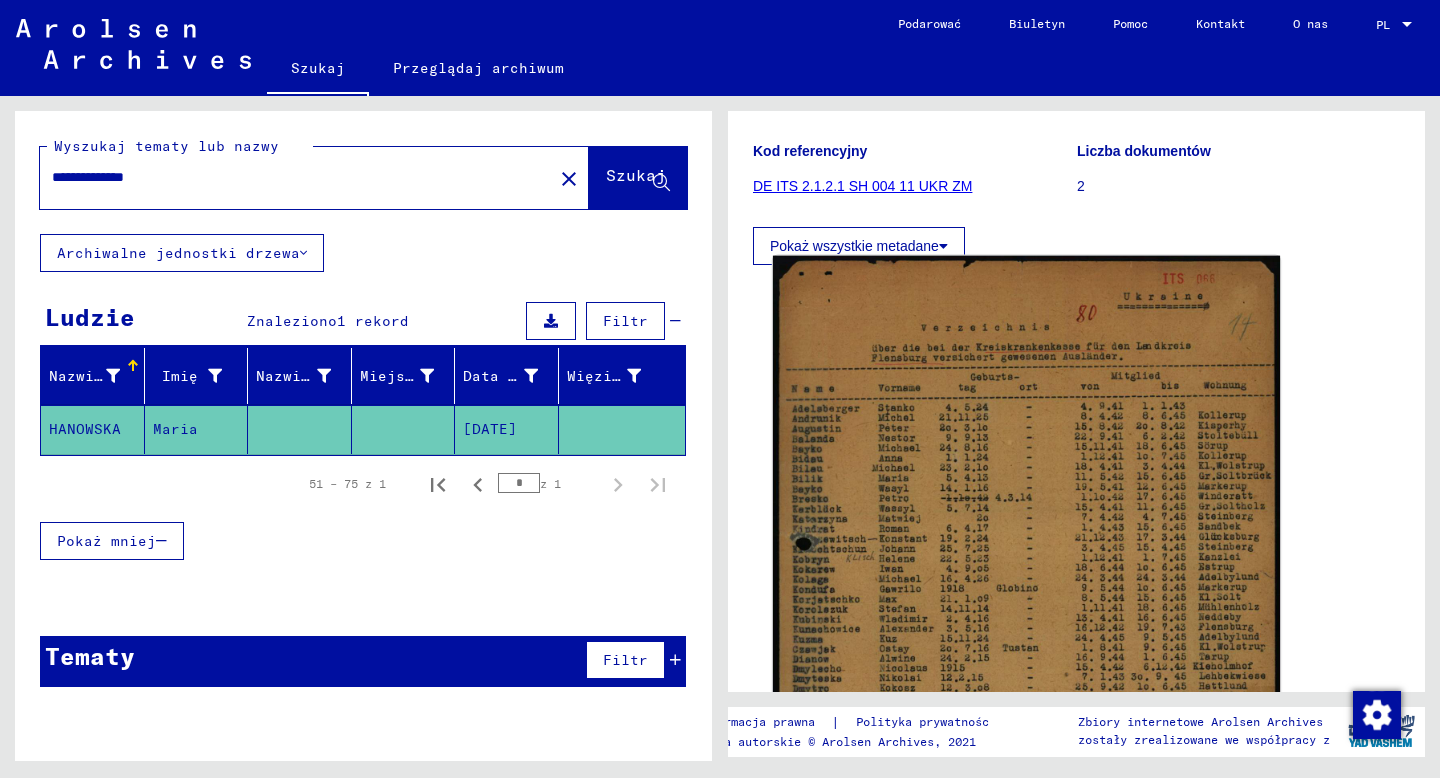 click 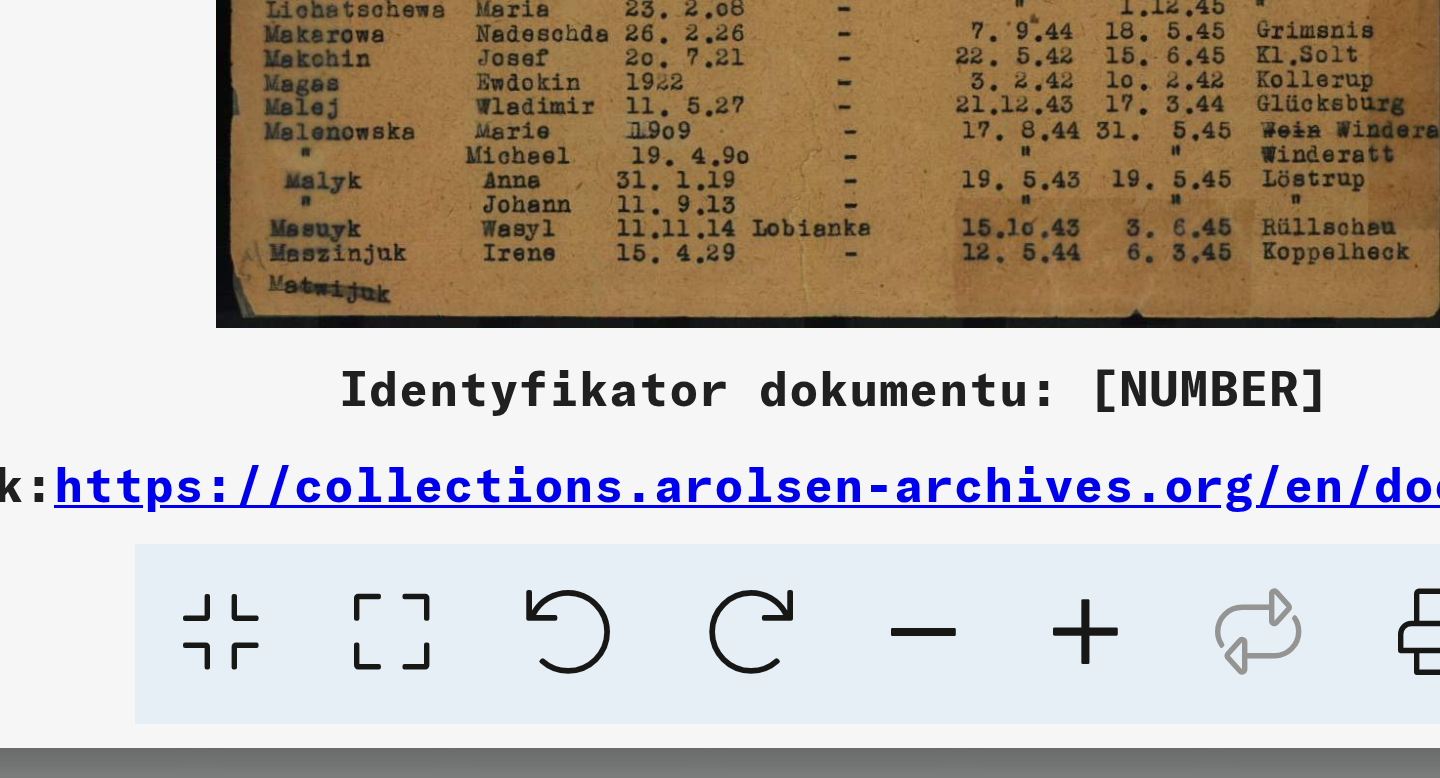 scroll, scrollTop: 0, scrollLeft: 0, axis: both 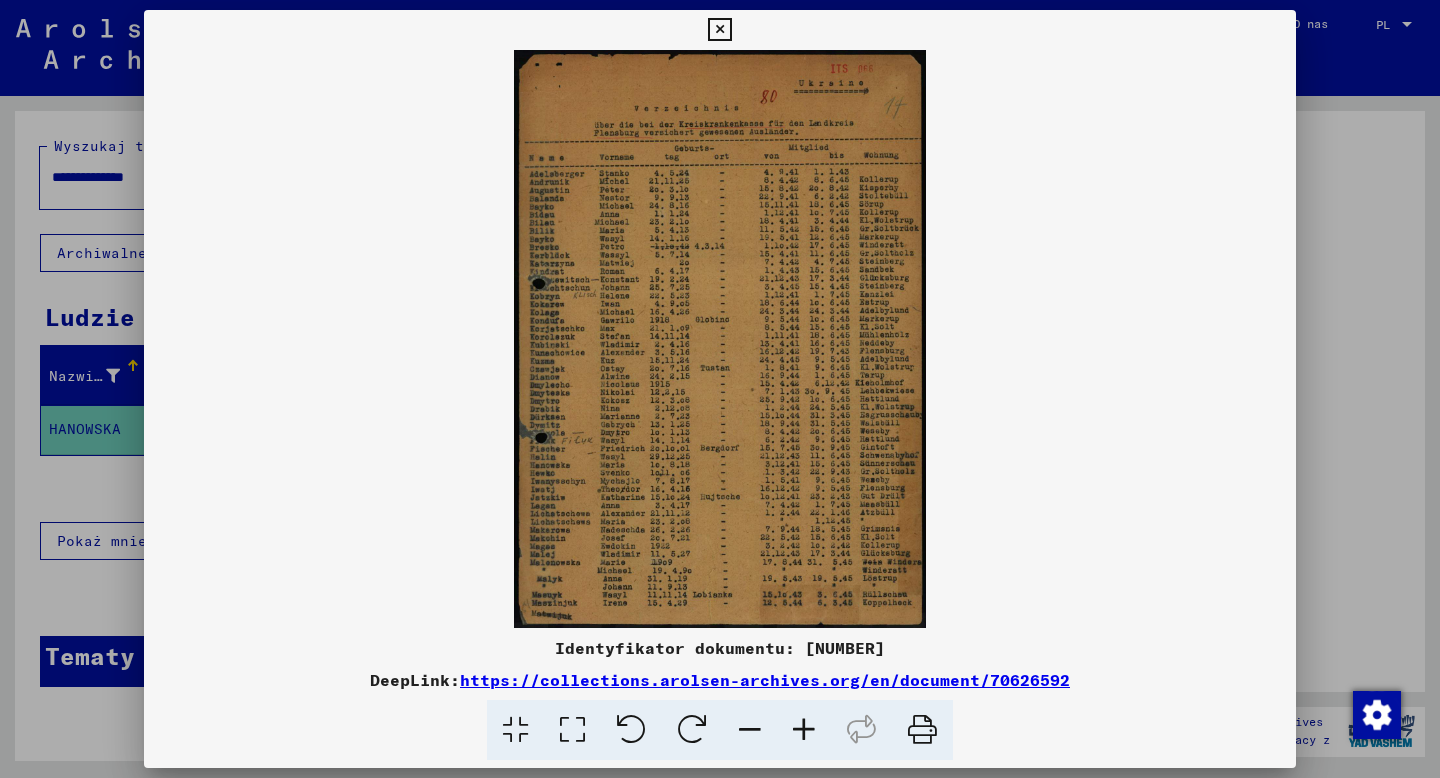 click at bounding box center [719, 30] 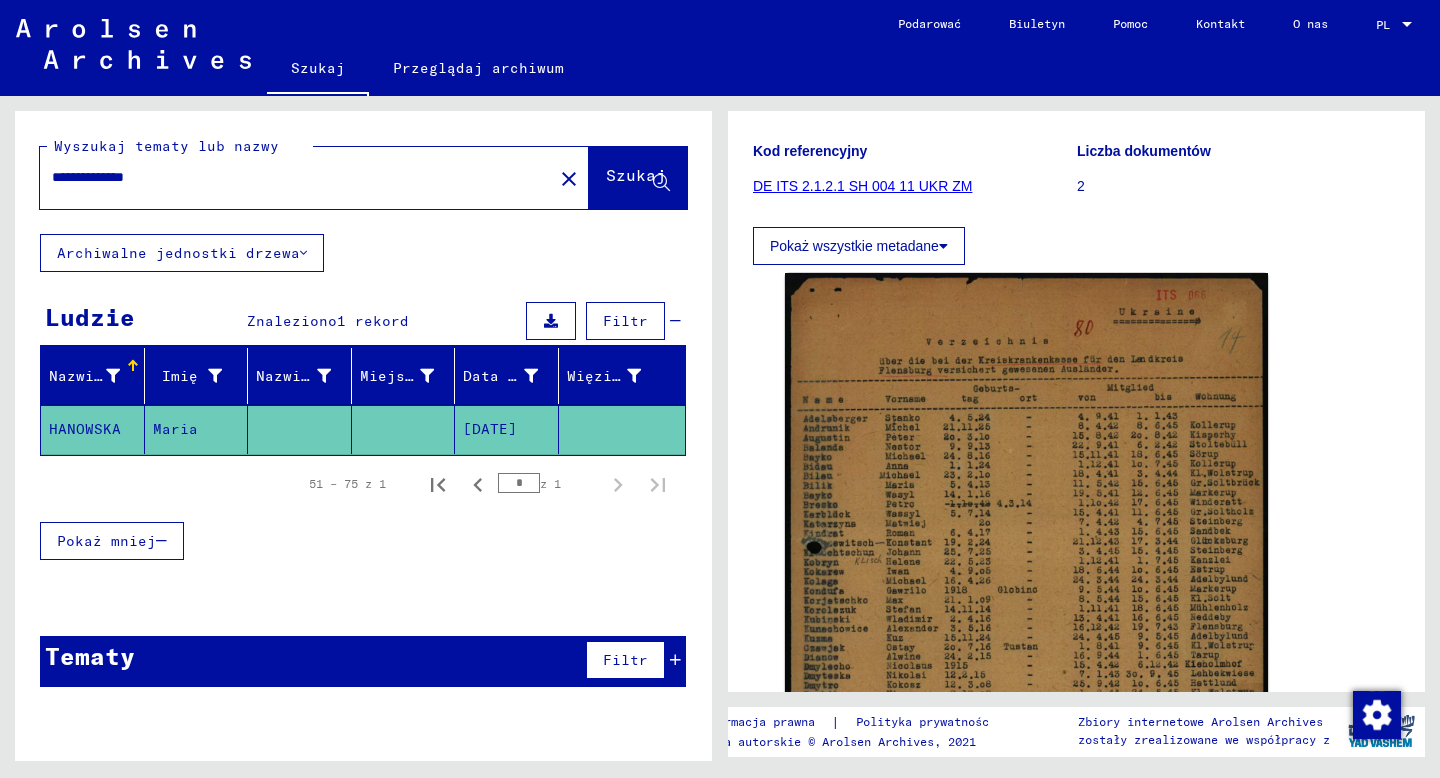 drag, startPoint x: 102, startPoint y: 179, endPoint x: 13, endPoint y: 176, distance: 89.050545 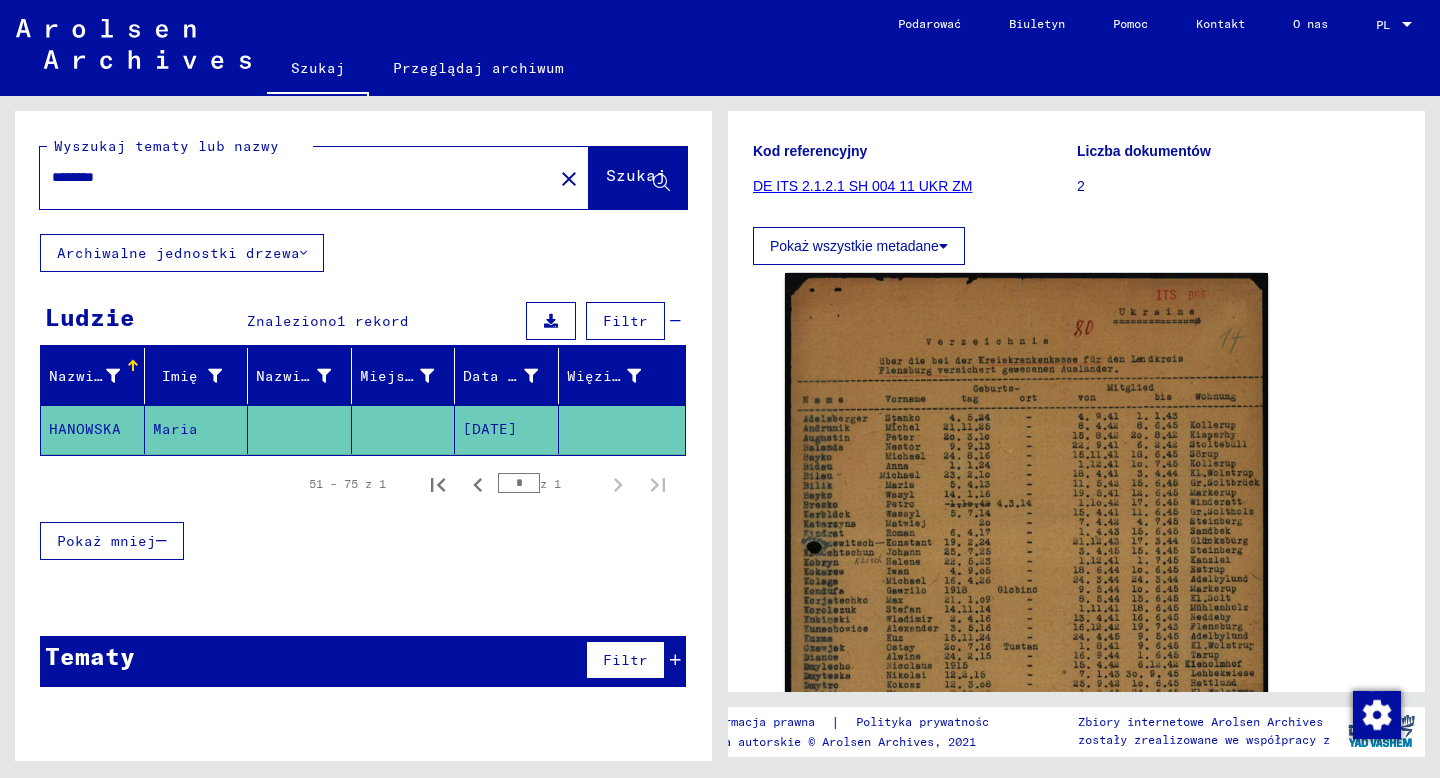 type on "********" 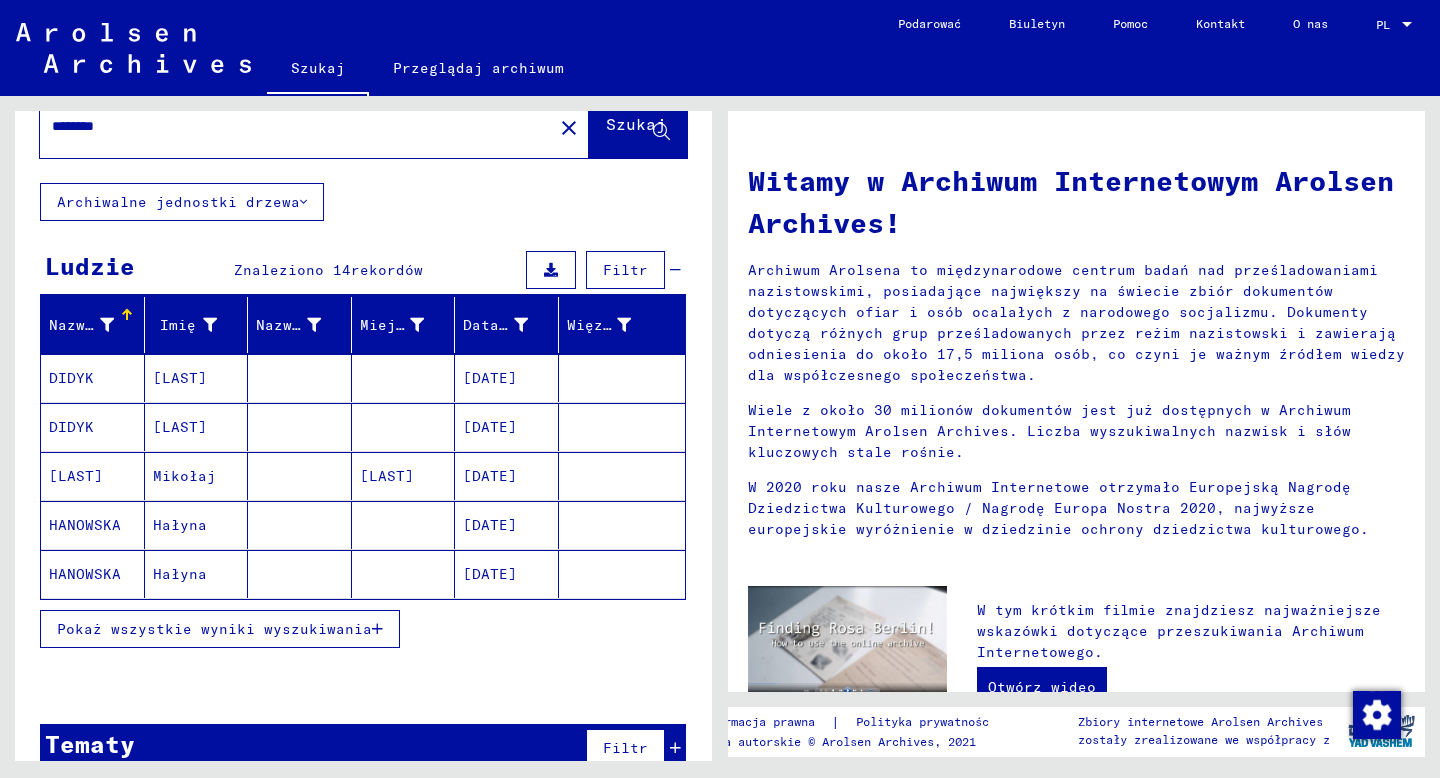 scroll, scrollTop: 87, scrollLeft: 0, axis: vertical 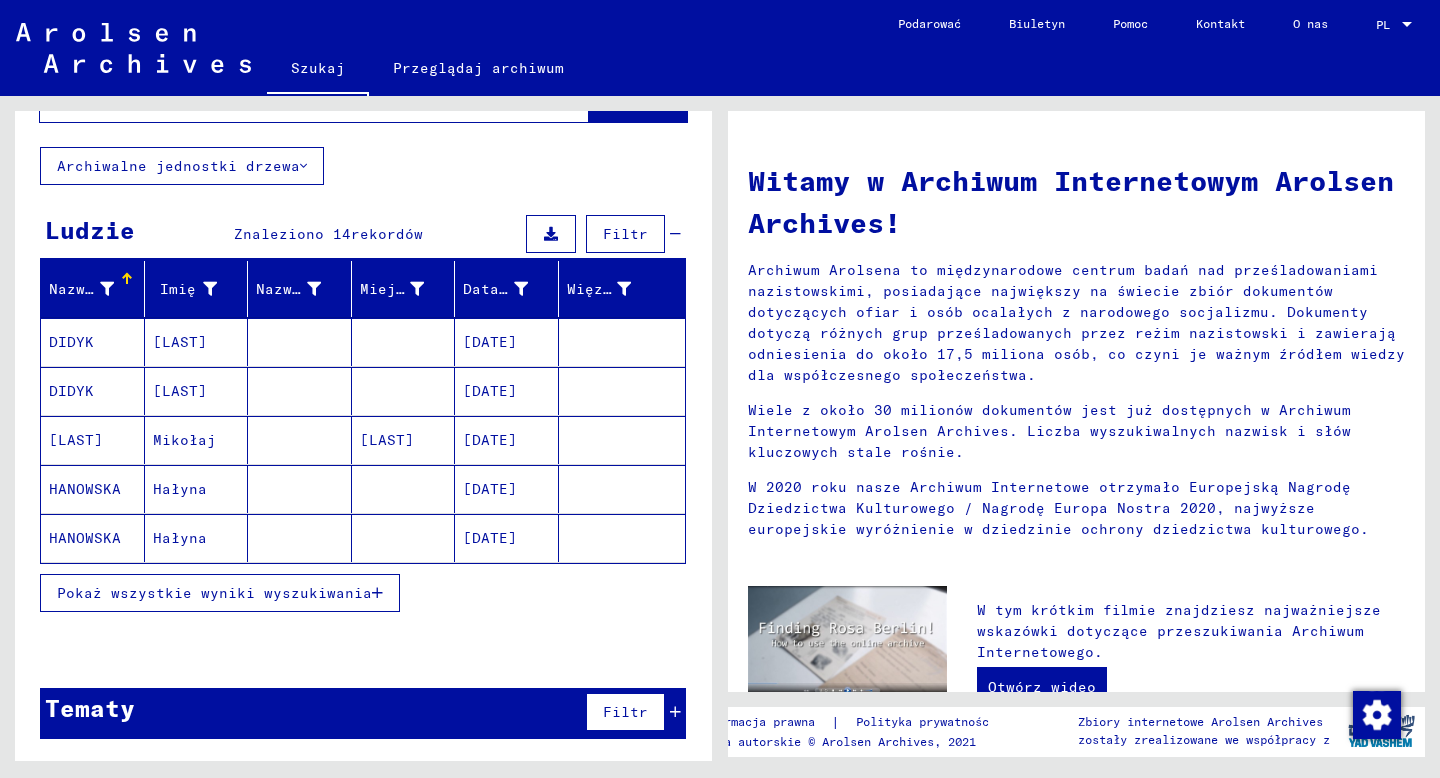 click on "Pokaż wszystkie wyniki wyszukiwania" at bounding box center [214, 593] 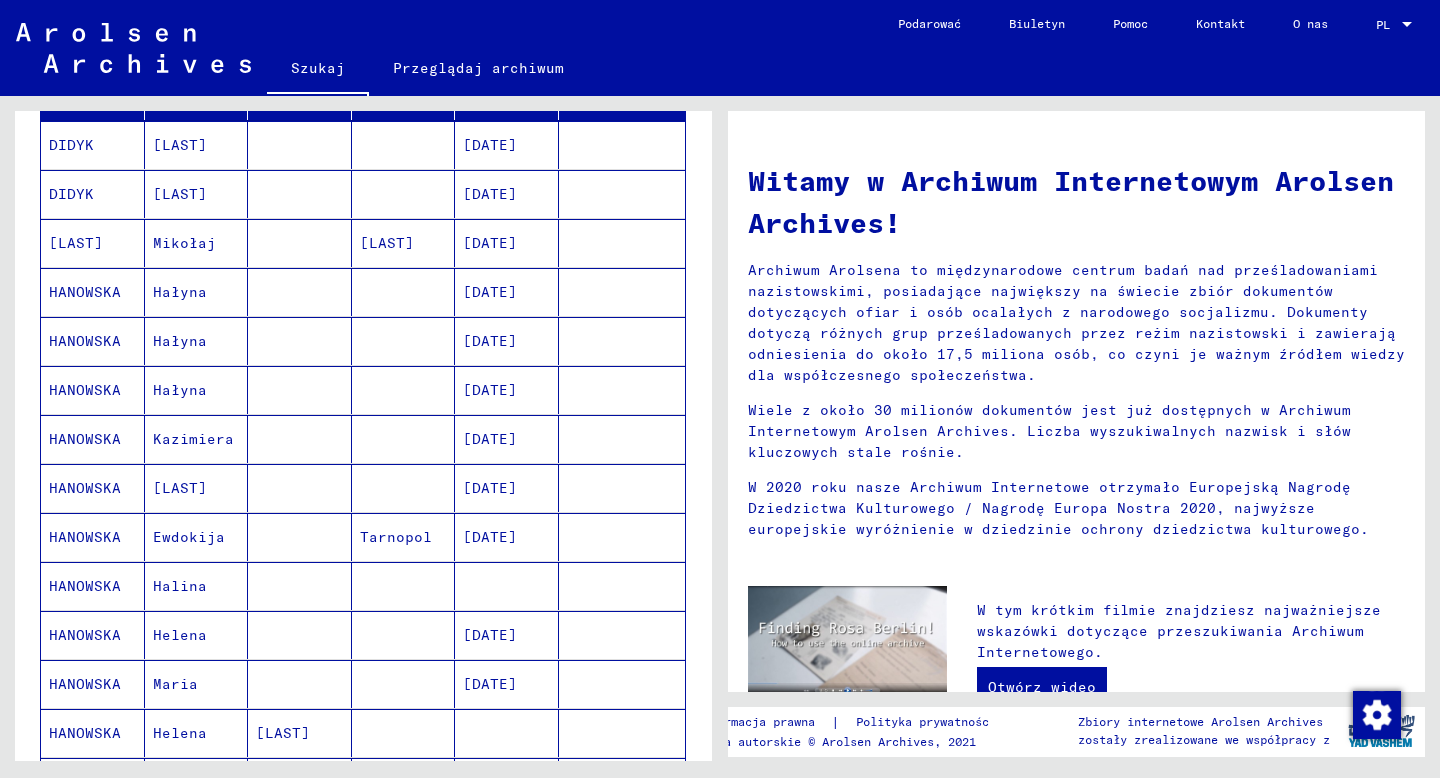scroll, scrollTop: 288, scrollLeft: 0, axis: vertical 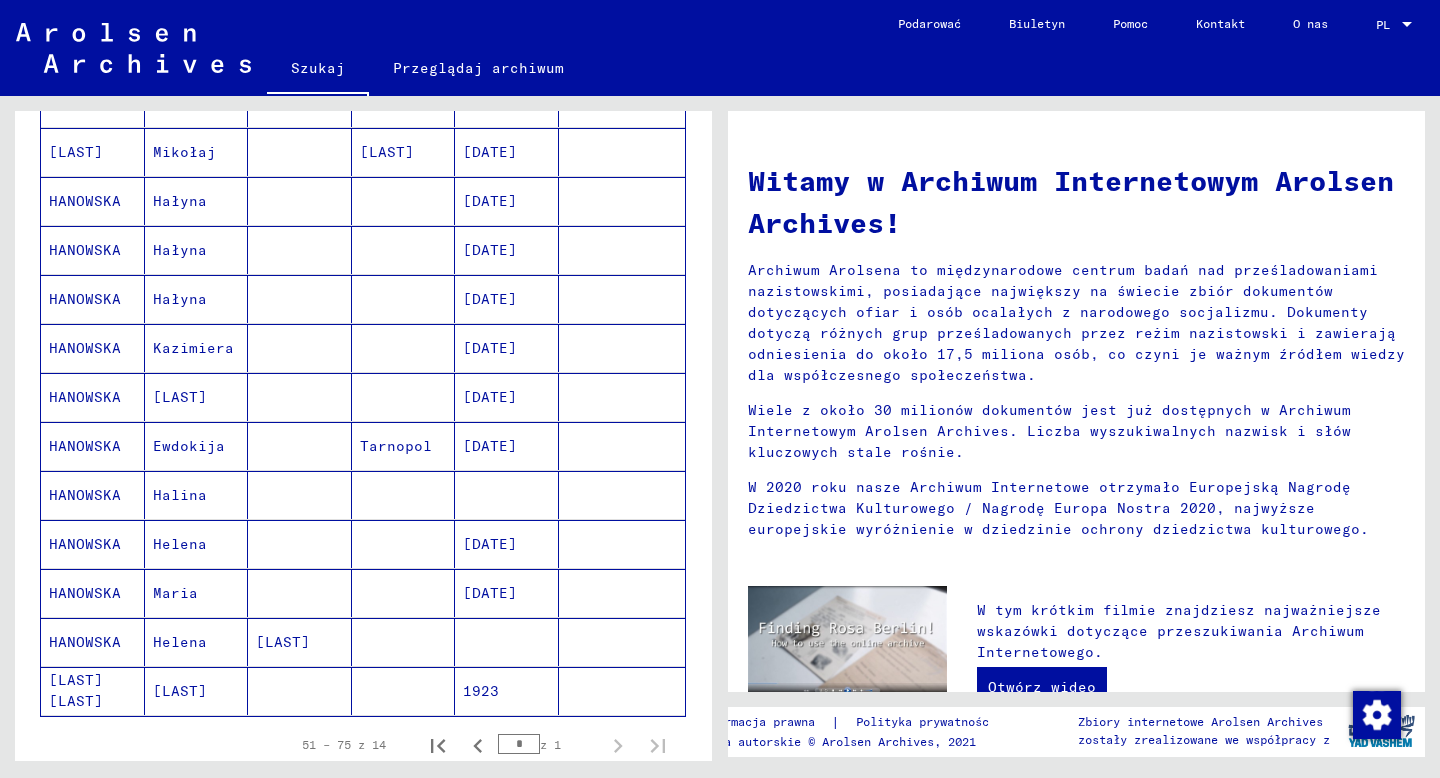click on "HANOWSKA" at bounding box center (85, 642) 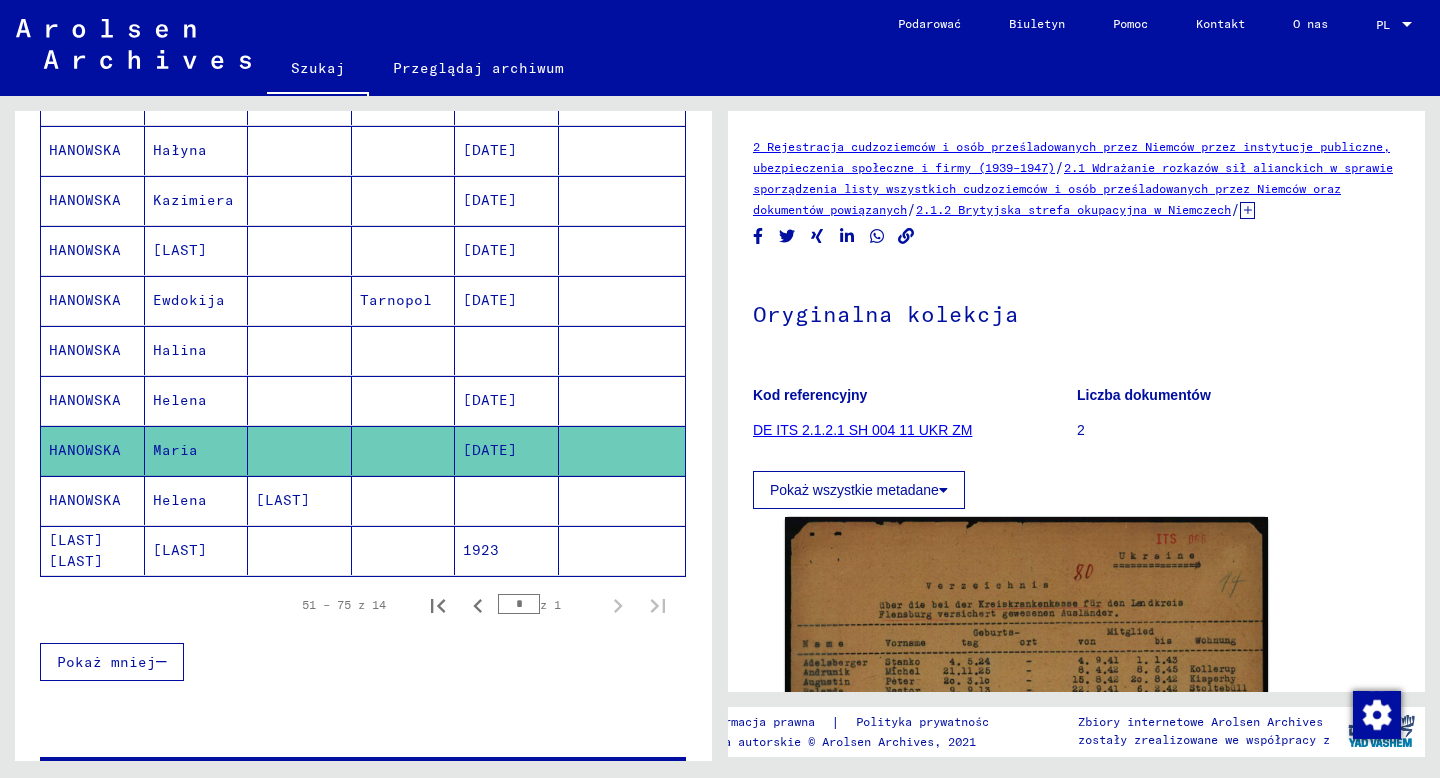 scroll, scrollTop: 537, scrollLeft: 0, axis: vertical 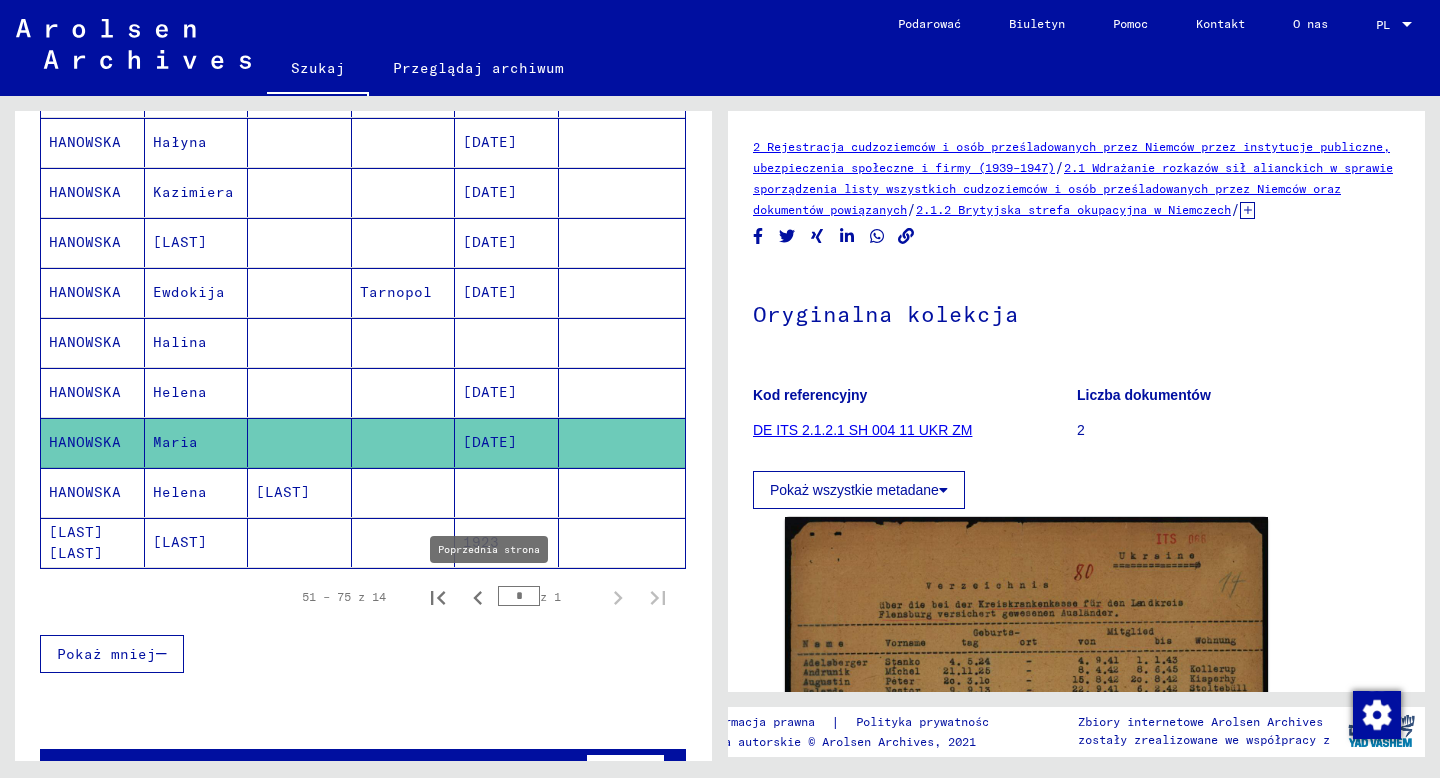 click 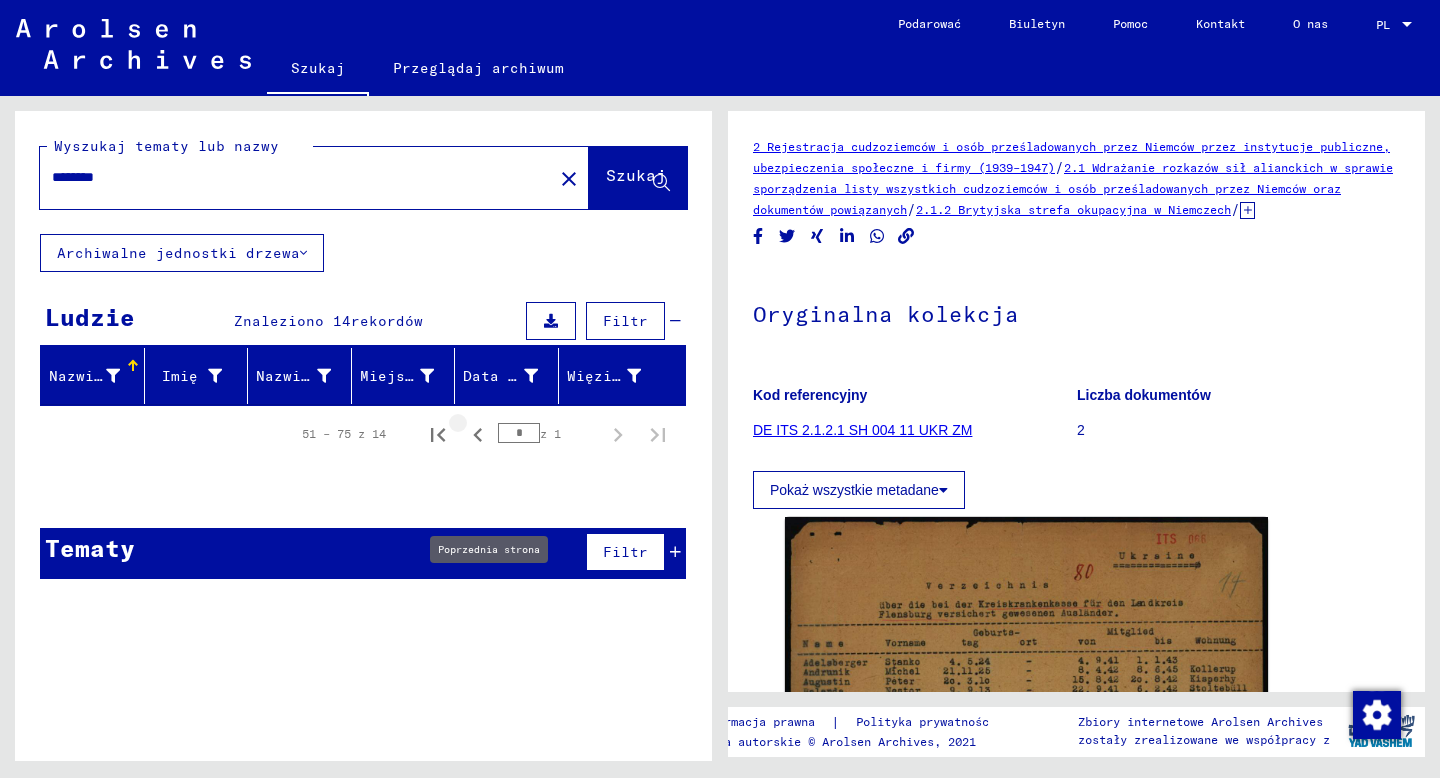 scroll, scrollTop: 0, scrollLeft: 0, axis: both 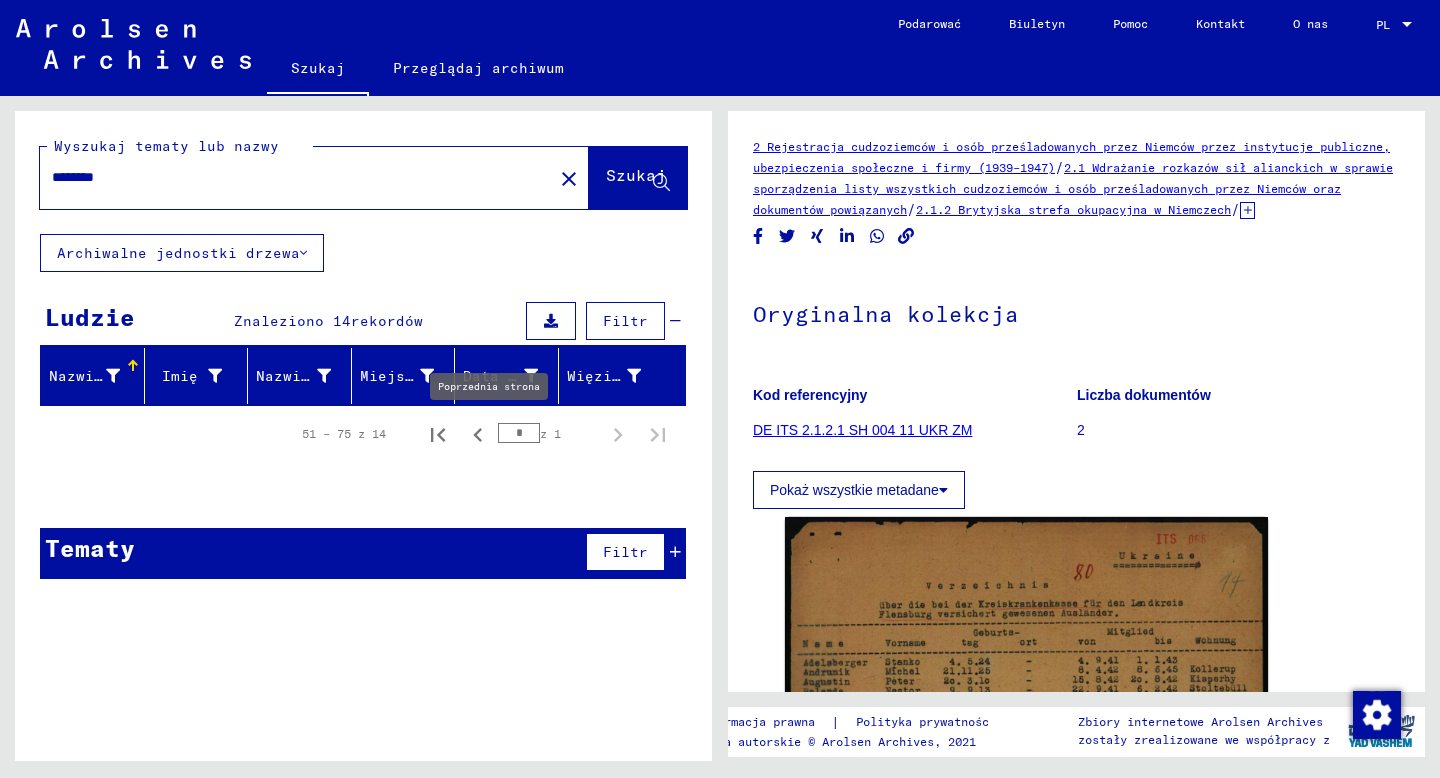click 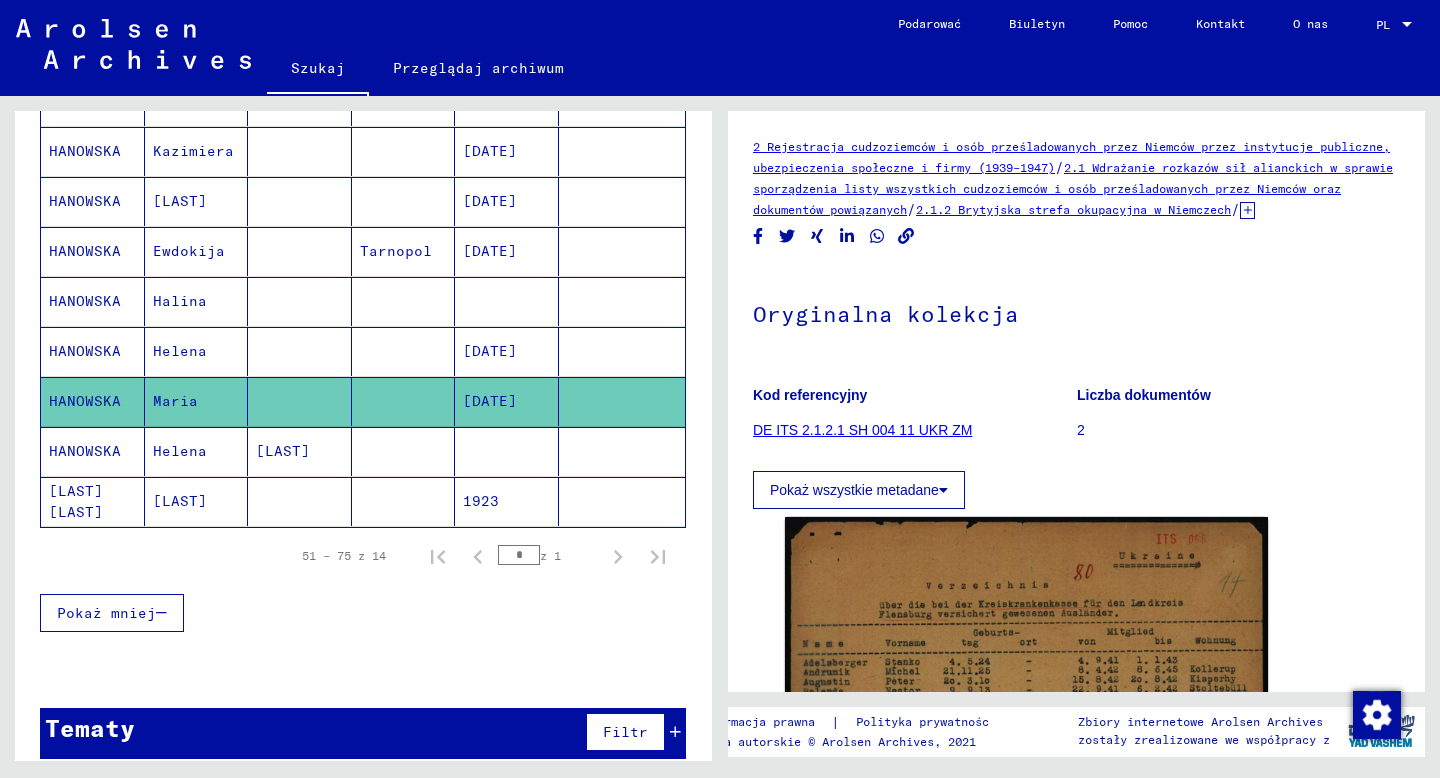 scroll, scrollTop: 598, scrollLeft: 0, axis: vertical 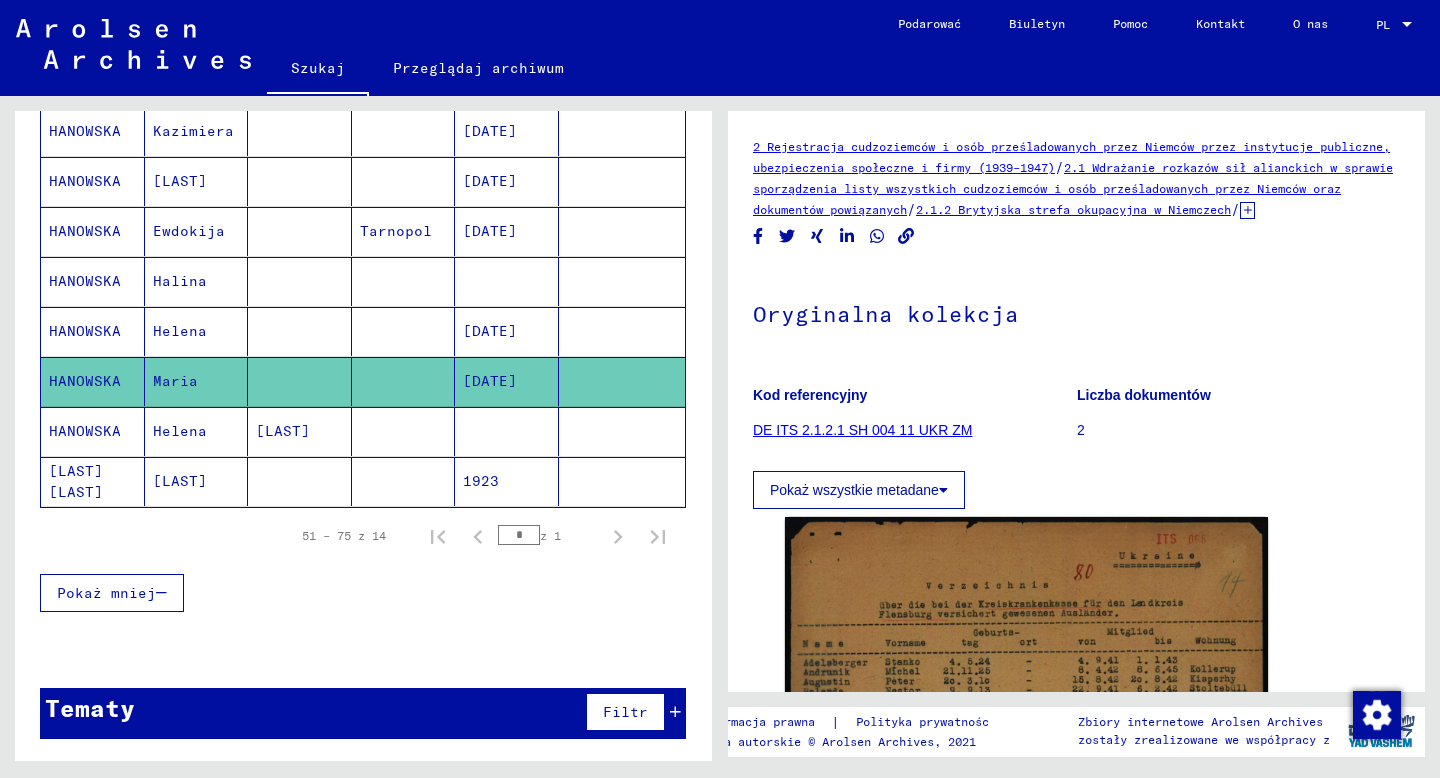 click 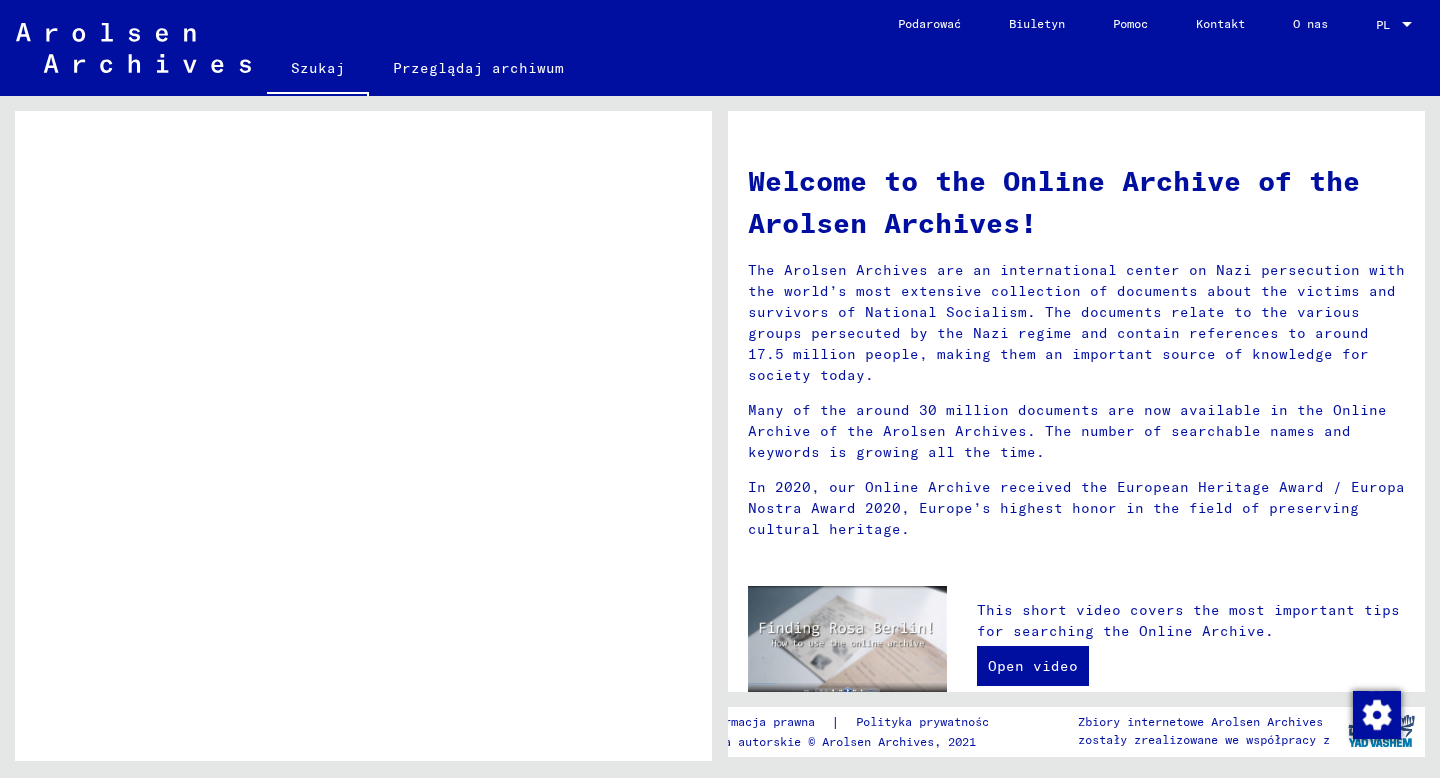 scroll, scrollTop: 430, scrollLeft: 0, axis: vertical 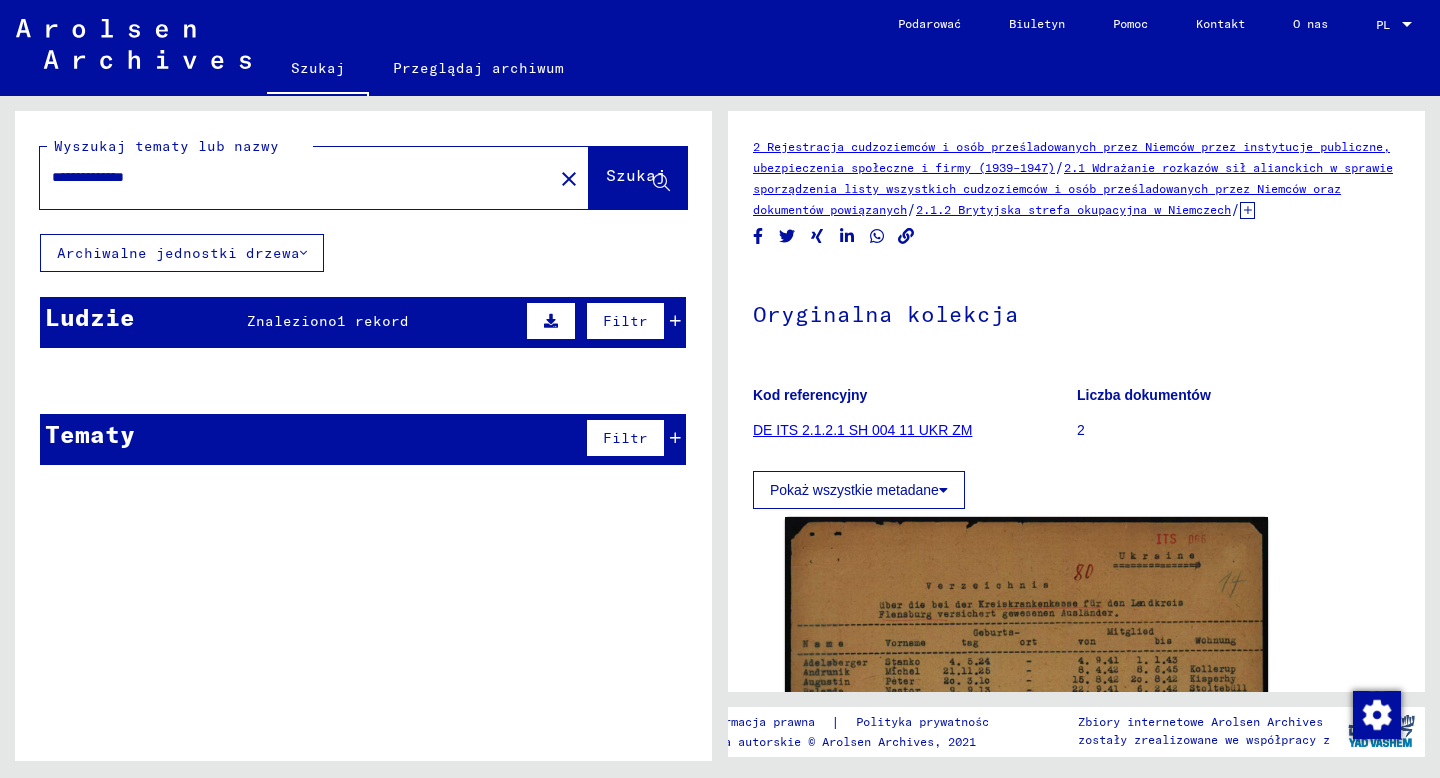 drag, startPoint x: 103, startPoint y: 177, endPoint x: 39, endPoint y: 177, distance: 64 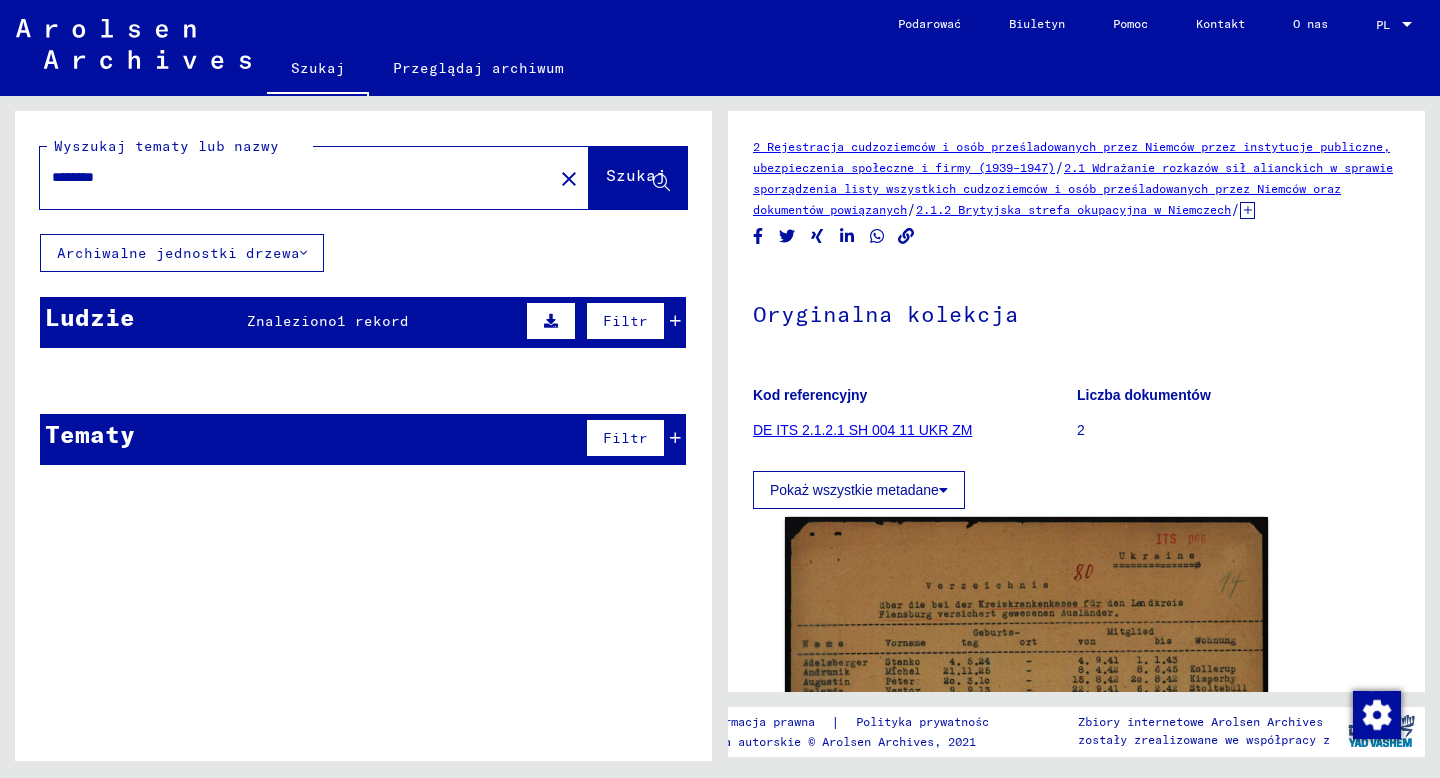 click on "********" at bounding box center (296, 177) 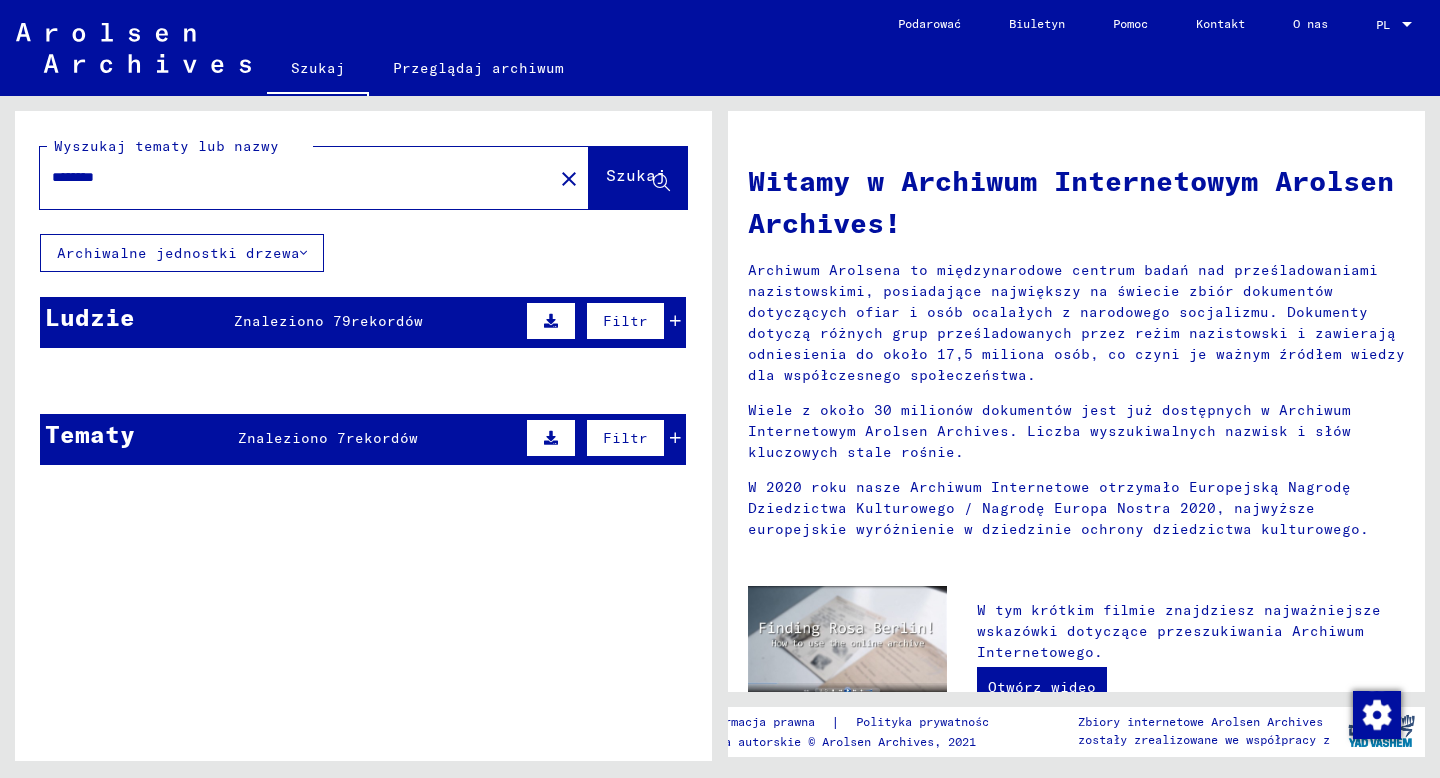 click on "People Found 79 records Filter" at bounding box center (363, 322) 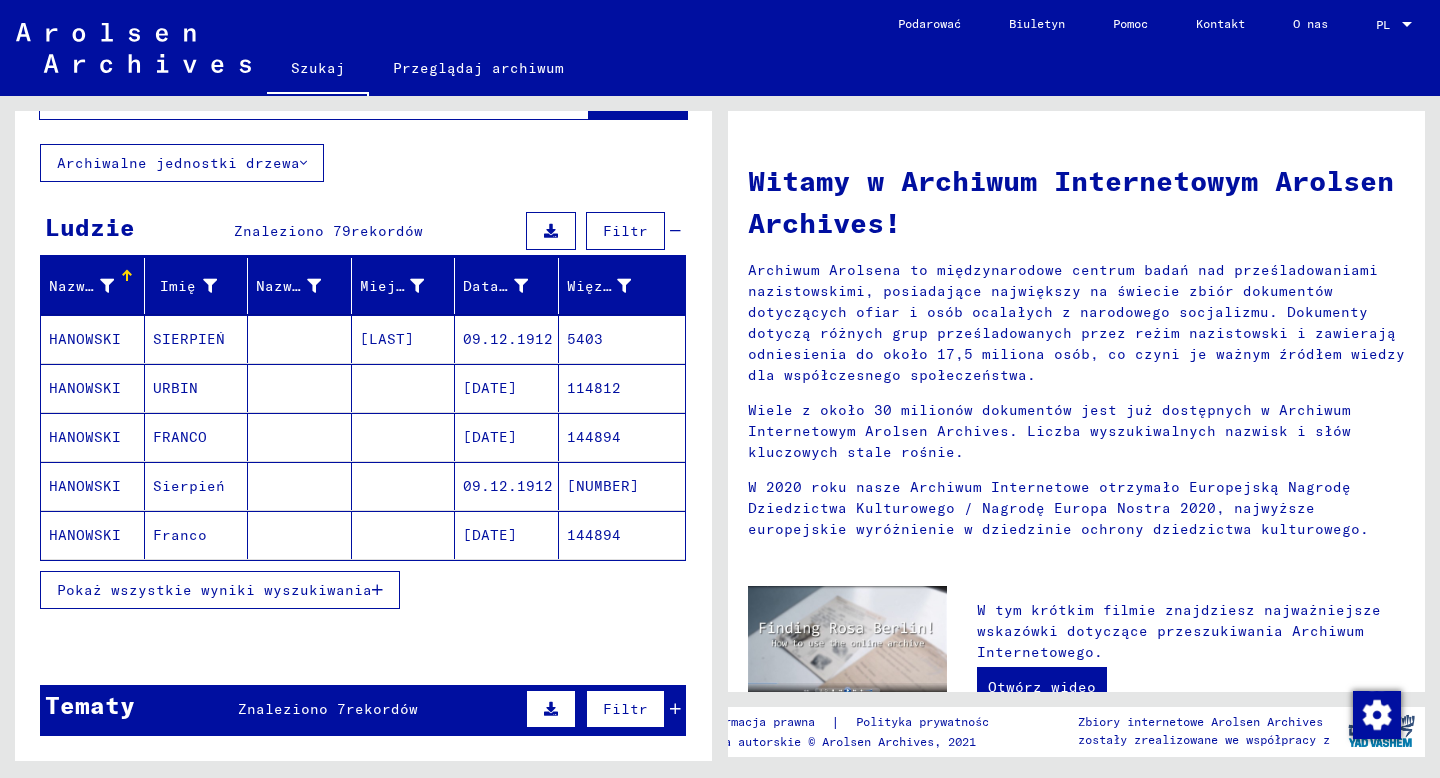 scroll, scrollTop: 88, scrollLeft: 0, axis: vertical 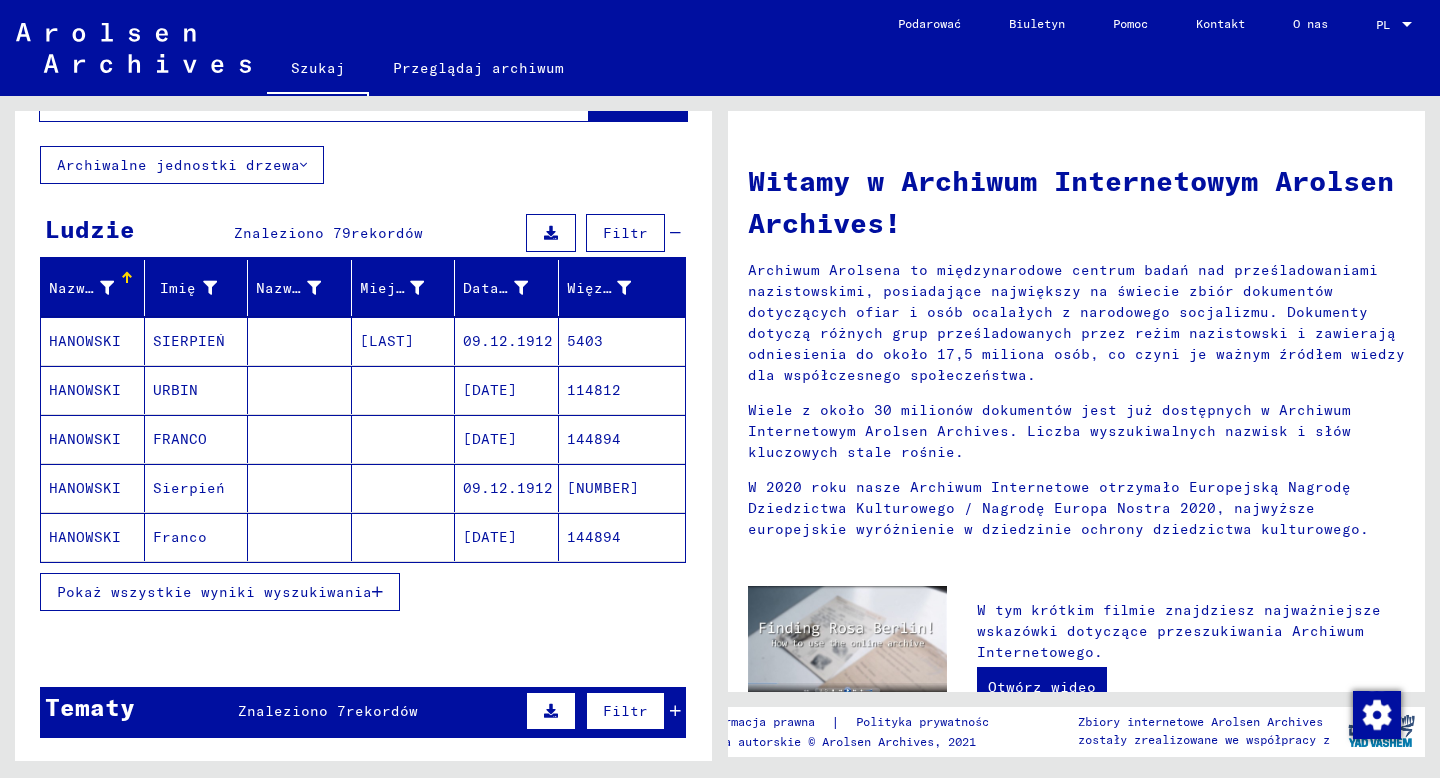 click on "Pokaż wszystkie wyniki wyszukiwania" at bounding box center [214, 592] 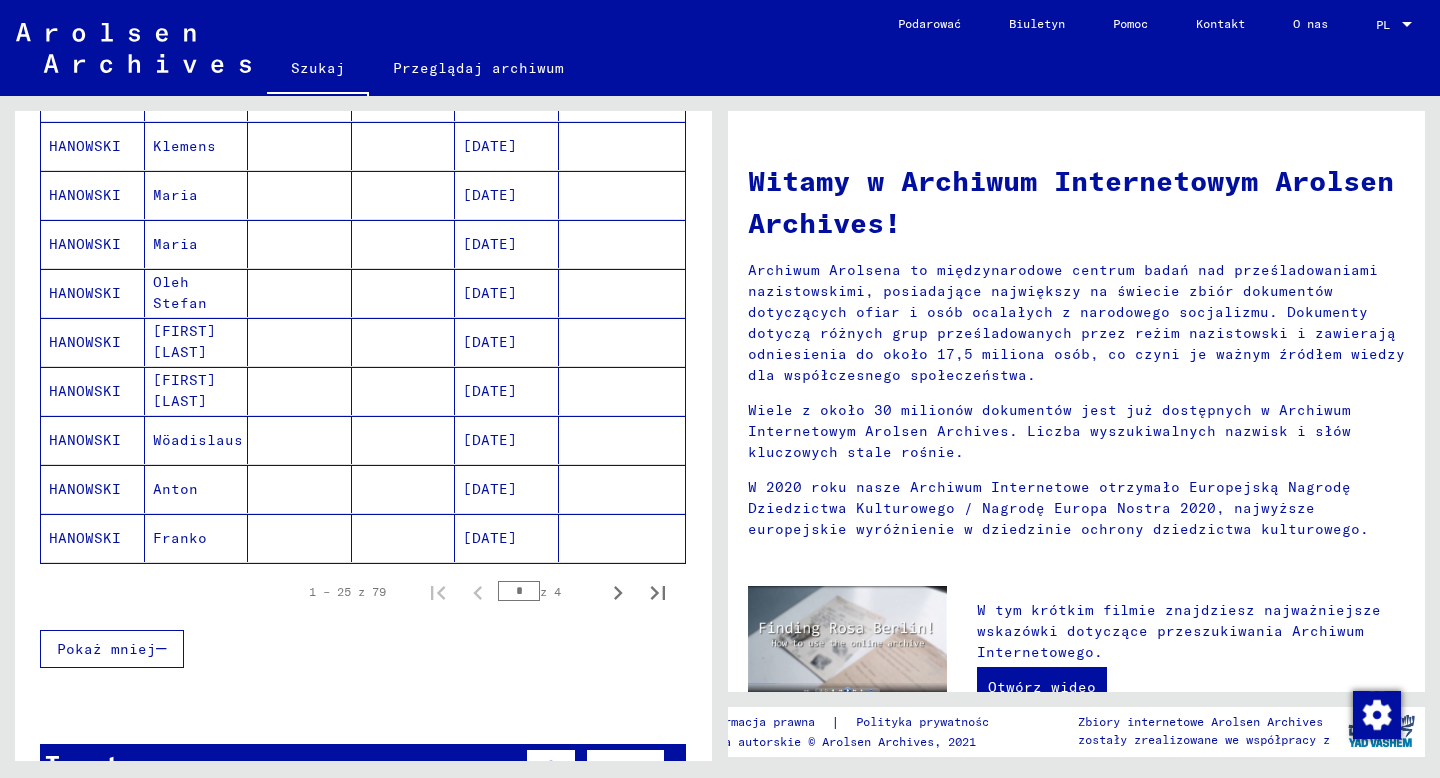 scroll, scrollTop: 1070, scrollLeft: 0, axis: vertical 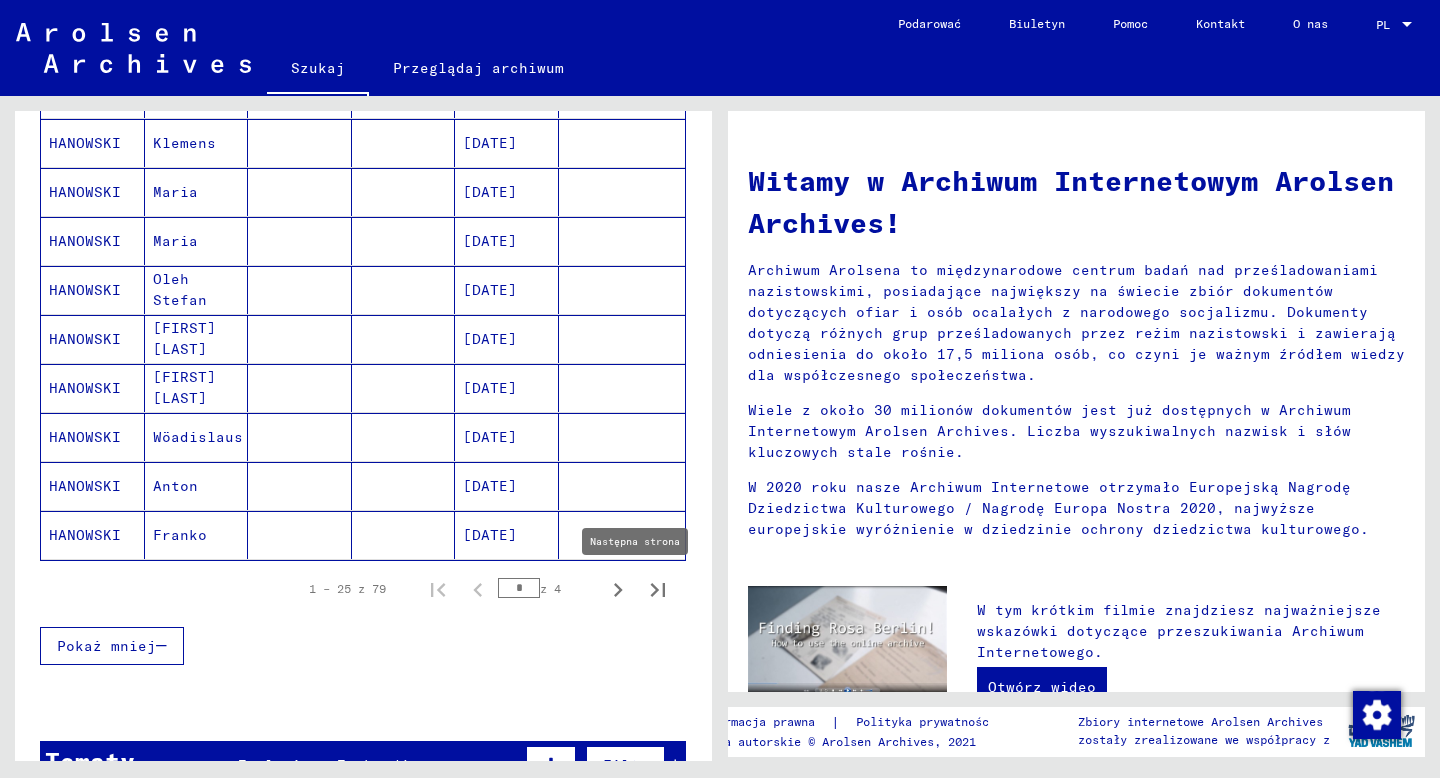 click 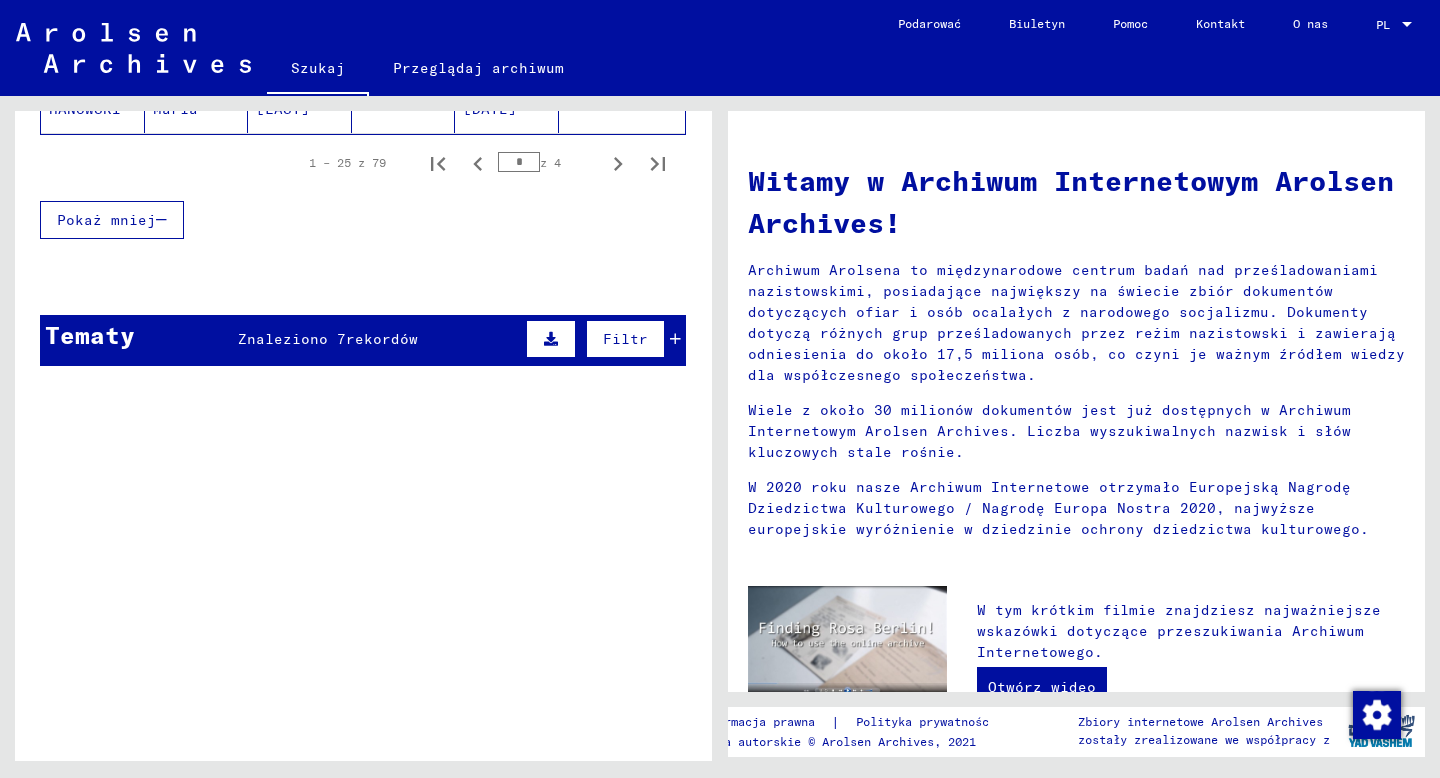 scroll, scrollTop: 1512, scrollLeft: 0, axis: vertical 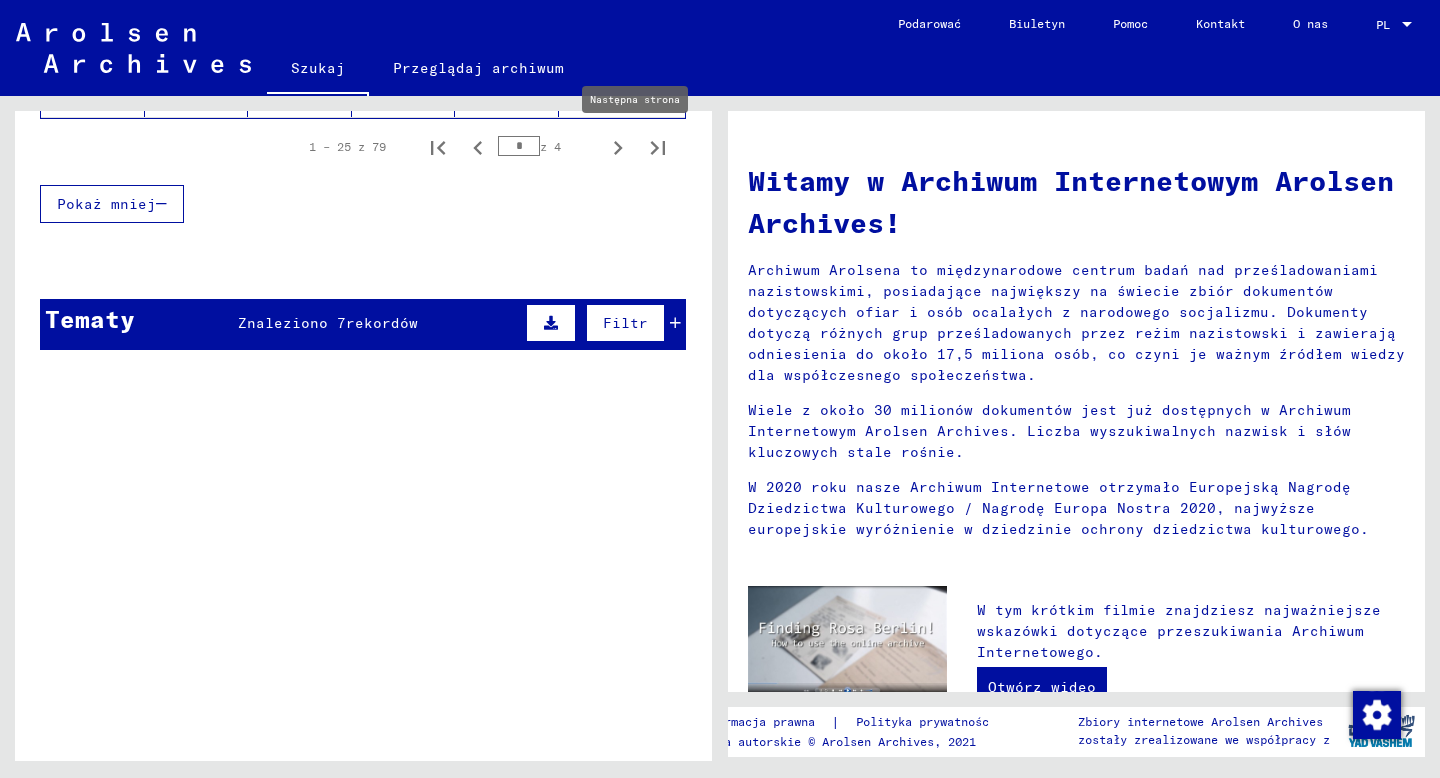 click 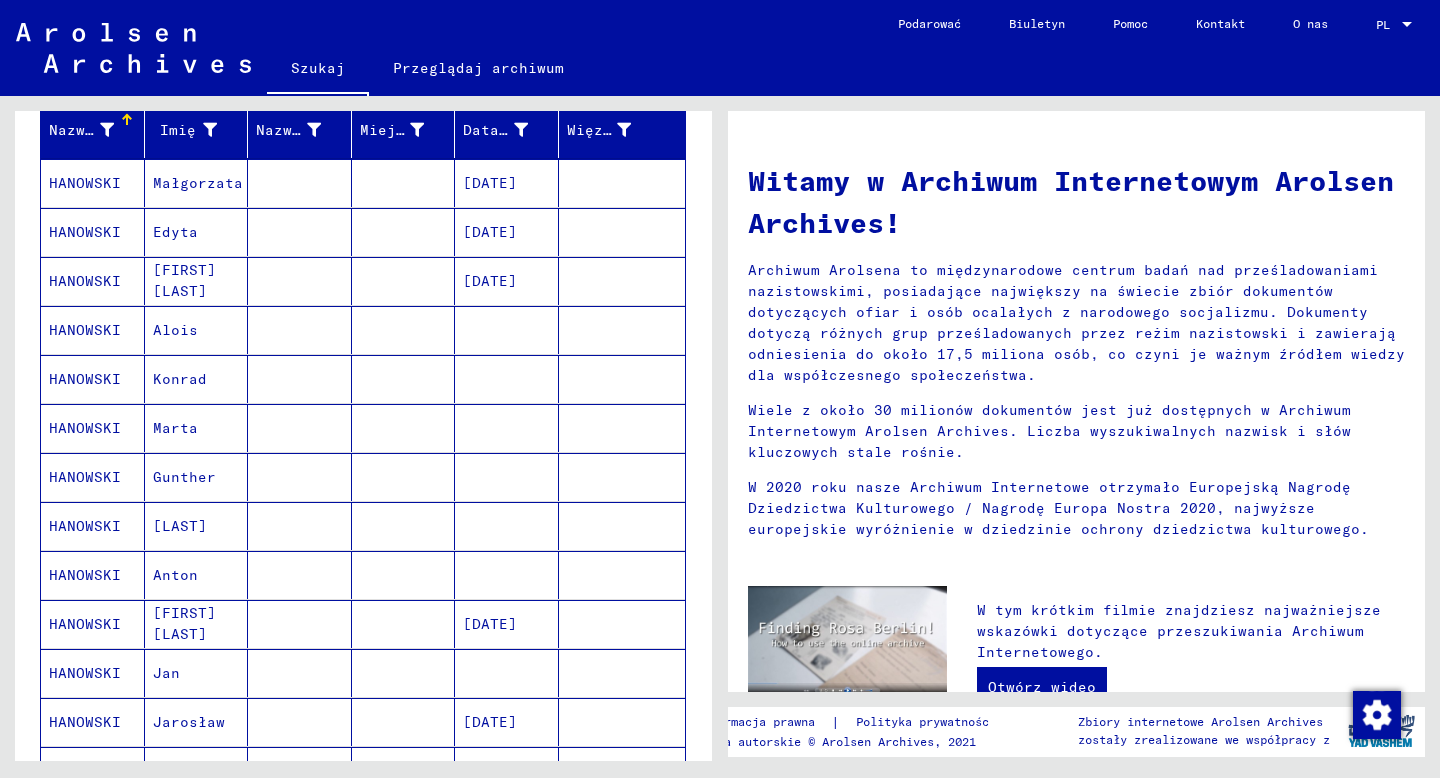 scroll, scrollTop: 0, scrollLeft: 0, axis: both 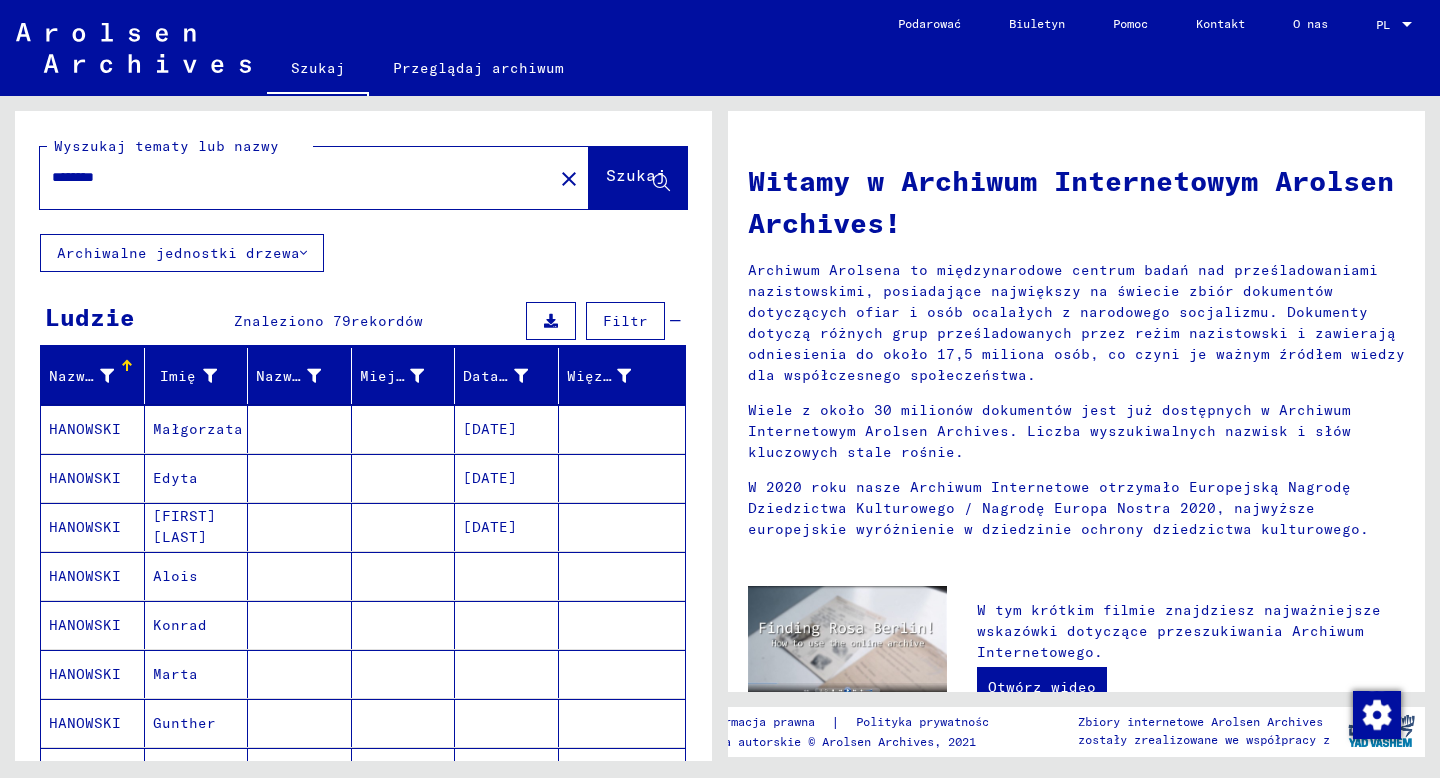 click on "********" at bounding box center [290, 177] 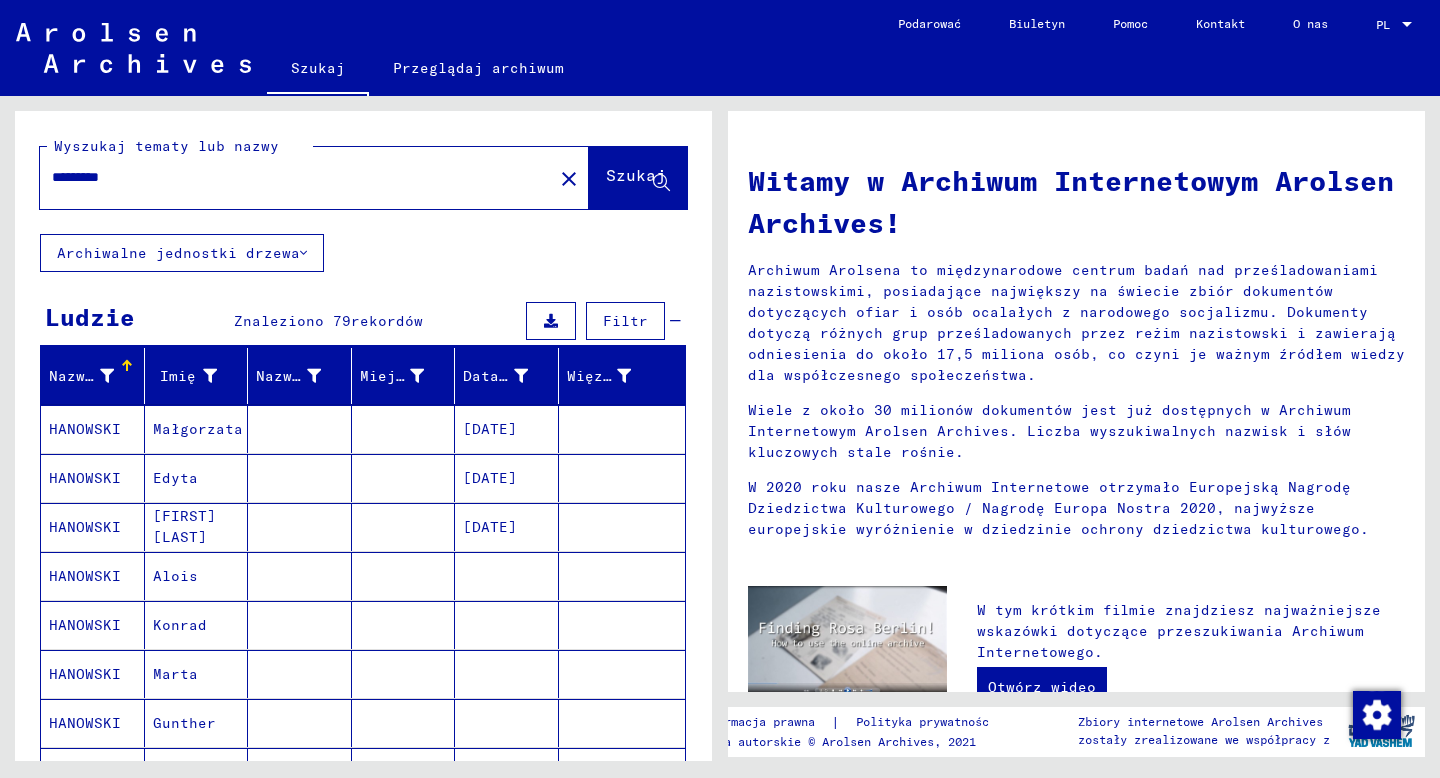 type on "********" 